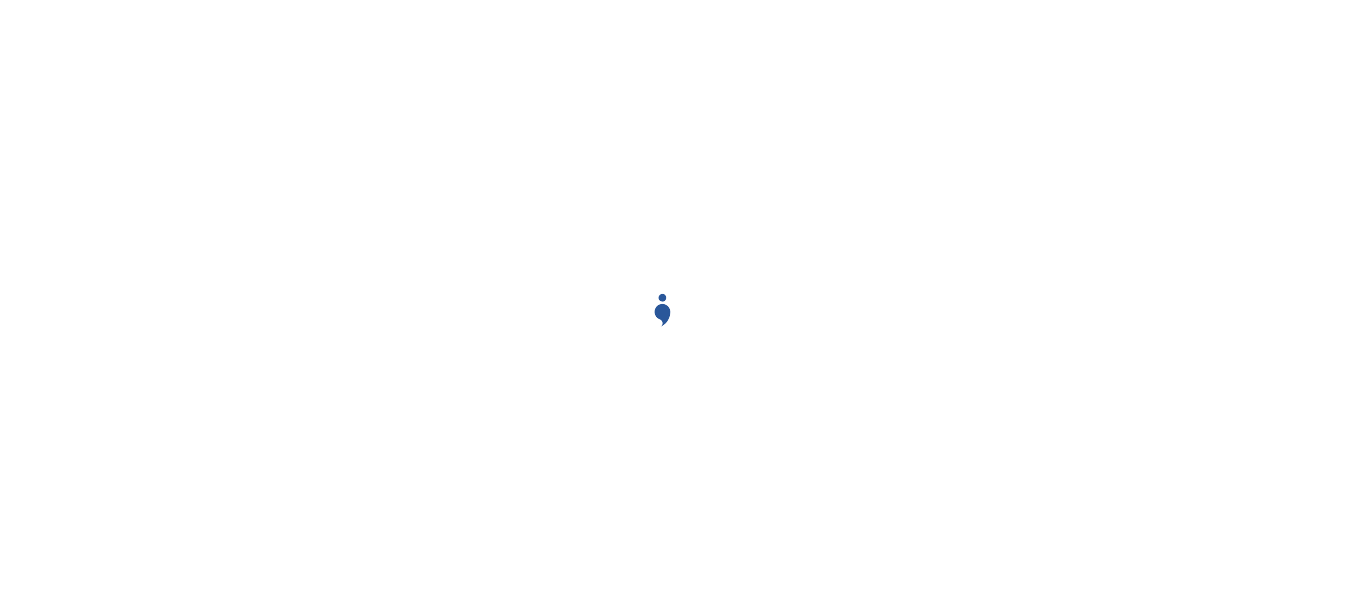 scroll, scrollTop: 0, scrollLeft: 0, axis: both 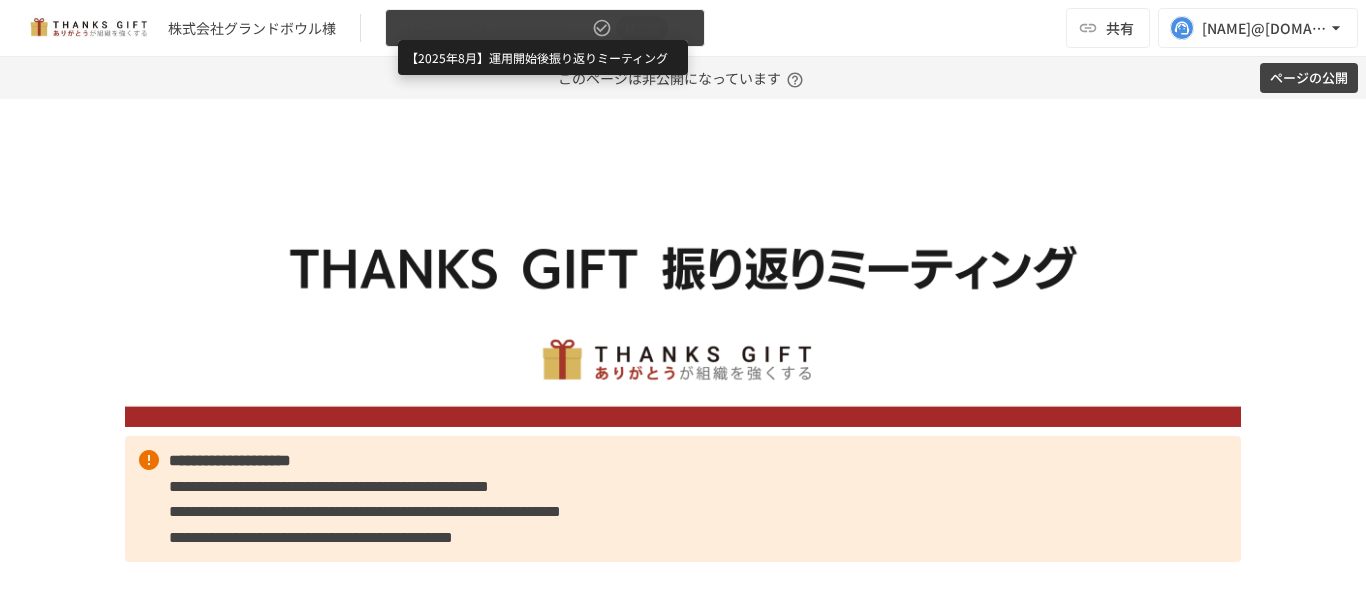 click on "【2025年8月】運用開始後振り返りミーティング" at bounding box center [493, 28] 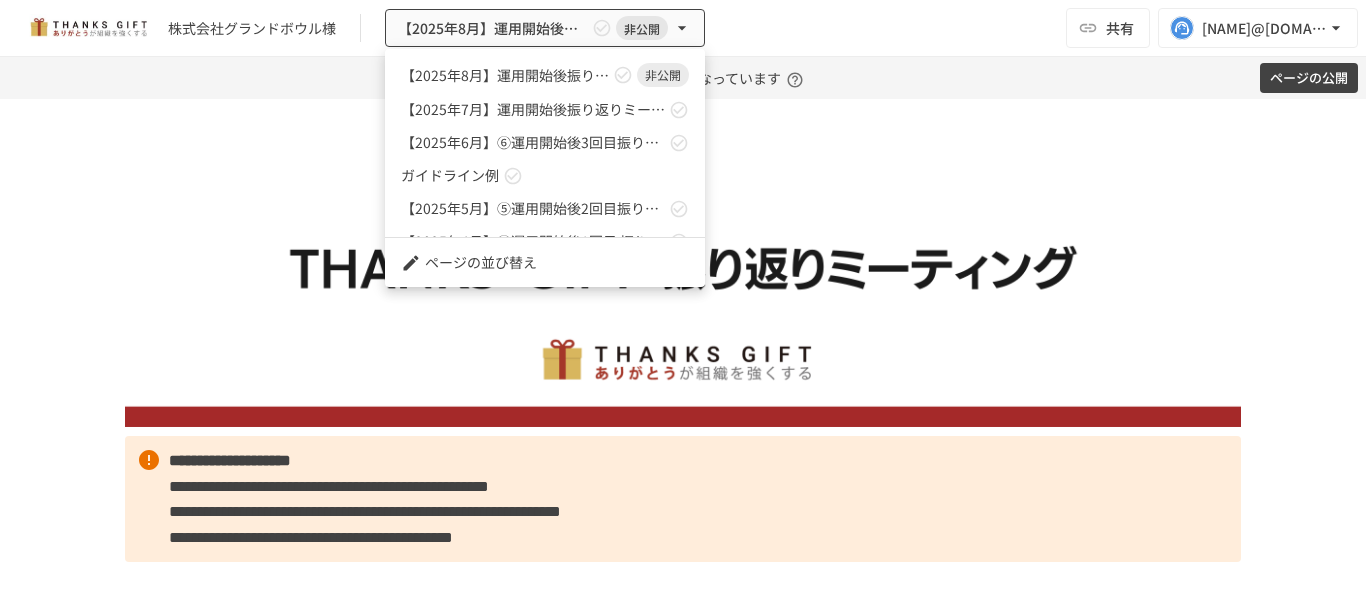 click at bounding box center [683, 299] 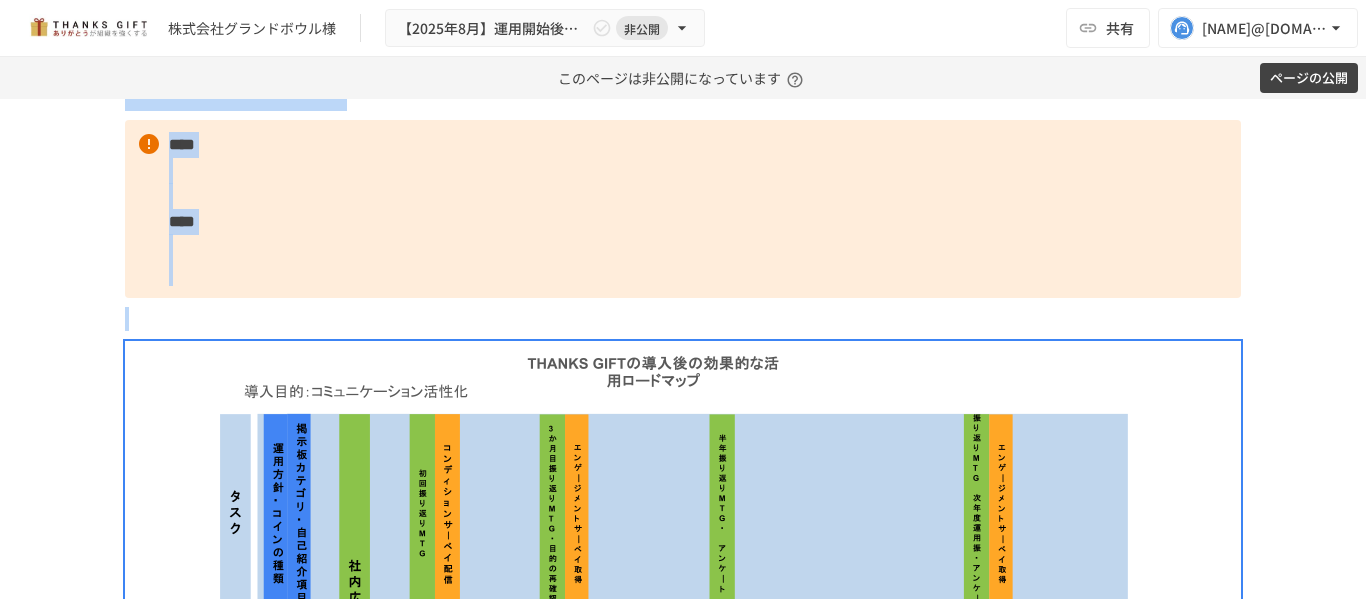 scroll, scrollTop: 1655, scrollLeft: 0, axis: vertical 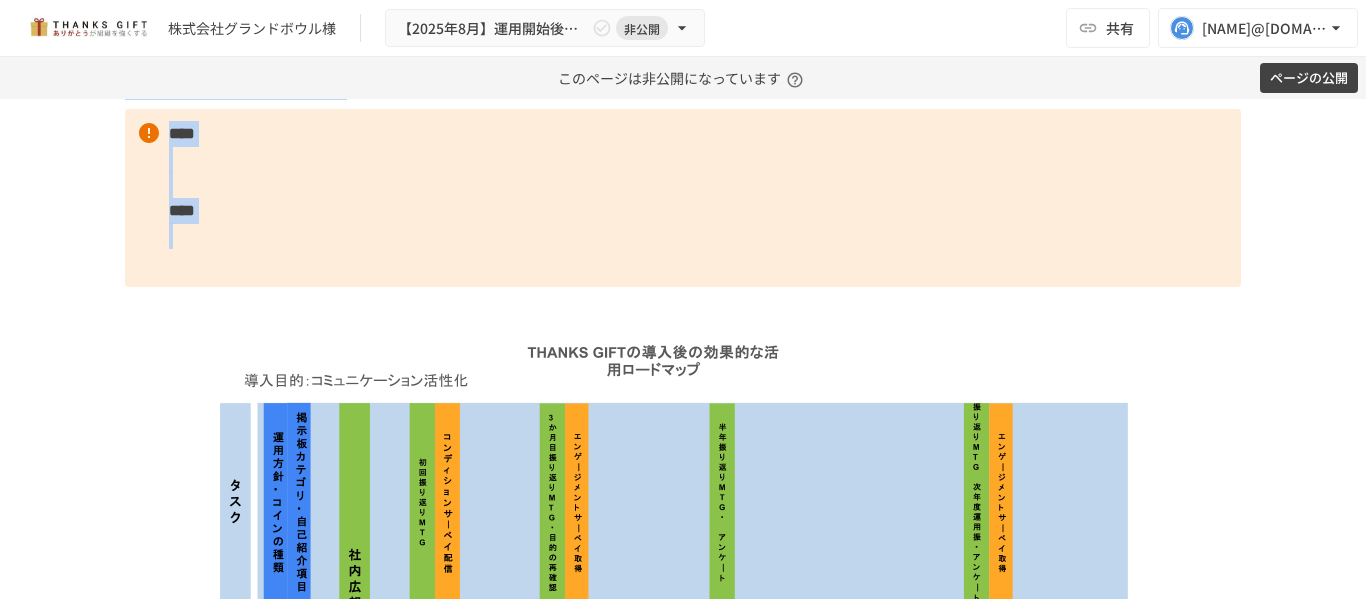 drag, startPoint x: 167, startPoint y: 458, endPoint x: 1294, endPoint y: 265, distance: 1143.4064 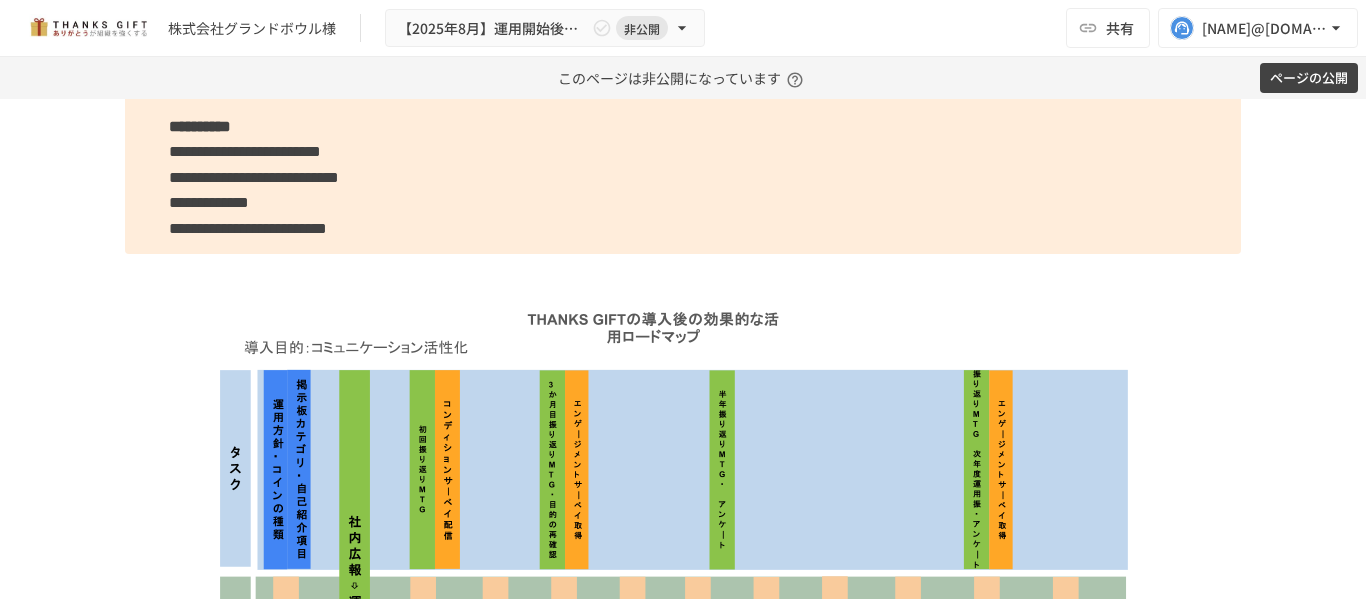 scroll, scrollTop: 2655, scrollLeft: 0, axis: vertical 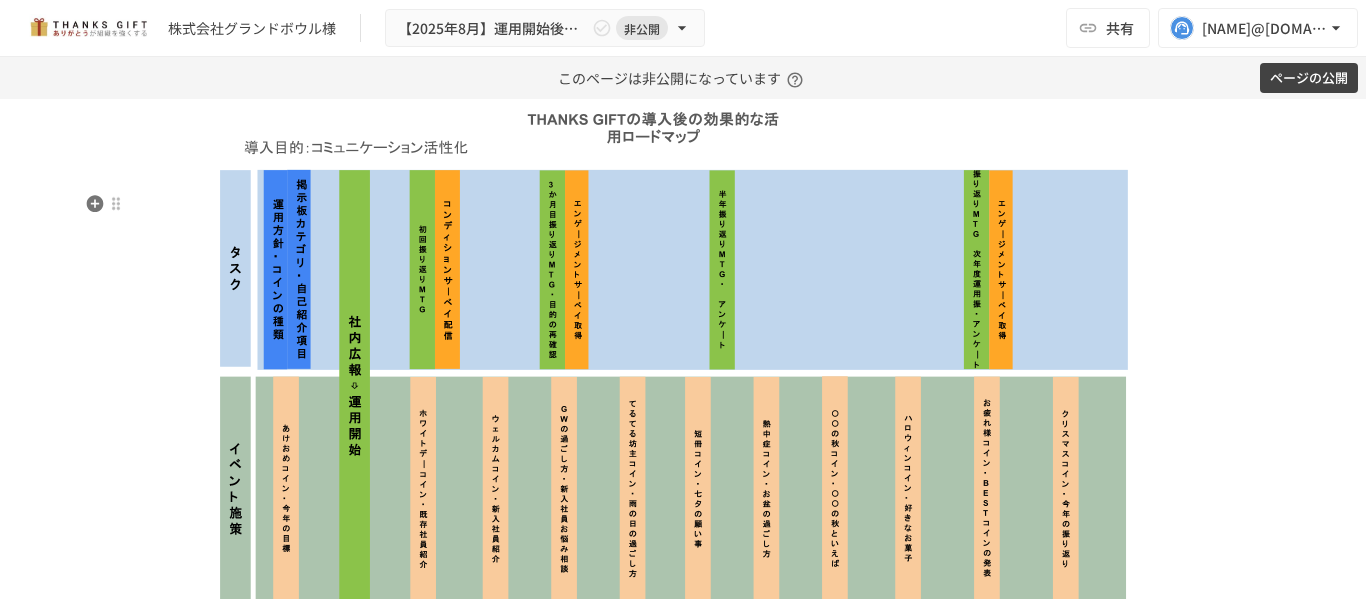 click at bounding box center (683, 367) 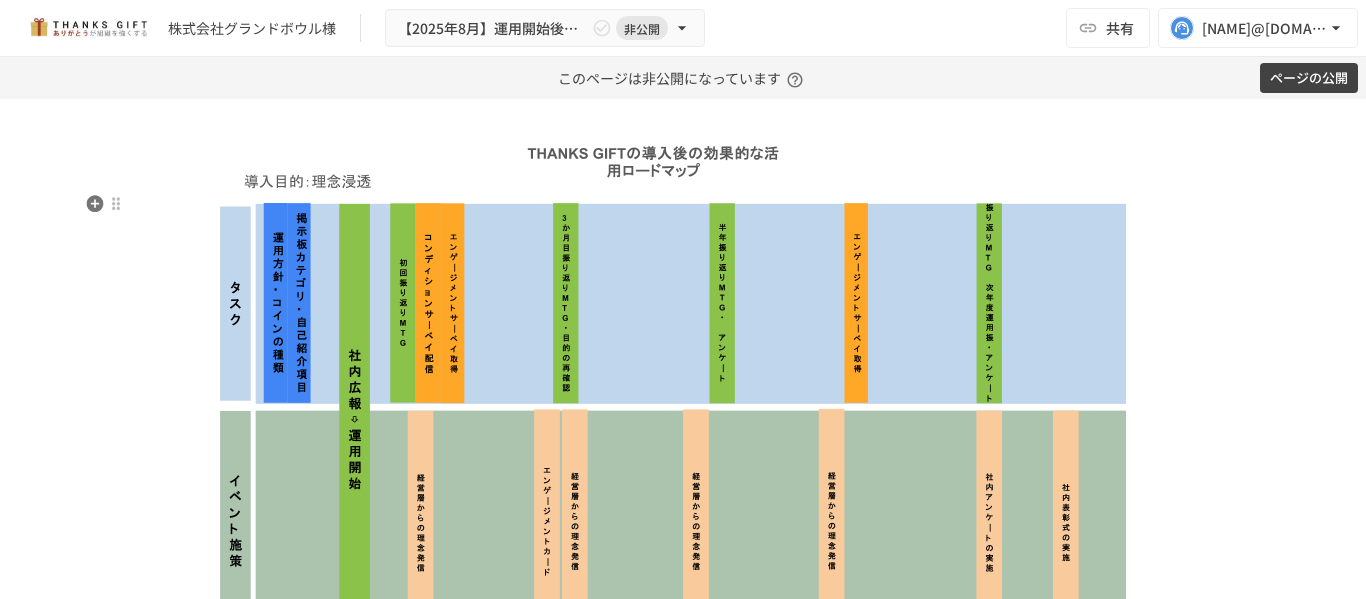 click at bounding box center [683, 401] 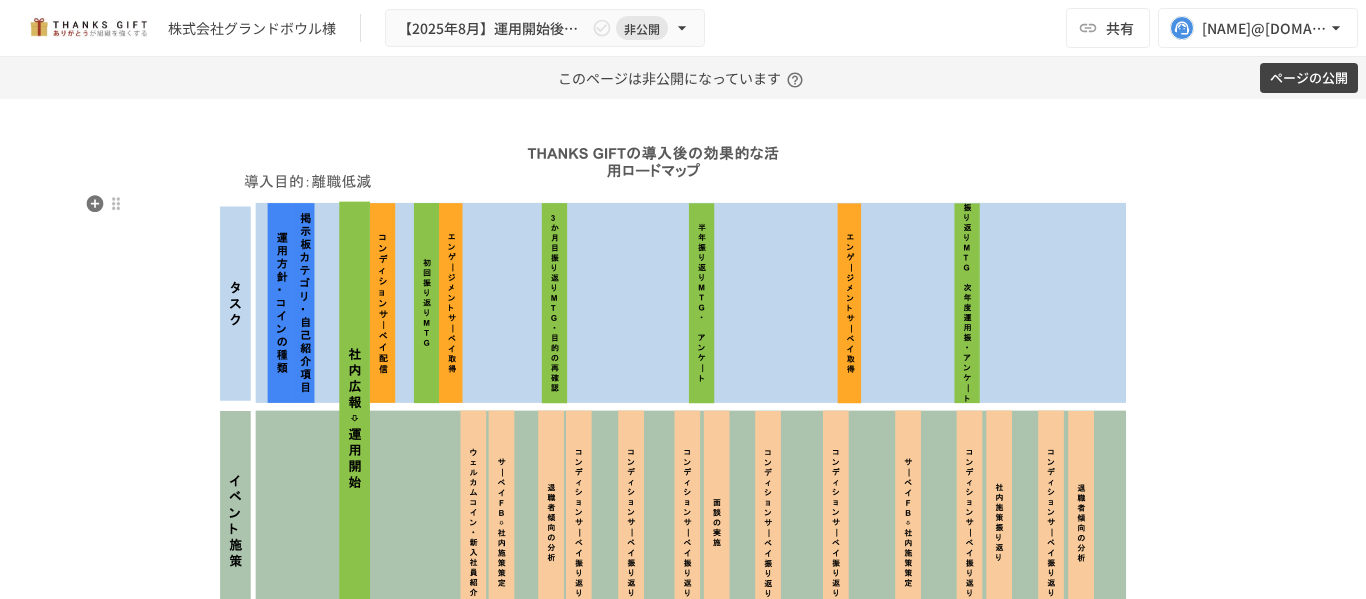 click at bounding box center (683, 401) 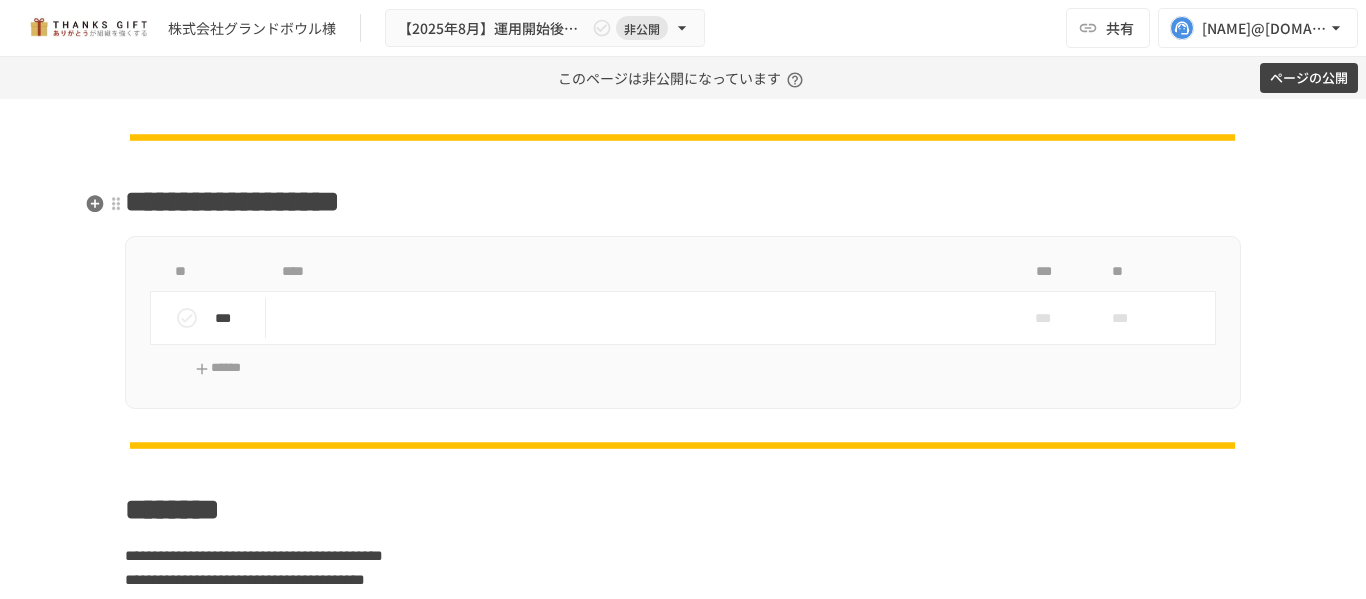 click at bounding box center [683, 109] 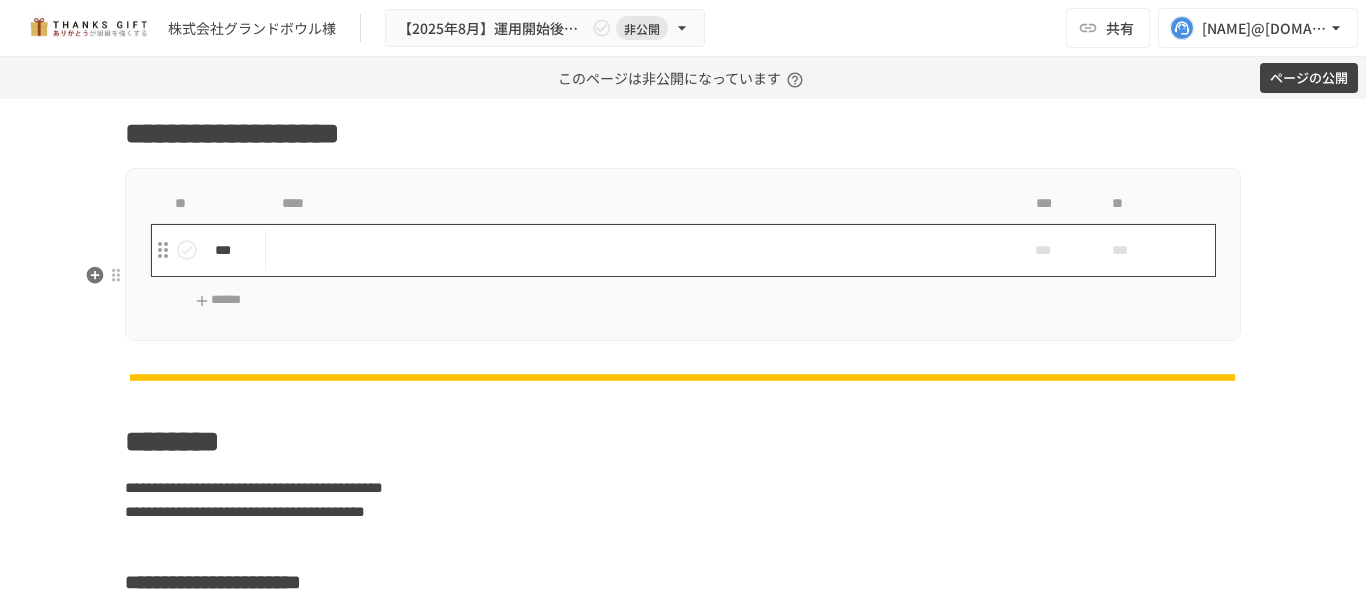 click at bounding box center (641, 250) 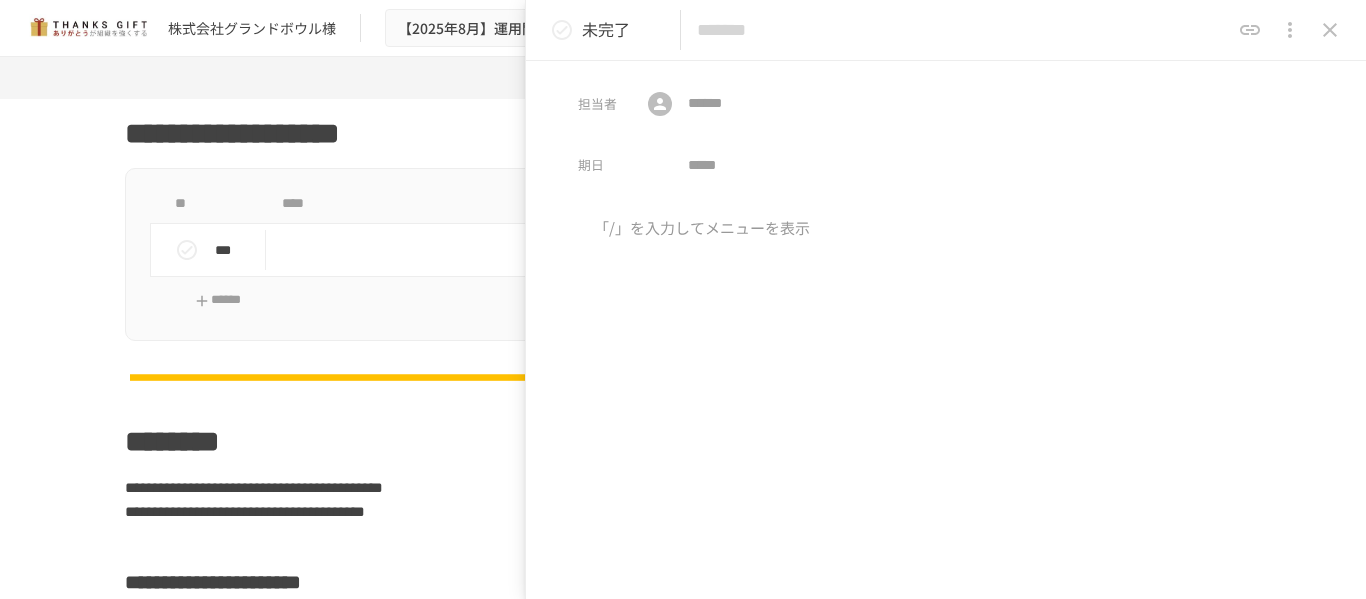 paste on "*****" 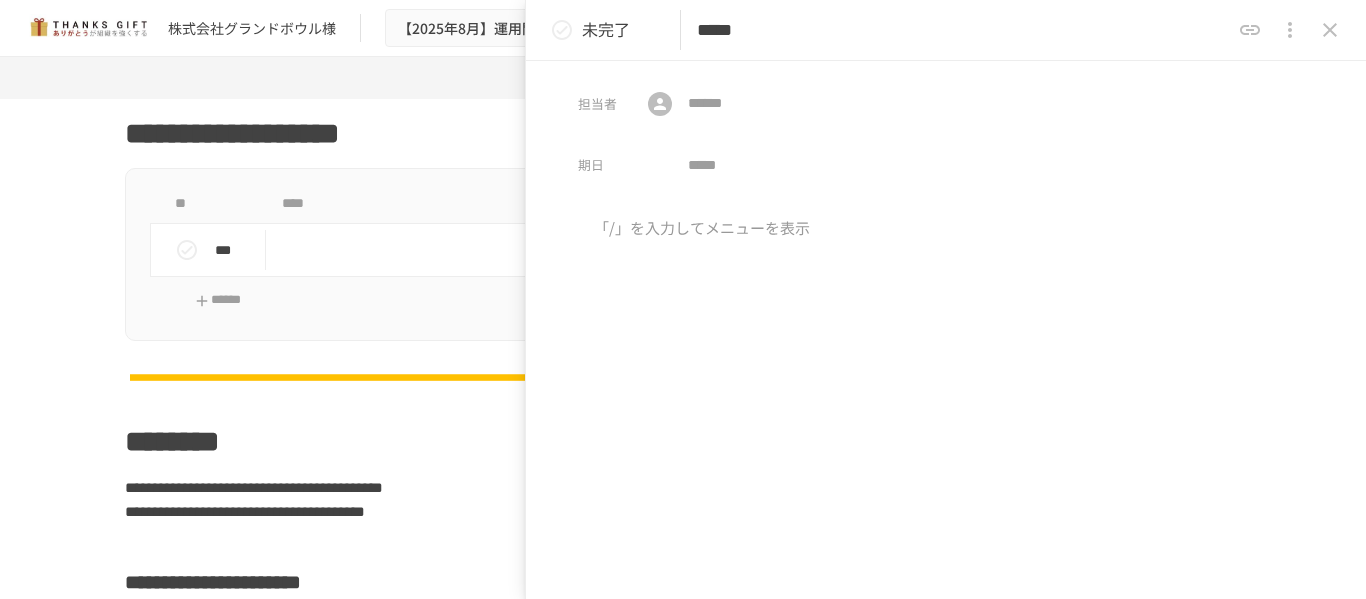type on "*****" 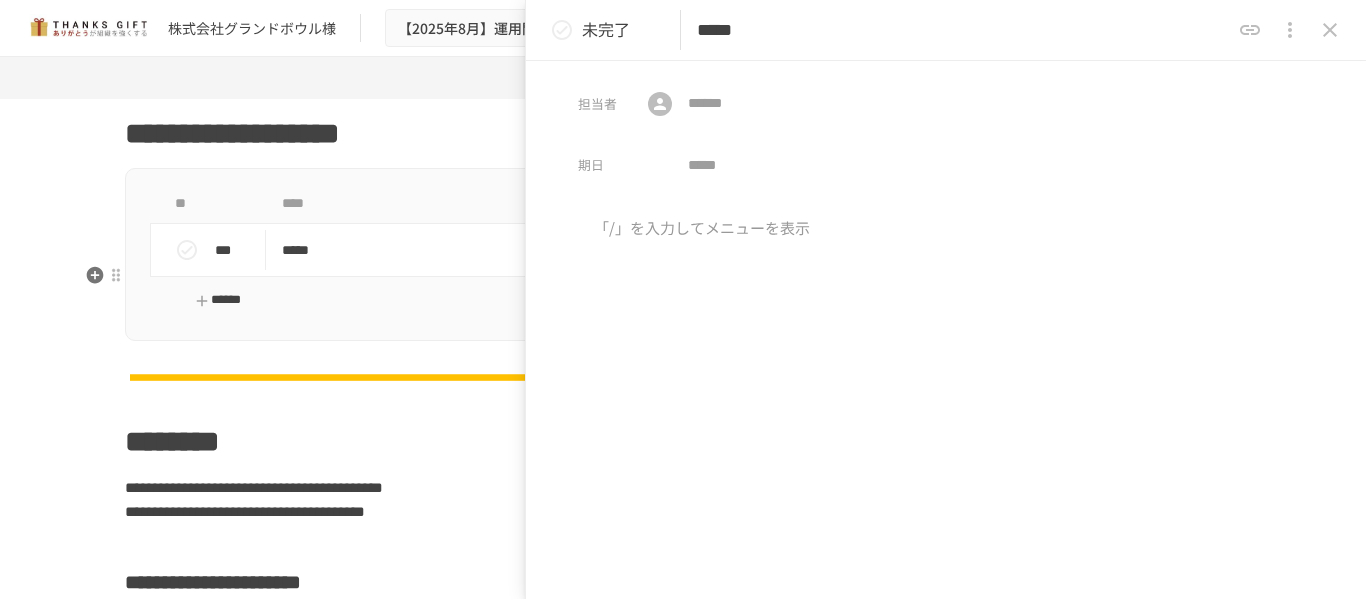 click on "******" at bounding box center (218, 300) 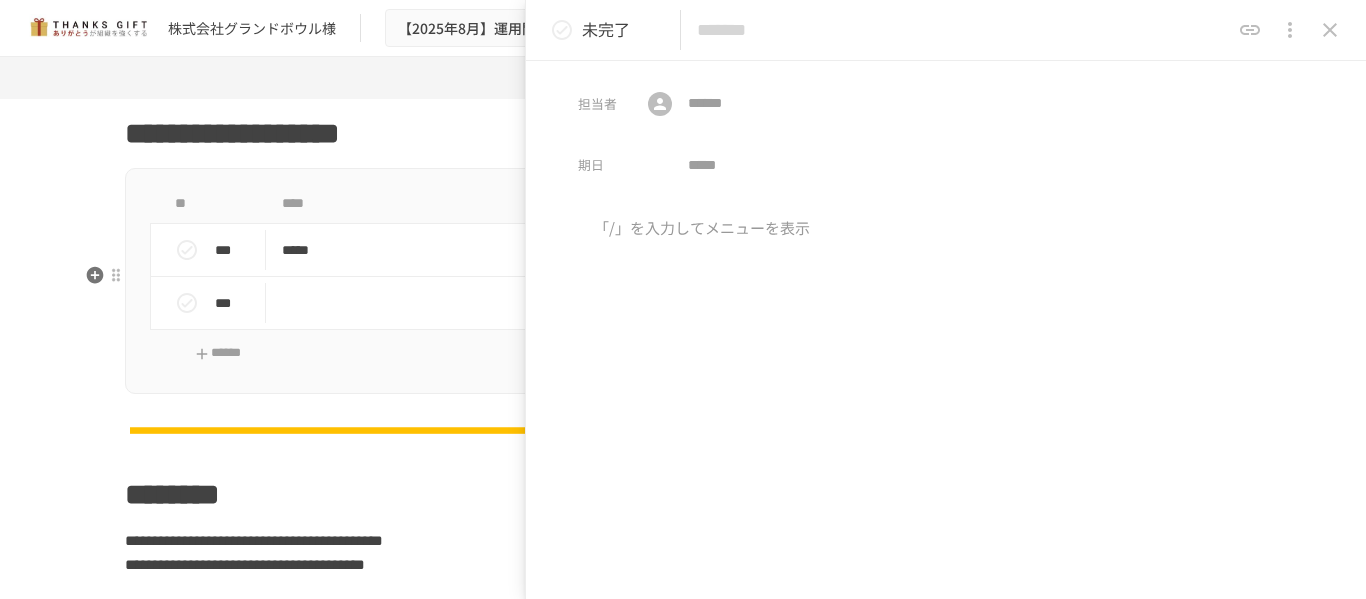 click on "***" at bounding box center (236, 303) 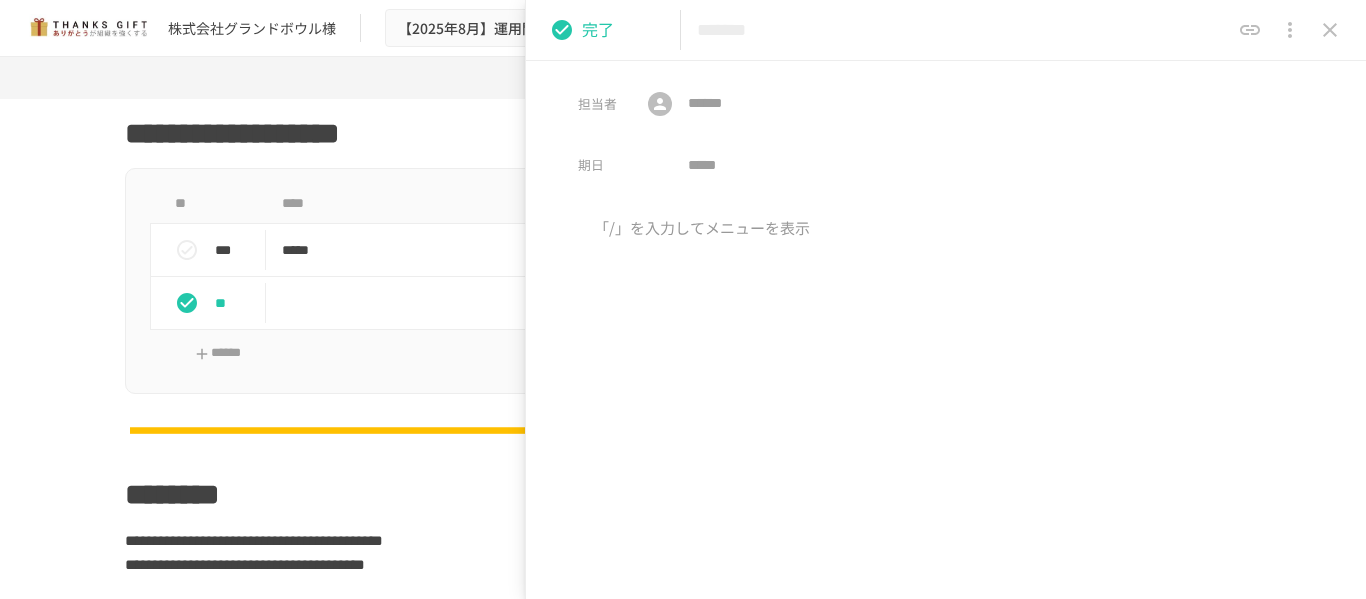 type on "*******" 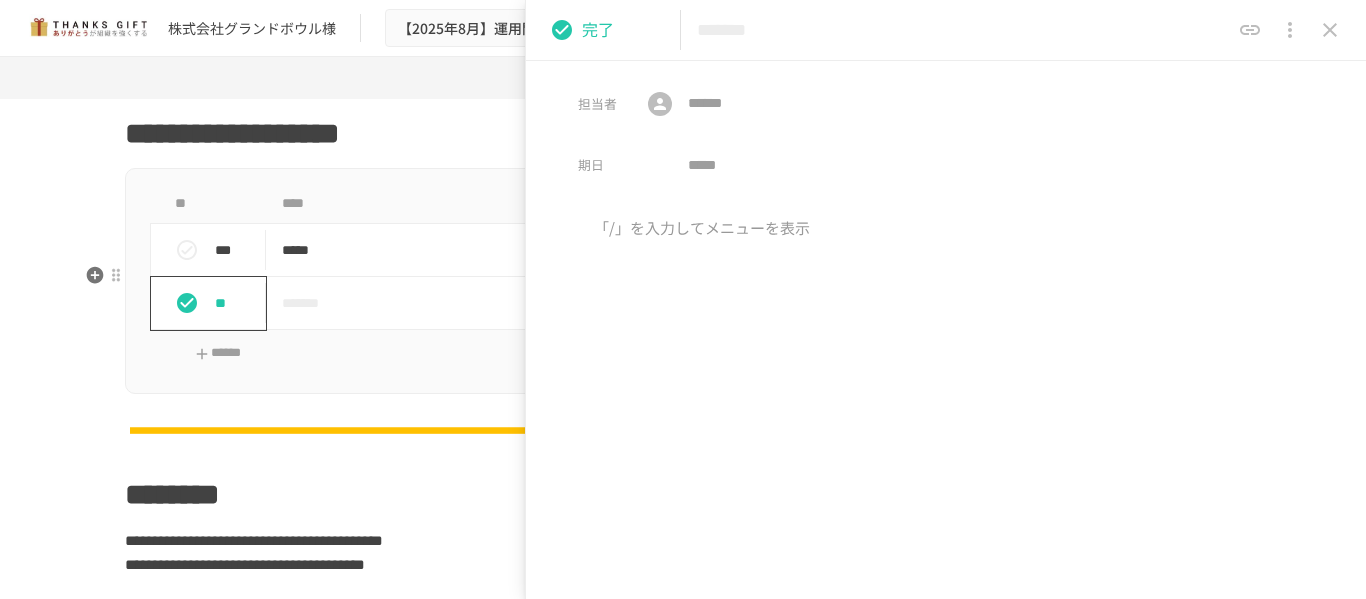 click on "**" at bounding box center [216, 303] 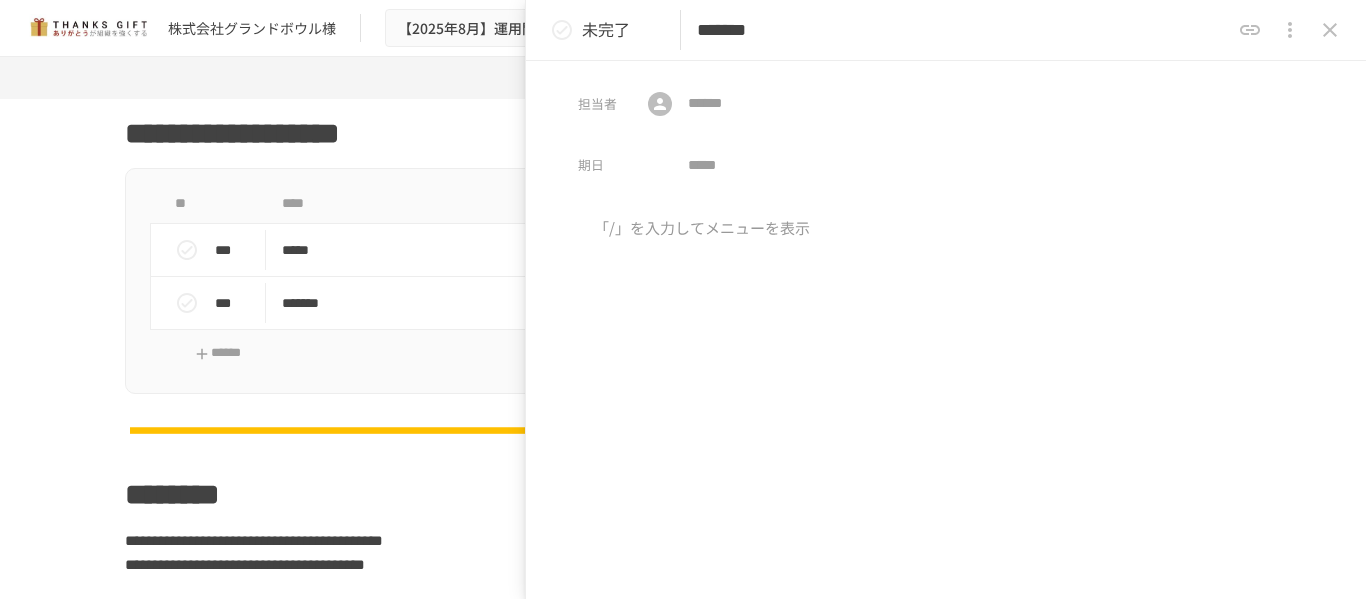 click at bounding box center (946, 383) 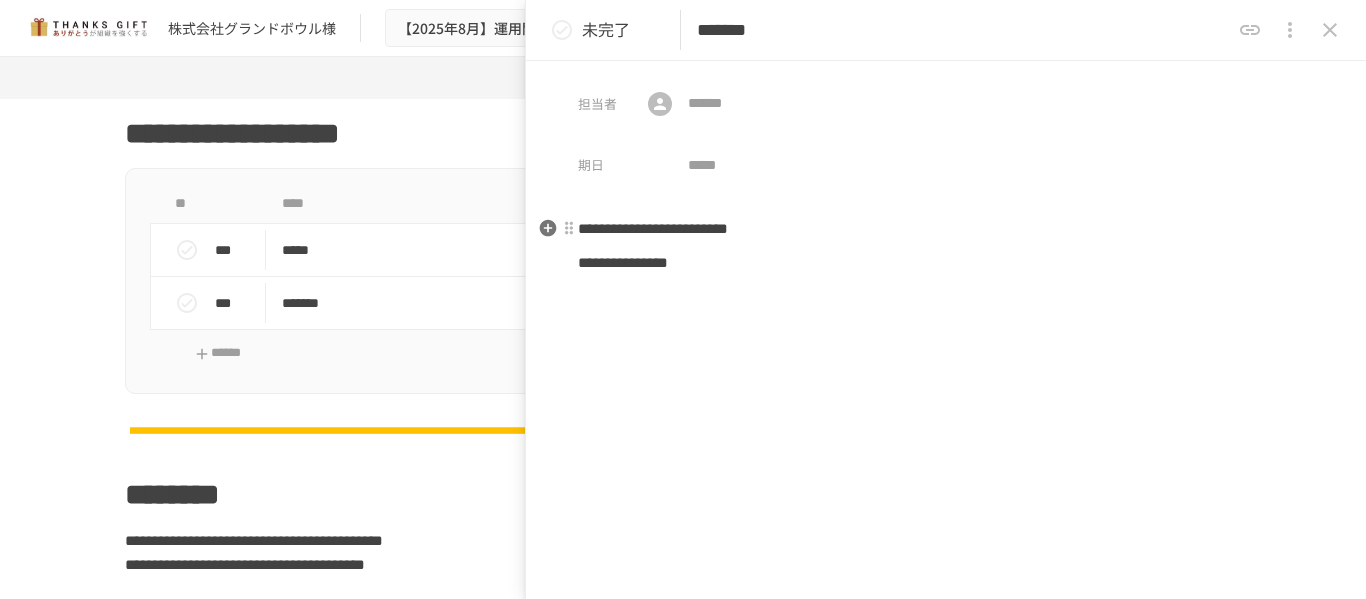click 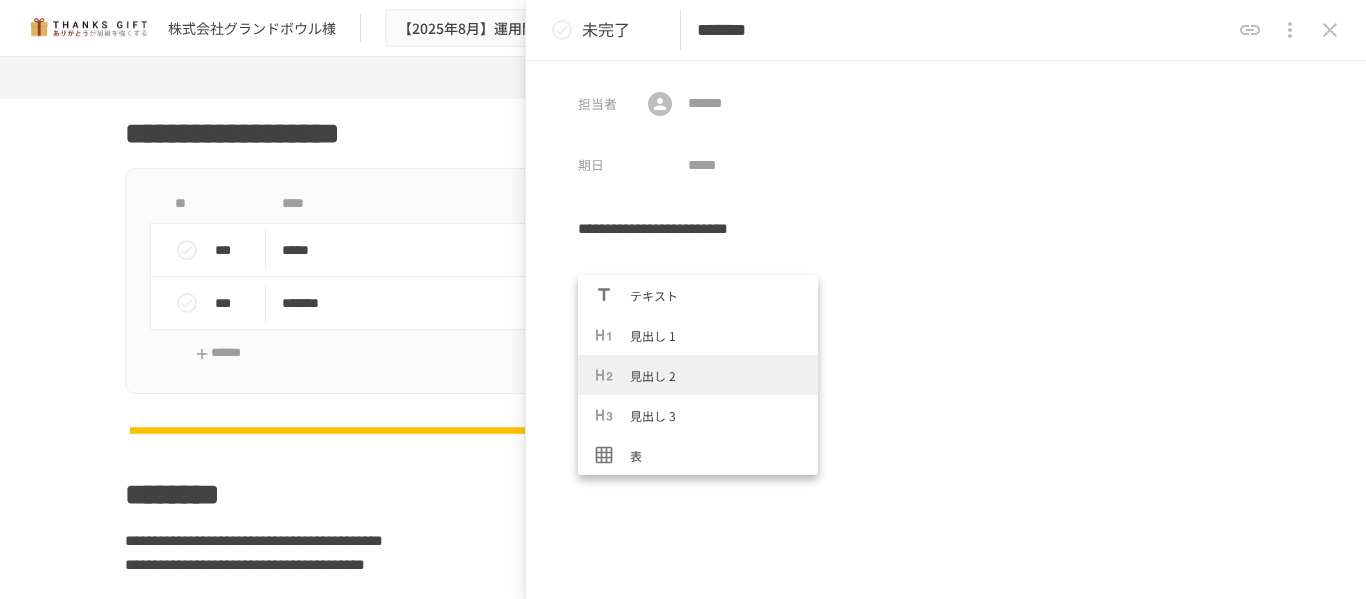 click on "[FIRST] [LAST]" at bounding box center (946, 417) 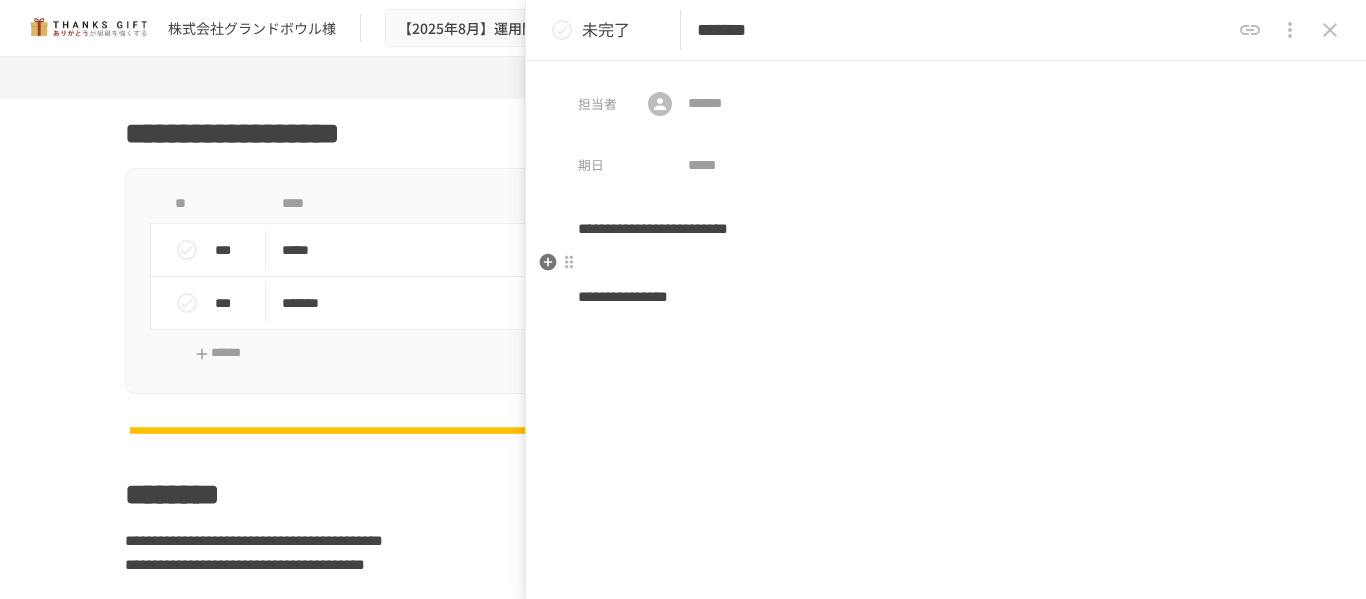 click at bounding box center [946, 263] 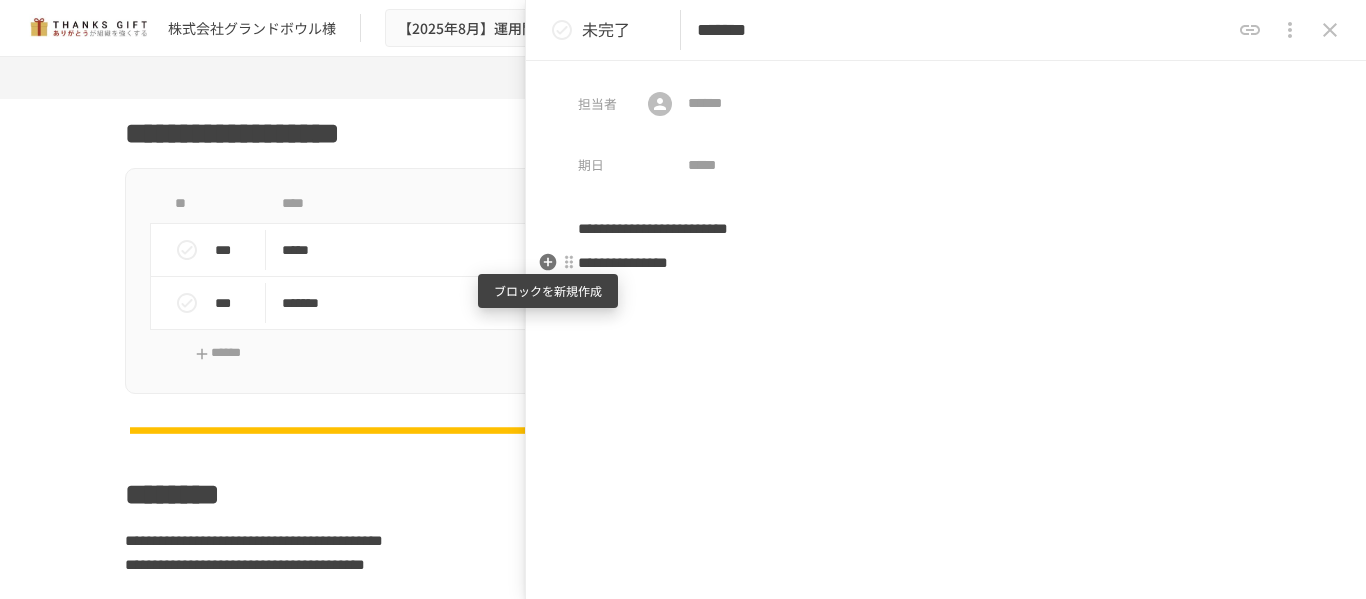 click 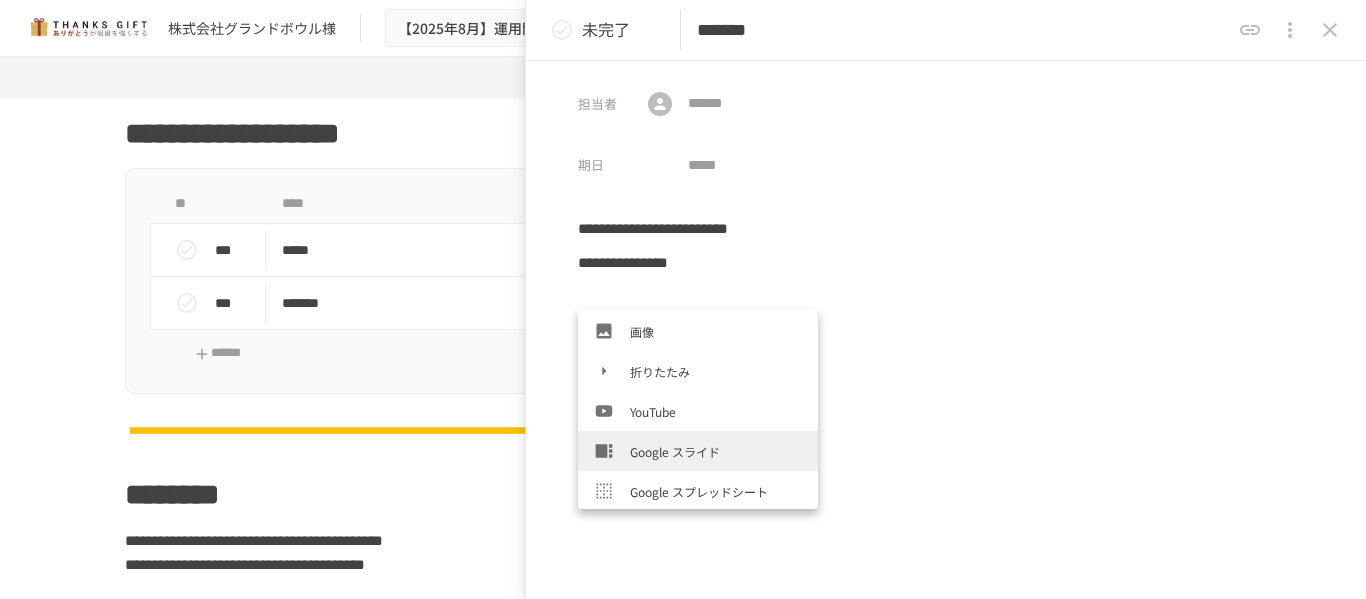 scroll, scrollTop: 400, scrollLeft: 0, axis: vertical 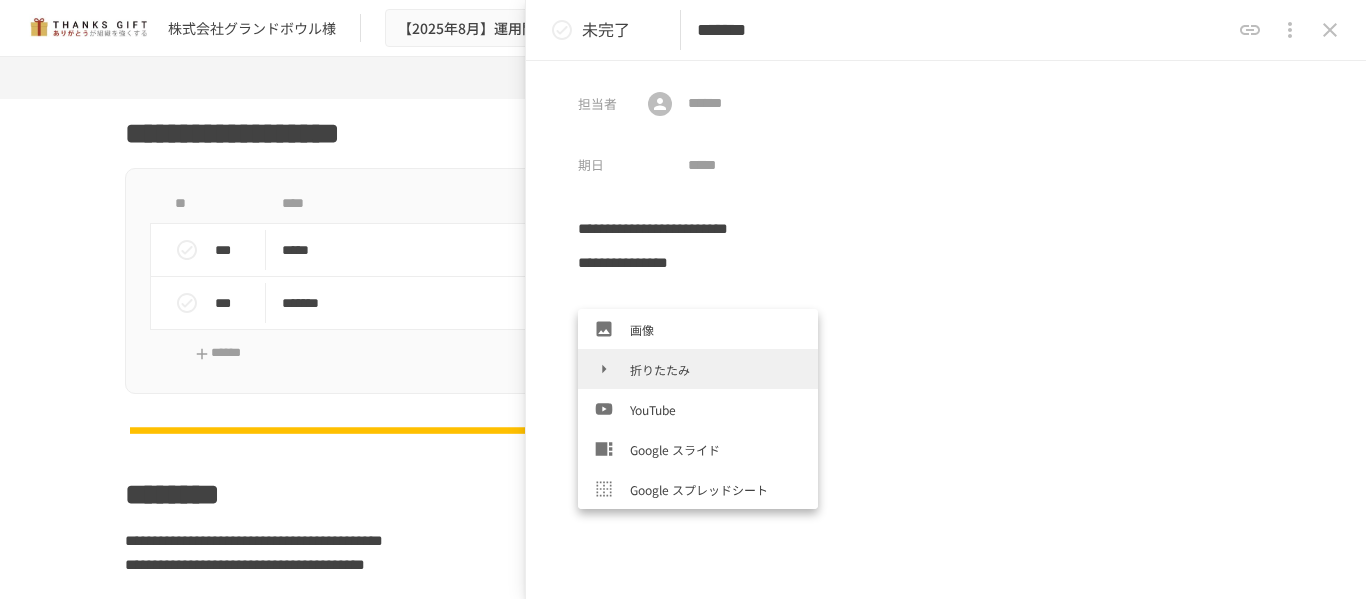 click on "折りたたみ" at bounding box center (716, 369) 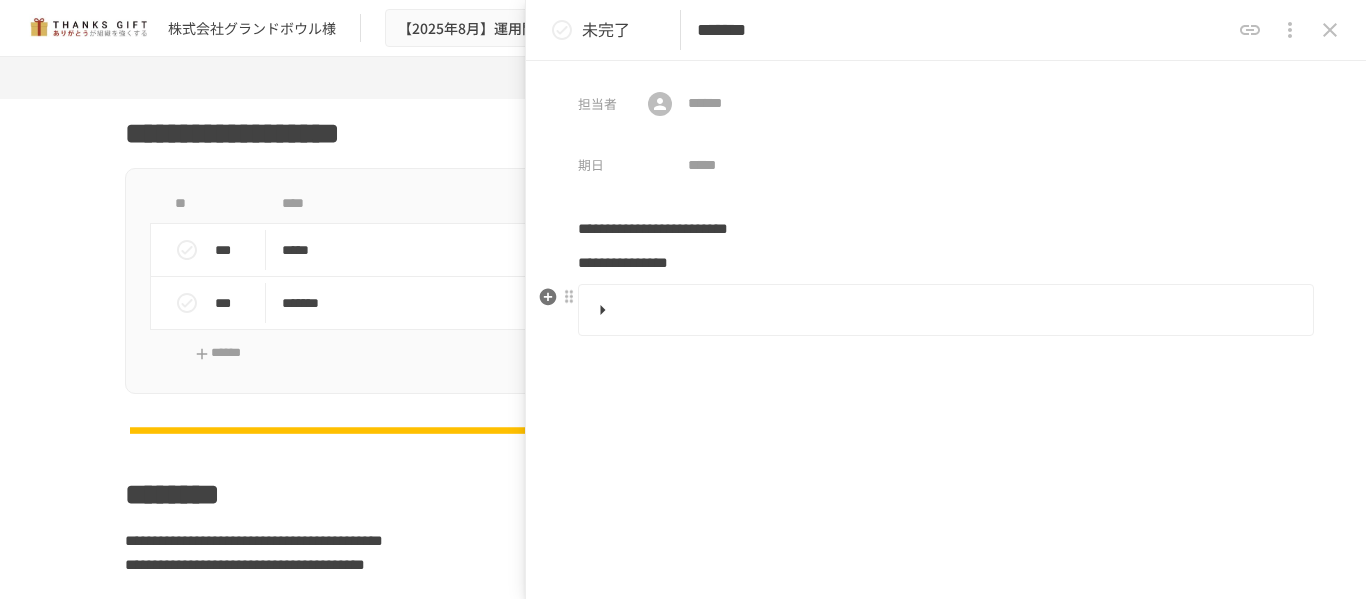 click at bounding box center [944, 310] 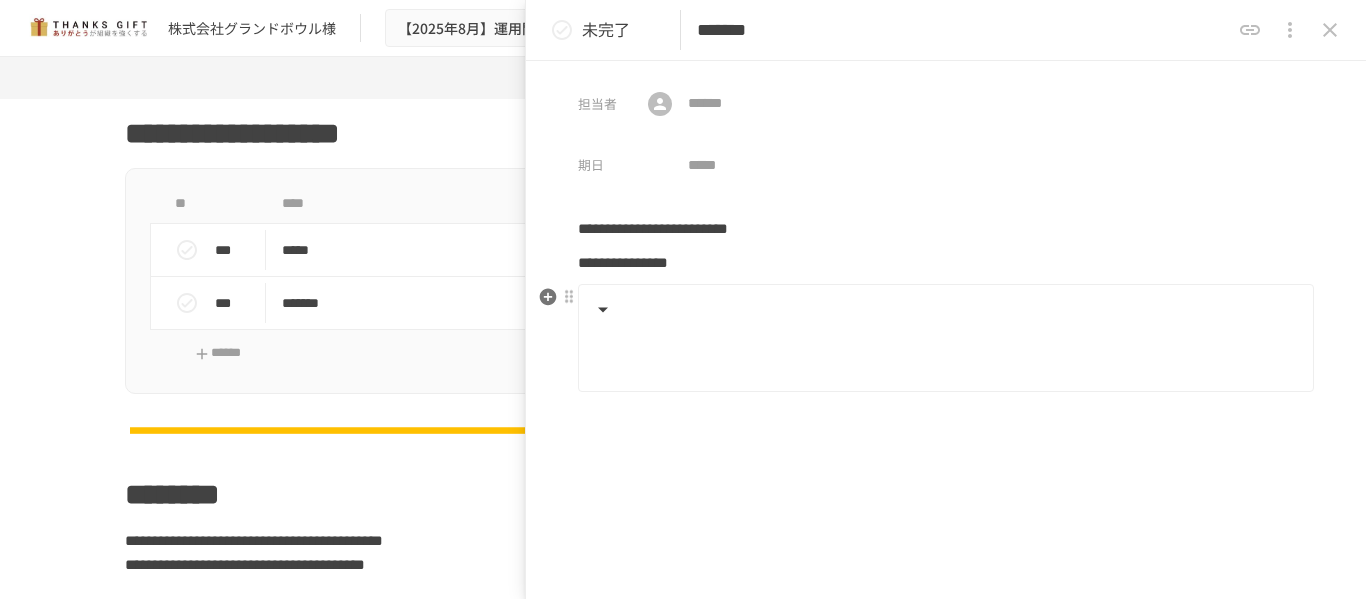 click at bounding box center (959, 357) 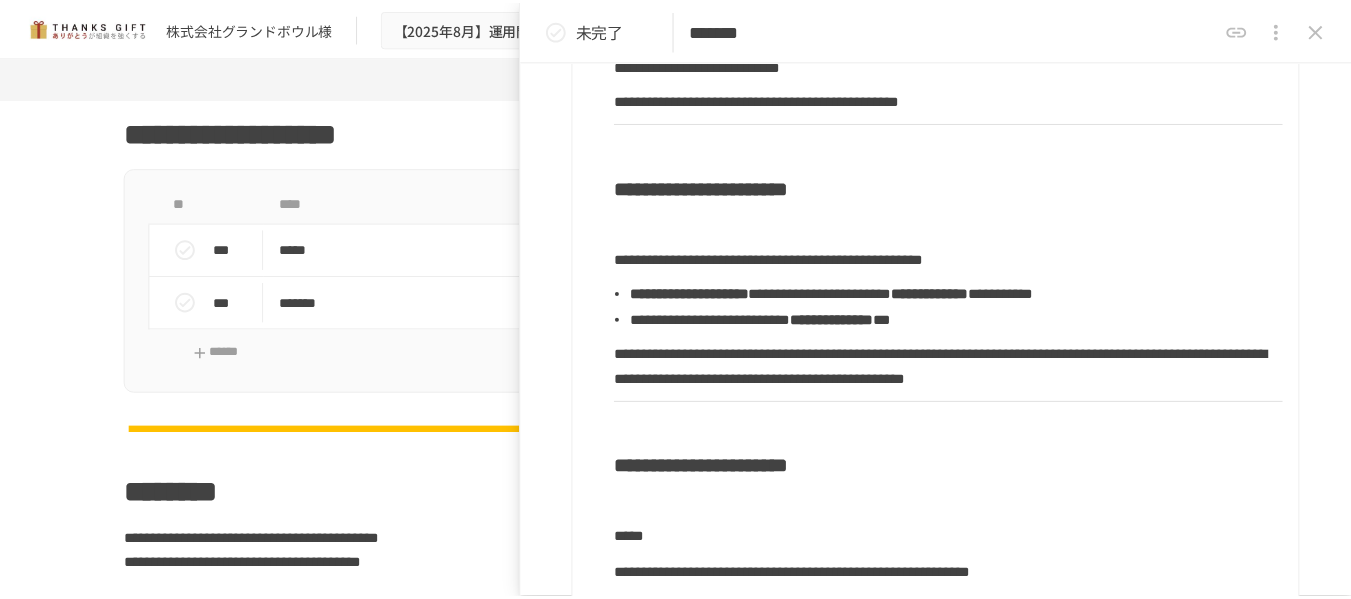scroll, scrollTop: 0, scrollLeft: 0, axis: both 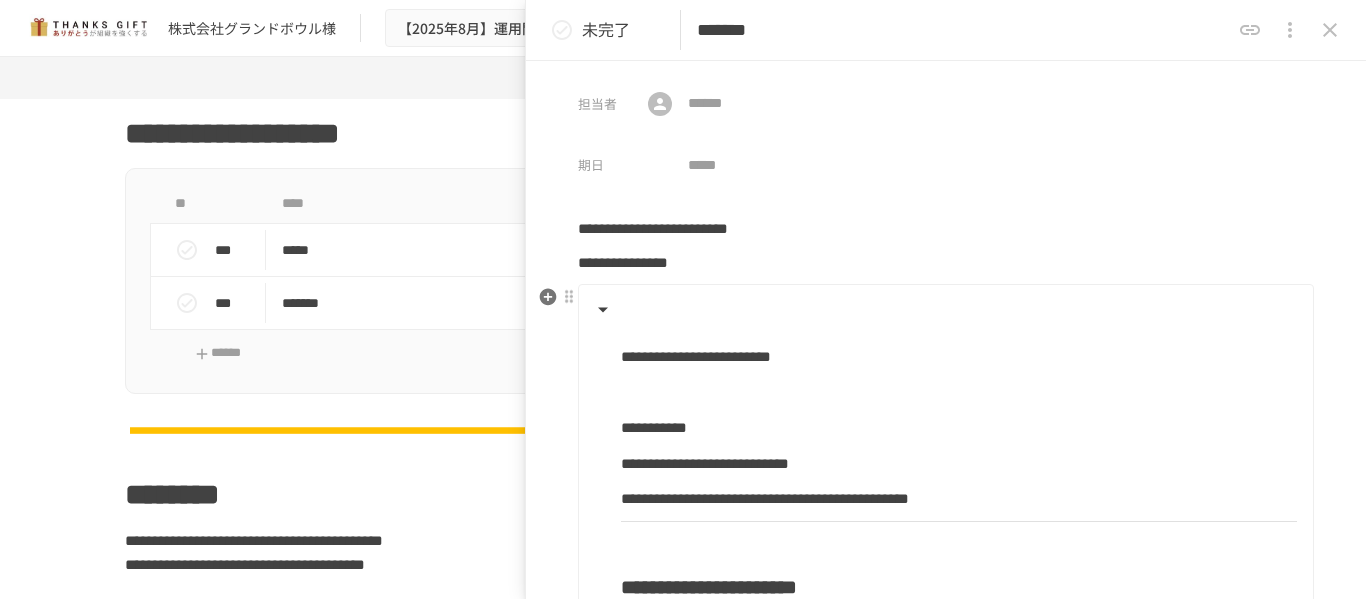click on "[FIRST] [LAST] [CITY] [ADDRESS_LINE_1] [ADDRESS_LINE_2] [ADDRESS_LINE_3] [ADDRESS_LINE_4] [ADDRESS_LINE_5] [ADDRESS_LINE_6] [ADDRESS_LINE_7] [ADDRESS_LINE_8] [ADDRESS_LINE_9] [ADDRESS_LINE_10] [ADDRESS_LINE_11] [ADDRESS_LINE_12] [ADDRESS_LINE_13] [ADDRESS_LINE_14] [ADDRESS_LINE_15] [ADDRESS_LINE_16] [ADDRESS_LINE_17] [ADDRESS_LINE_18] [ADDRESS_LINE_19] [ADDRESS_LINE_20] [ADDRESS_LINE_21] [ADDRESS_LINE_22] [ADDRESS_LINE_23] [ADDRESS_LINE_24] [ADDRESS_LINE_25] [ADDRESS_LINE_26] [ADDRESS_LINE_27] [ADDRESS_LINE_28] [ADDRESS_LINE_29] [ADDRESS_LINE_30] [ADDRESS_LINE_31] [ADDRESS_LINE_32] [ADDRESS_LINE_33] [ADDRESS_LINE_34] [ADDRESS_LINE_35] [ADDRESS_LINE_36] [ADDRESS_LINE_37] [ADDRESS_LINE_38] [ADDRESS_LINE_39] [ADDRESS_LINE_40] [ADDRESS_LINE_41] [ADDRESS_LINE_42] [ADDRESS_LINE_43] [ADDRESS_LINE_44] [ADDRESS_LINE_45] [ADDRESS_LINE_46] [ADDRESS_LINE_47] [ADDRESS_LINE_48] [ADDRESS_LINE_49] [ADDRESS_LINE_50] [ADDRESS_LINE_51] [ADDRESS_LINE_52] [ADDRESS_LINE_53] [ADDRESS_LINE_54] [ADDRESS_LINE_55] [ADDRESS_LINE_56] [ADDRESS_LINE_57] [ADDRESS_LINE_58] [ADDRESS_LINE_59] [ADDRESS_LINE_60] [ADDRESS_LINE_61] [ADDRESS_LINE_62] [ADDRESS_LINE_63] [ADDRESS_LINE_64] [ADDRESS_LINE_65] [ADDRESS_LINE_66] [ADDRESS_LINE_67] [ADDRESS_LINE_68] [ADDRESS_LINE_69] [ADDRESS_LINE_70] [ADDRESS_LINE_71] [ADDRESS_LINE_72] [ADDRESS_LINE_73] [ADDRESS_LINE_74] [ADDRESS_LINE_75] [ADDRESS_LINE_76] [ADDRESS_LINE_77] [ADDRESS_LINE_78] [ADDRESS_LINE_79] [ADDRESS_LINE_80] [ADDRESS_LINE_81] [ADDRESS_LINE_82] [ADDRESS_LINE_83] [ADDRESS_LINE_84] [ADDRESS_LINE_85] [ADDRESS_LINE_86] [ADDRESS_LINE_87] [ADDRESS_LINE_88] [ADDRESS_LINE_89] [ADDRESS_LINE_90] [ADDRESS_LINE_91] [ADDRESS_LINE_92] [ADDRESS_LINE_93] [ADDRESS_LINE_94] [ADDRESS_LINE_95] [ADDRESS_LINE_96] [ADDRESS_LINE_97] [ADDRESS_LINE_98] [ADDRESS_LINE_99] [ADDRESS_LINE_100]" at bounding box center (944, 921) 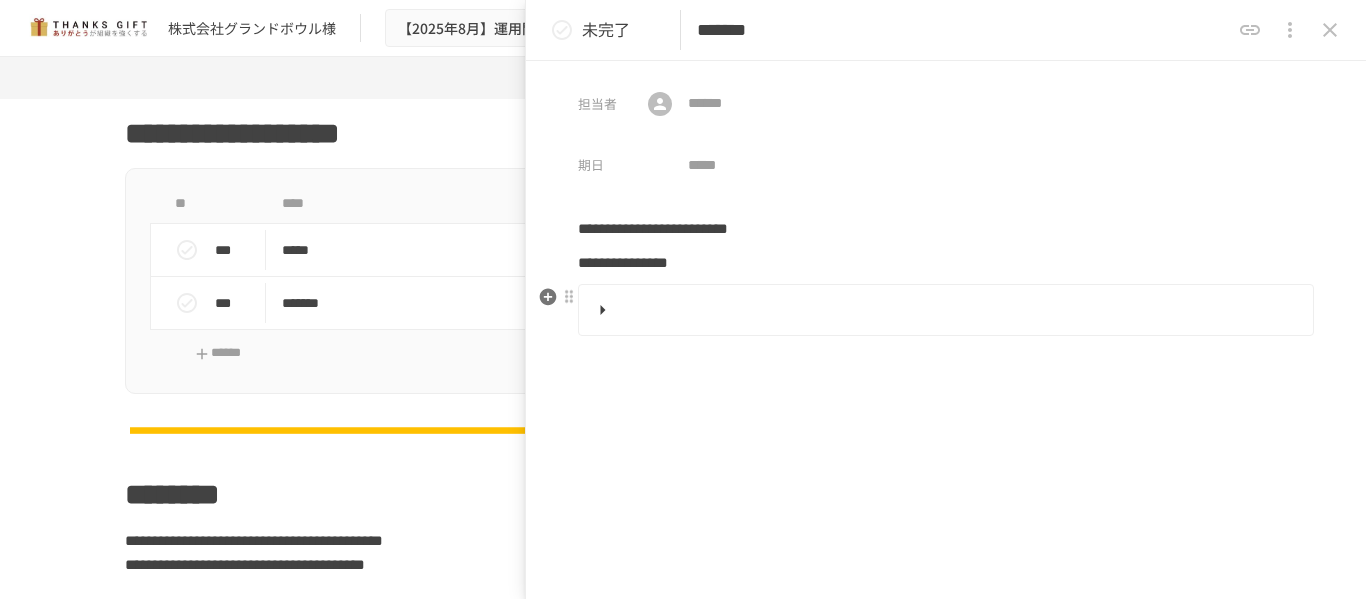 type 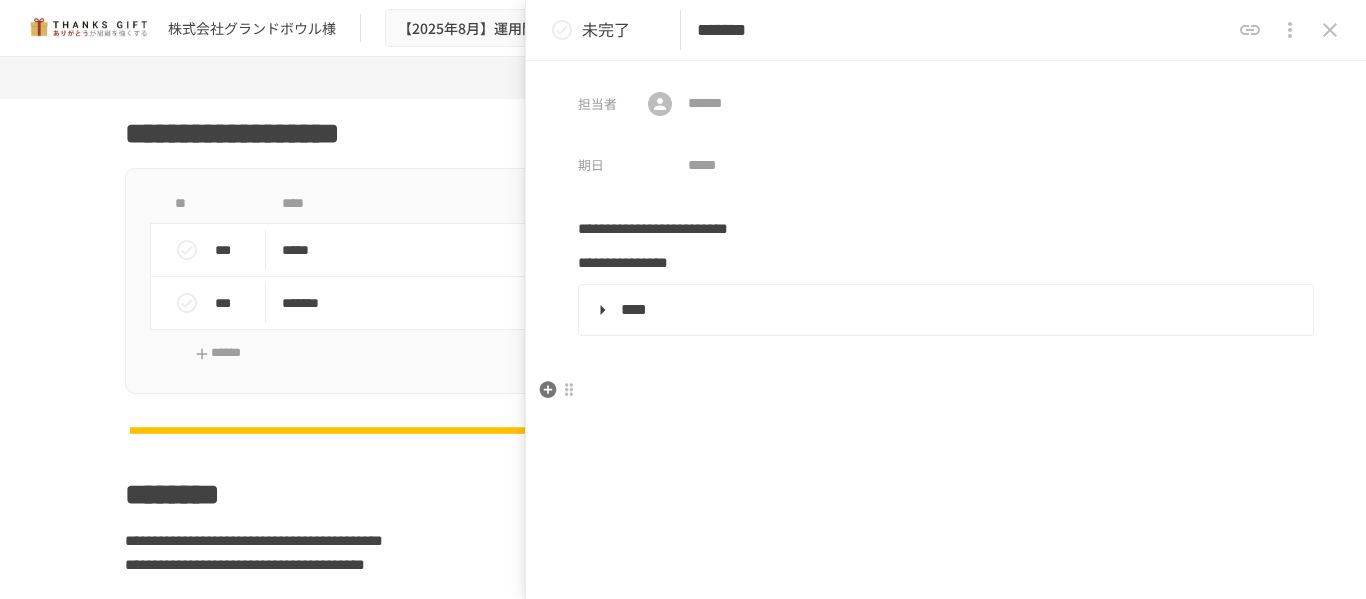 click on "**********" at bounding box center [946, 464] 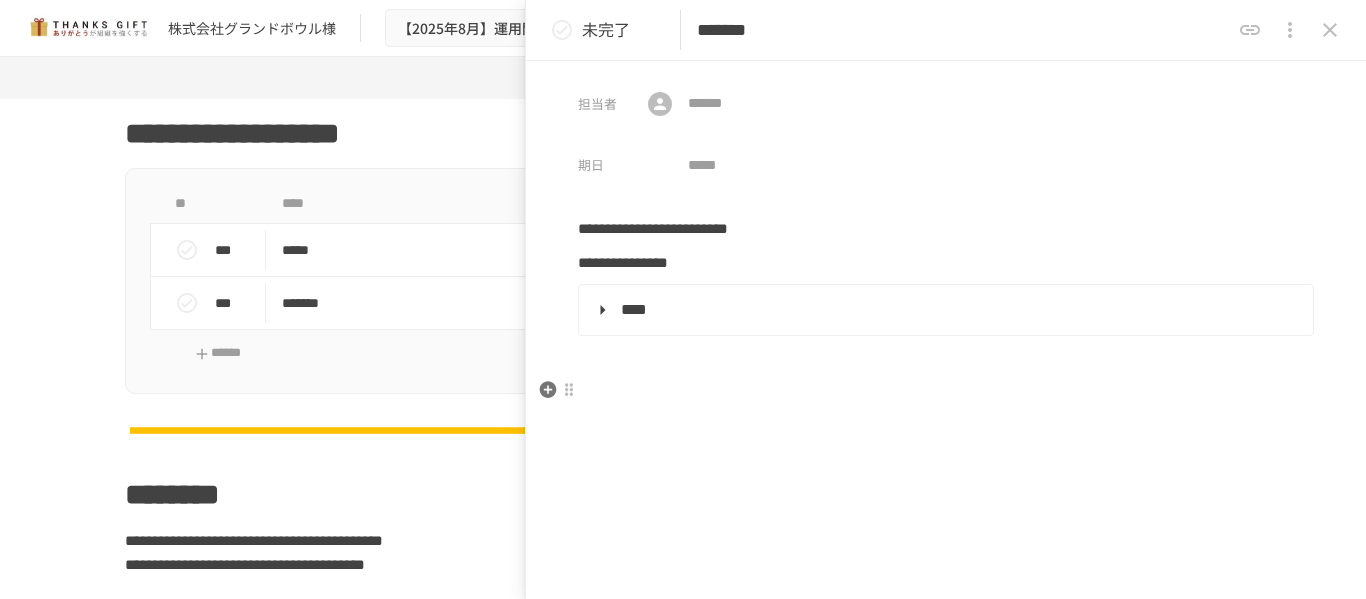 click at bounding box center (946, 391) 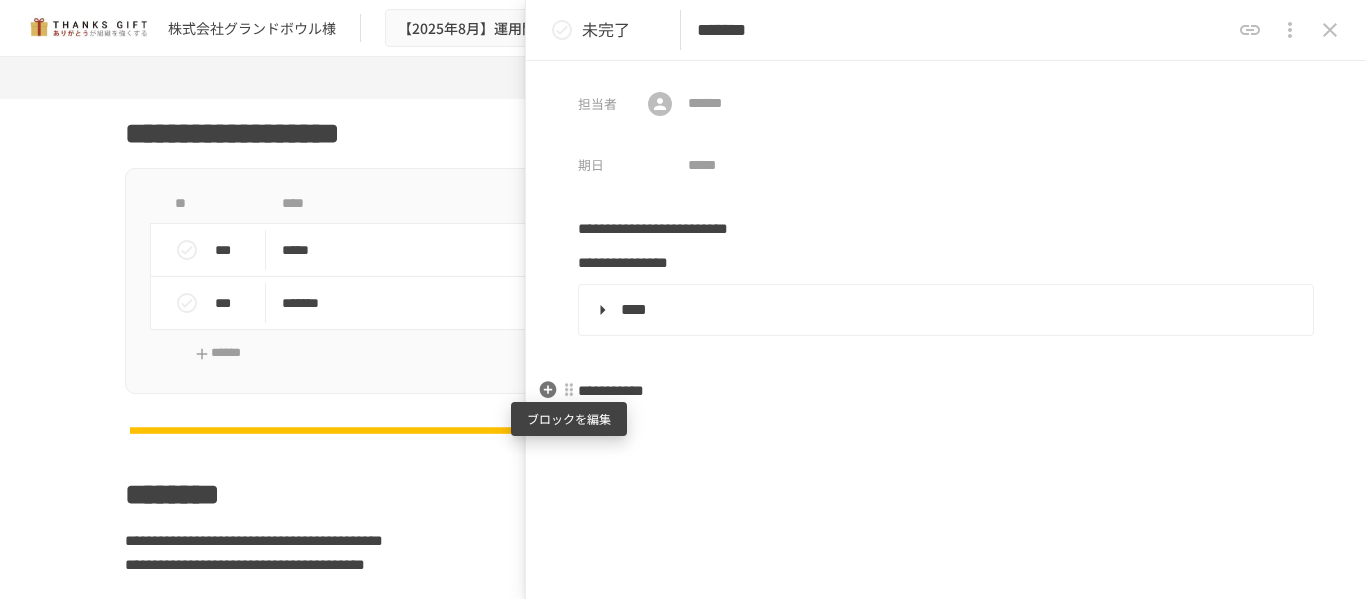 click at bounding box center (569, 390) 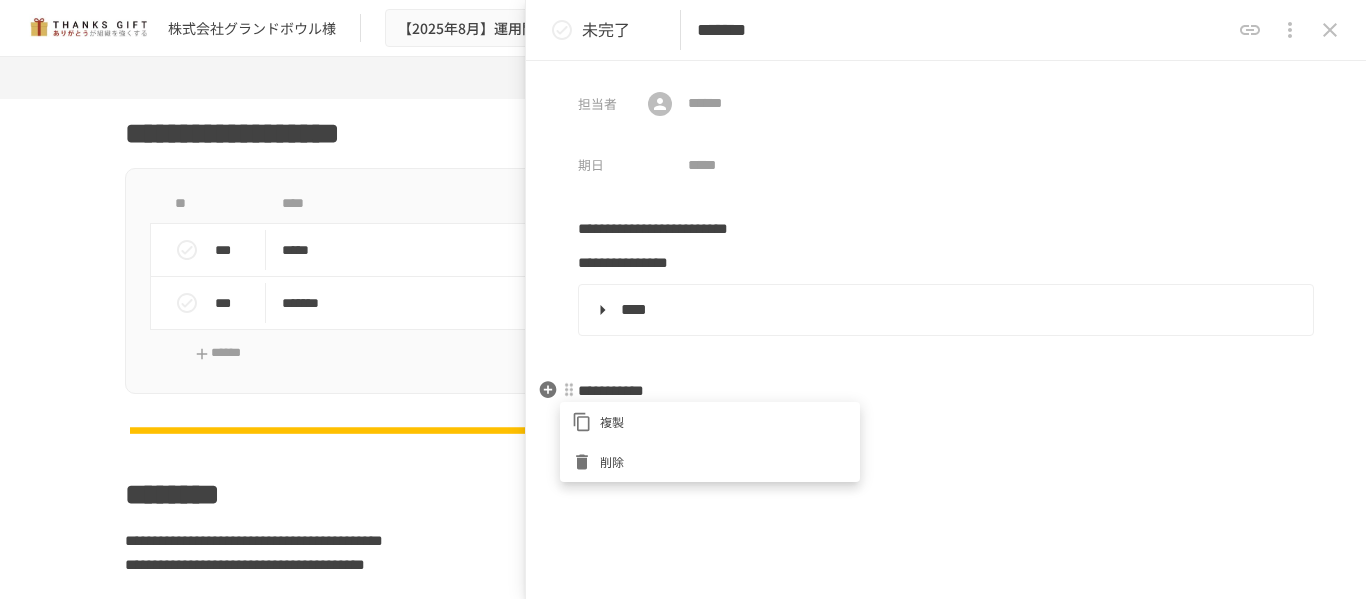 click at bounding box center [683, 299] 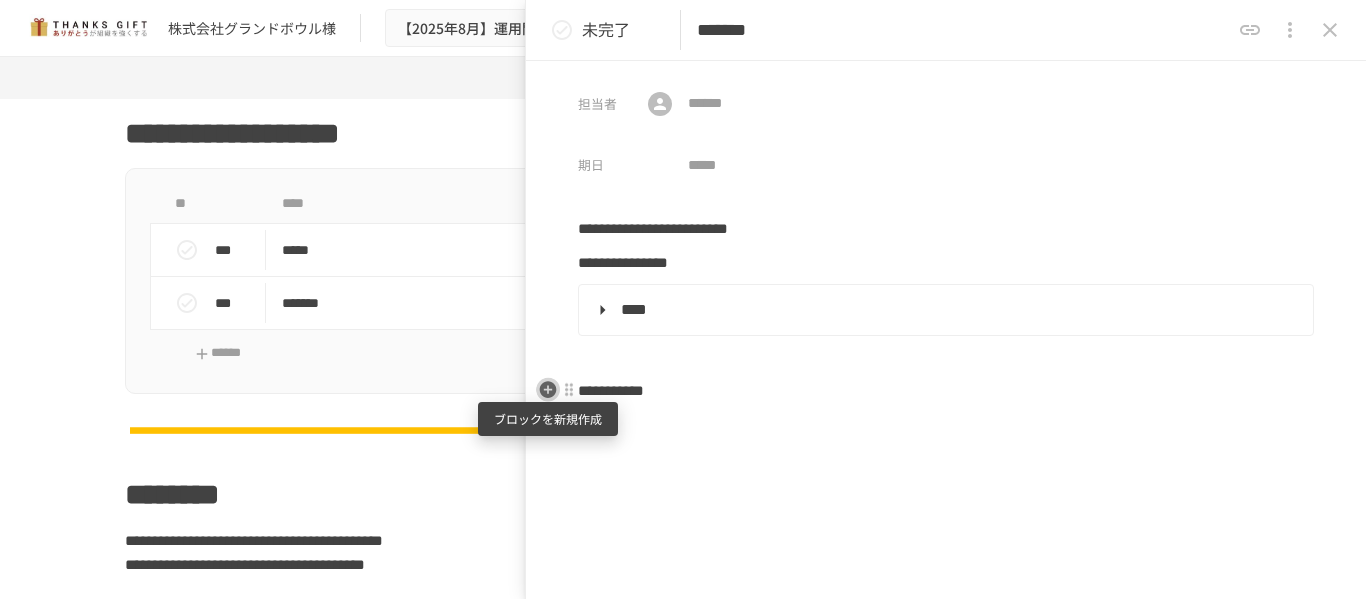click 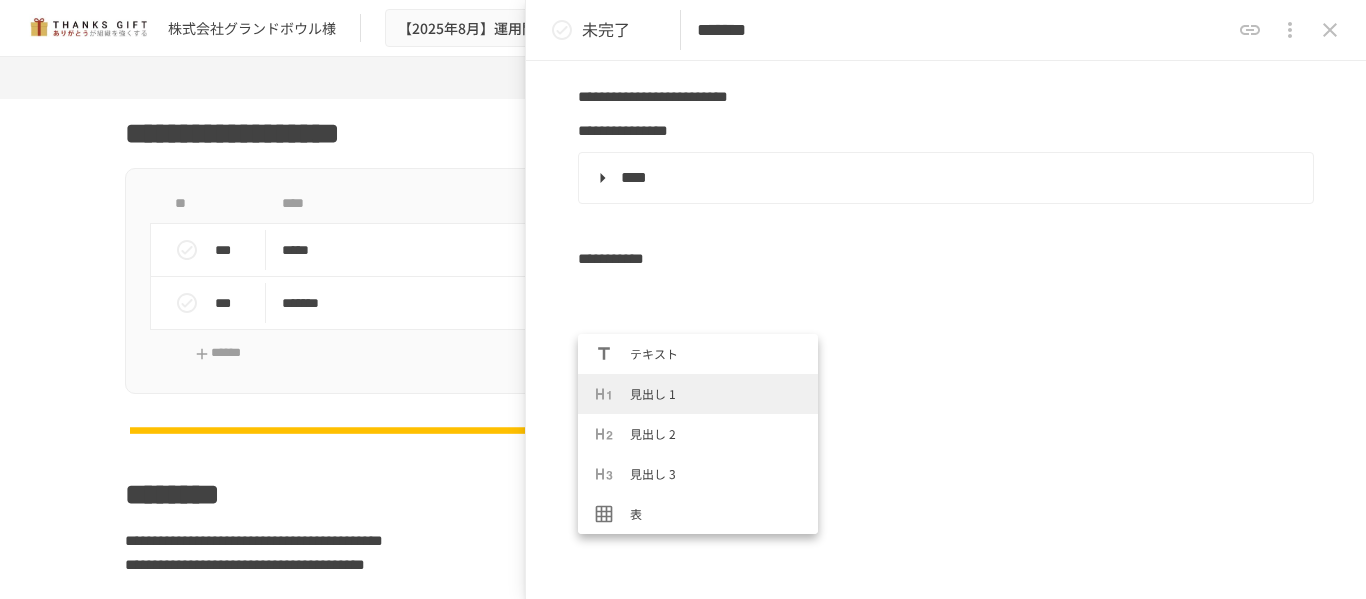 scroll, scrollTop: 147, scrollLeft: 0, axis: vertical 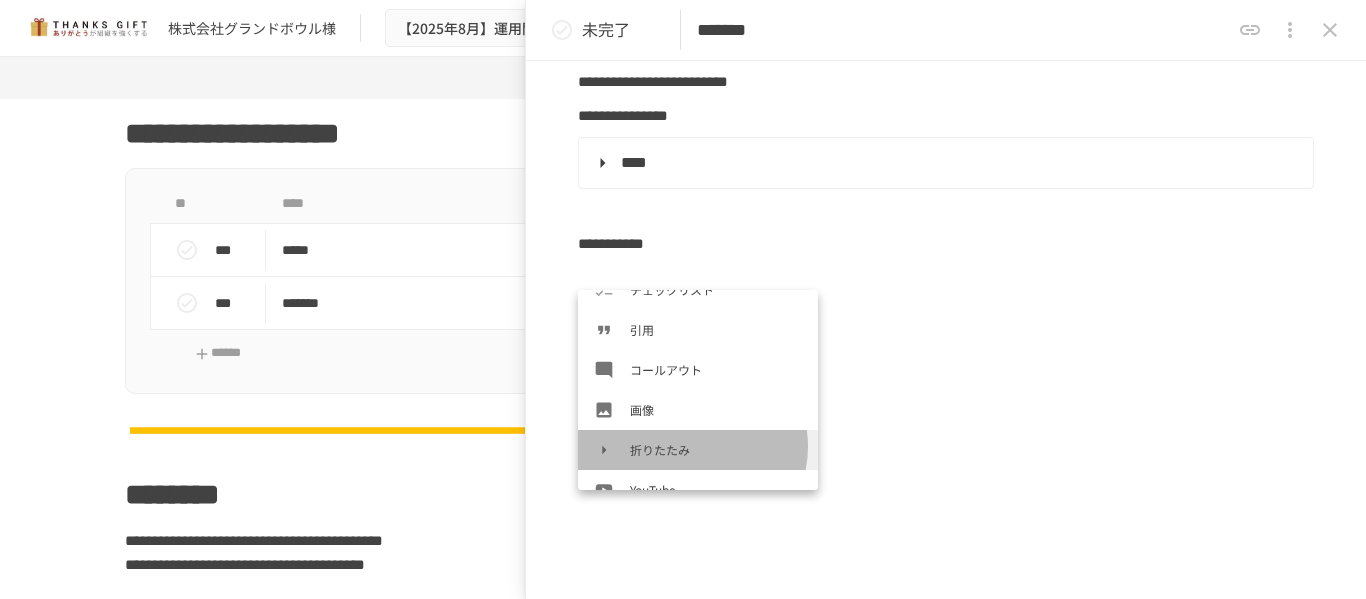 click on "折りたたみ" at bounding box center [716, 449] 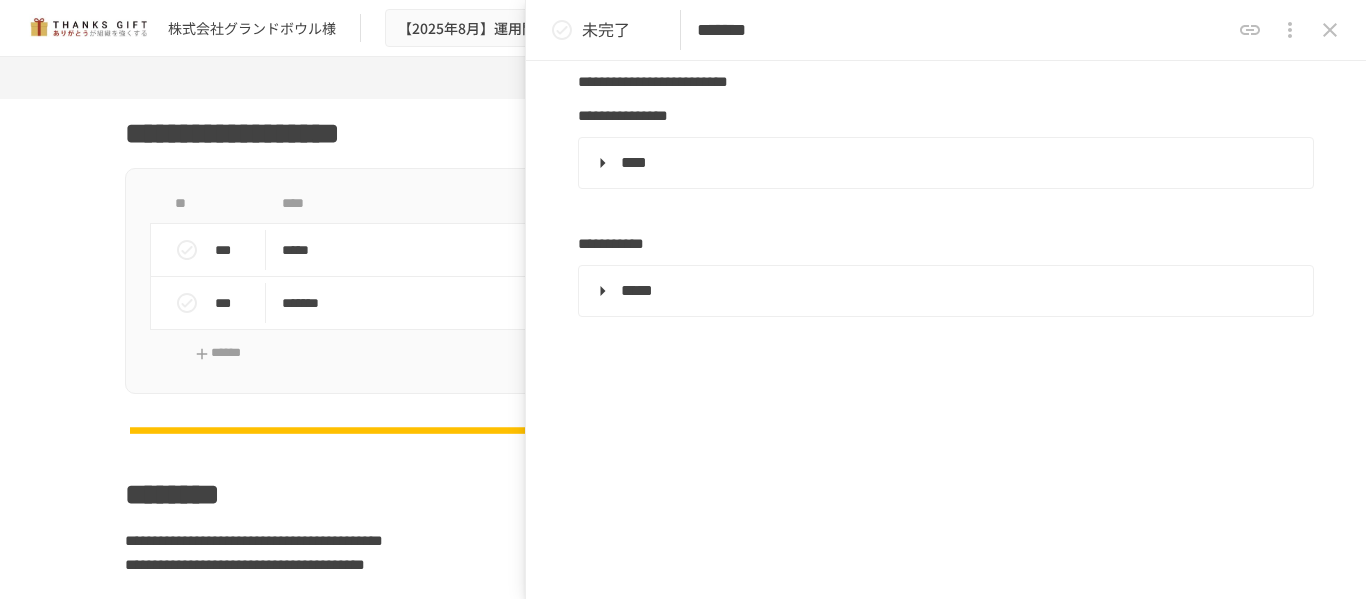 click on "**********" at bounding box center [946, 363] 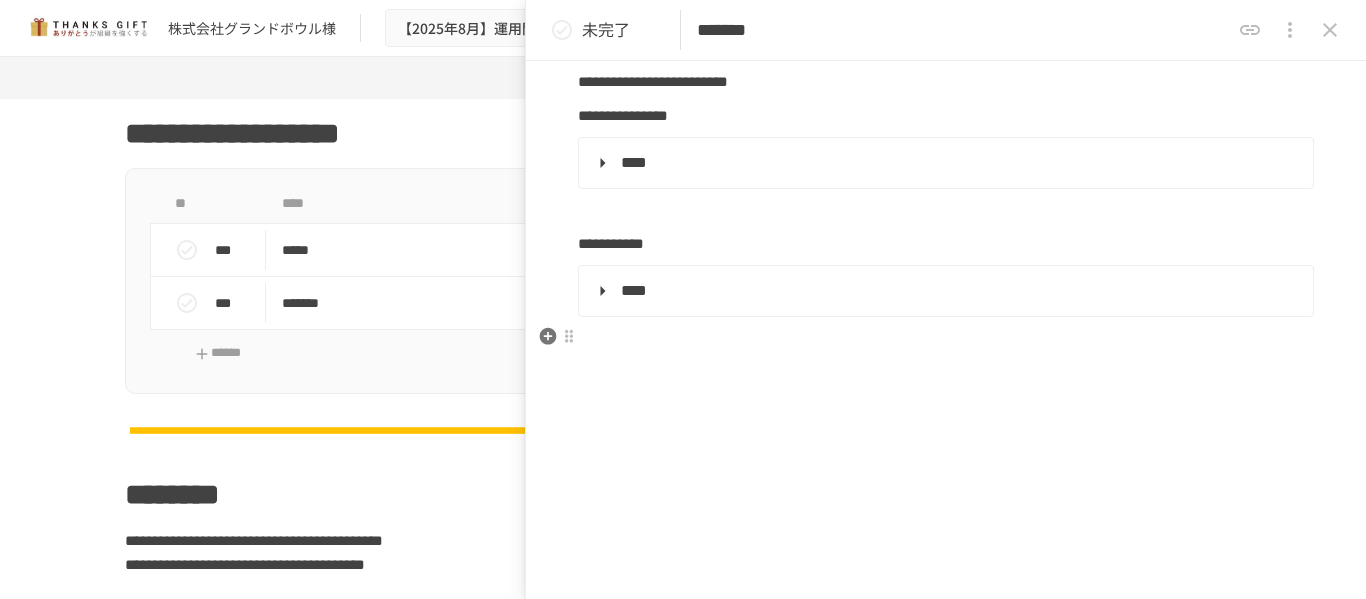 click on "****" at bounding box center [634, 290] 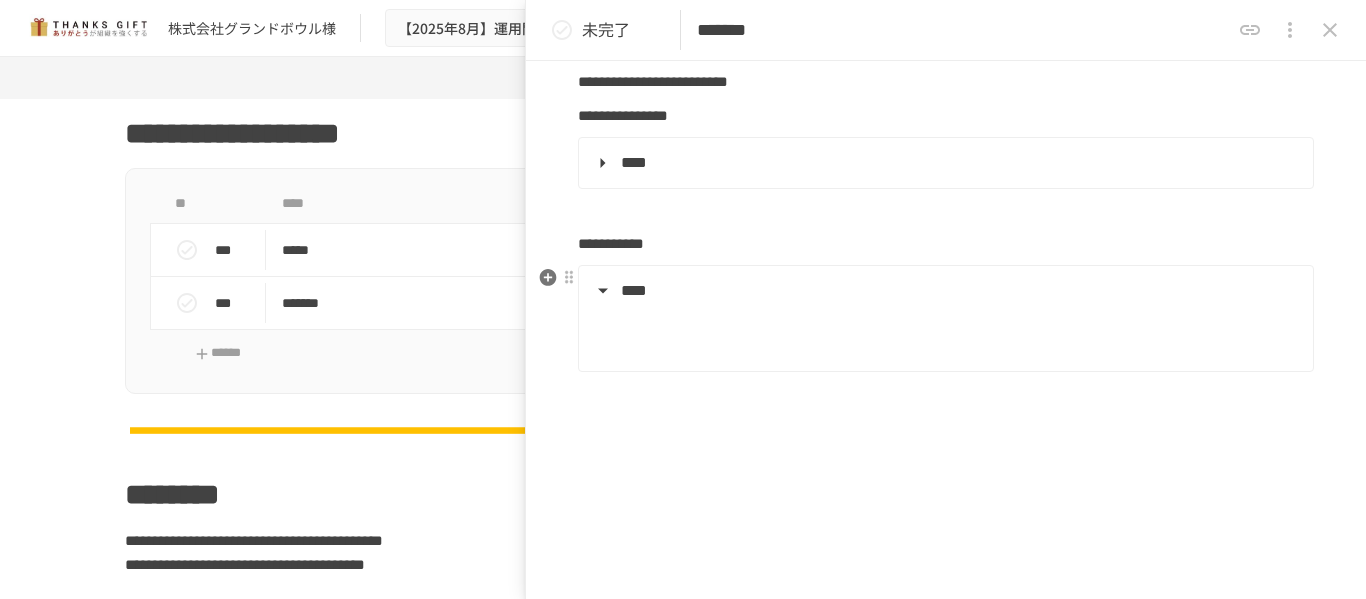 click at bounding box center (959, 338) 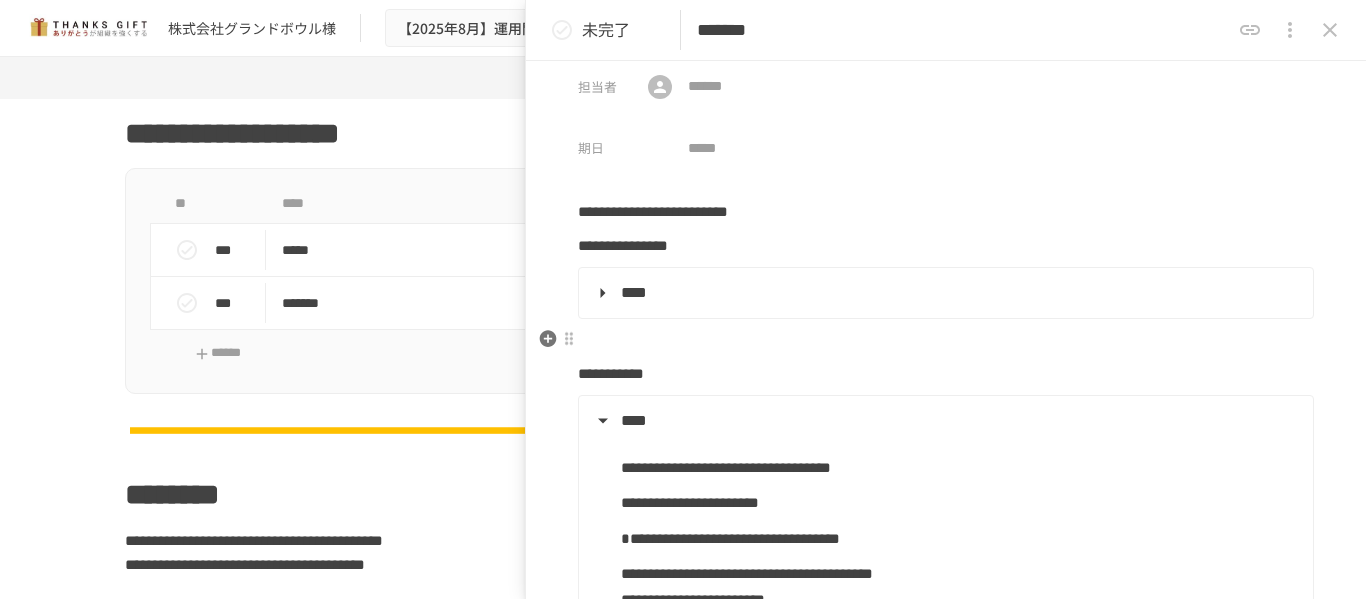 scroll, scrollTop: 0, scrollLeft: 0, axis: both 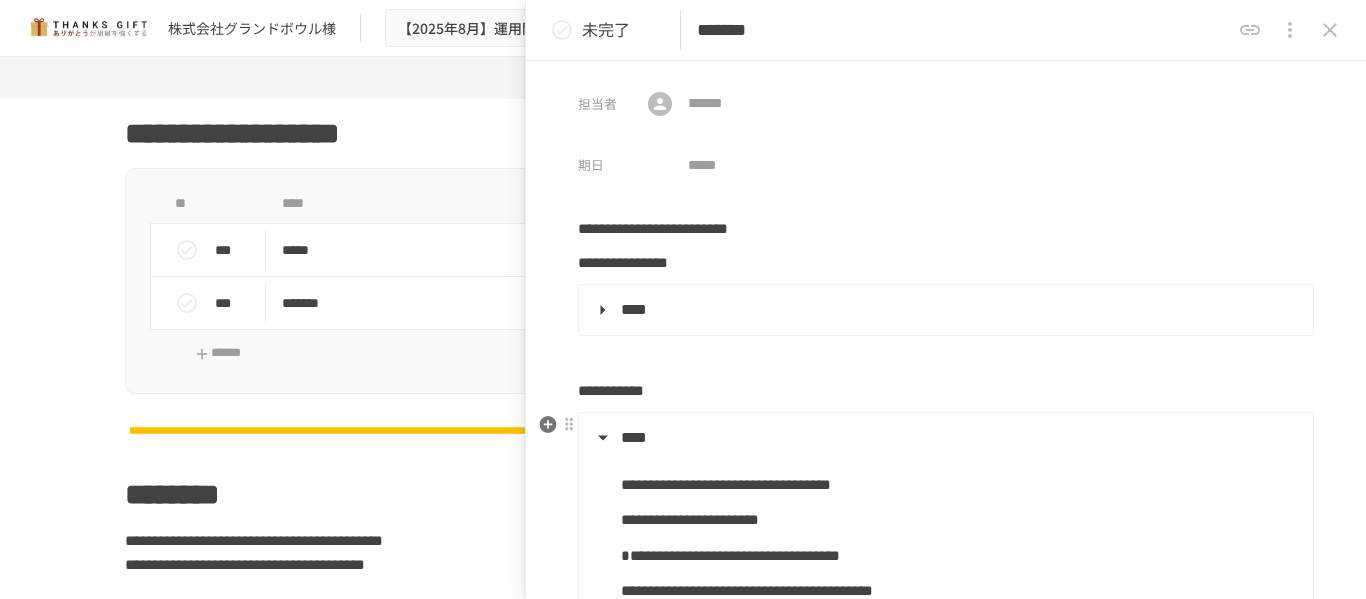 click on "****" at bounding box center [634, 437] 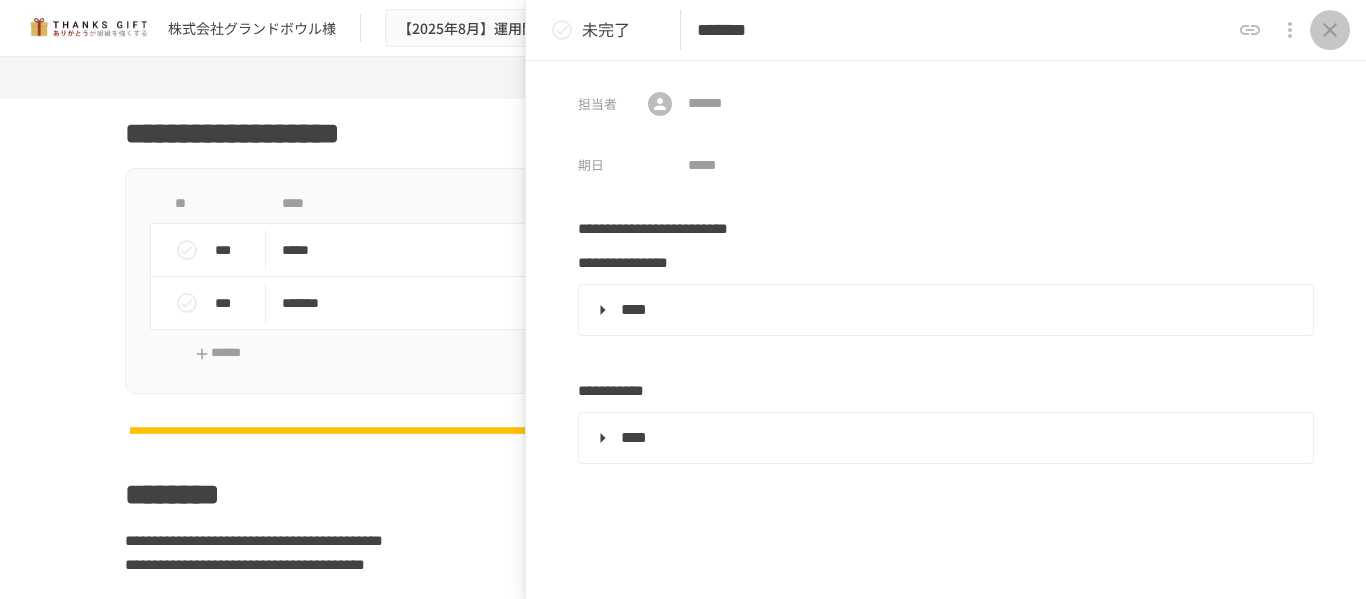 drag, startPoint x: 1329, startPoint y: 19, endPoint x: 1183, endPoint y: 41, distance: 147.64822 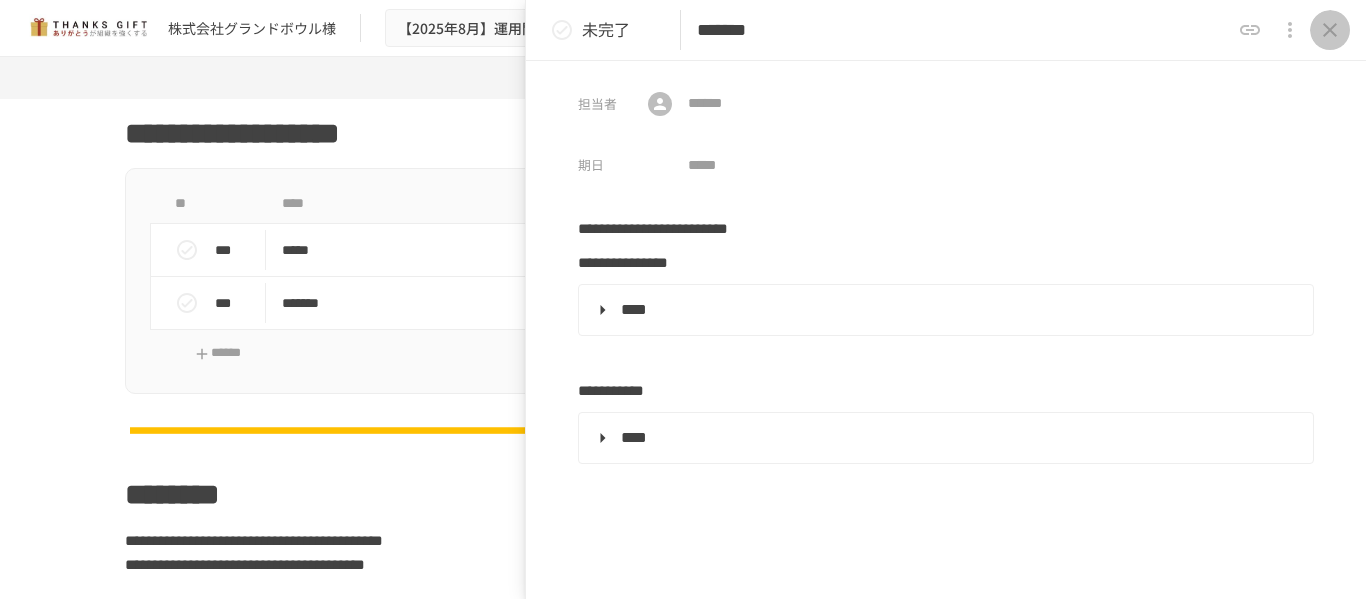 click 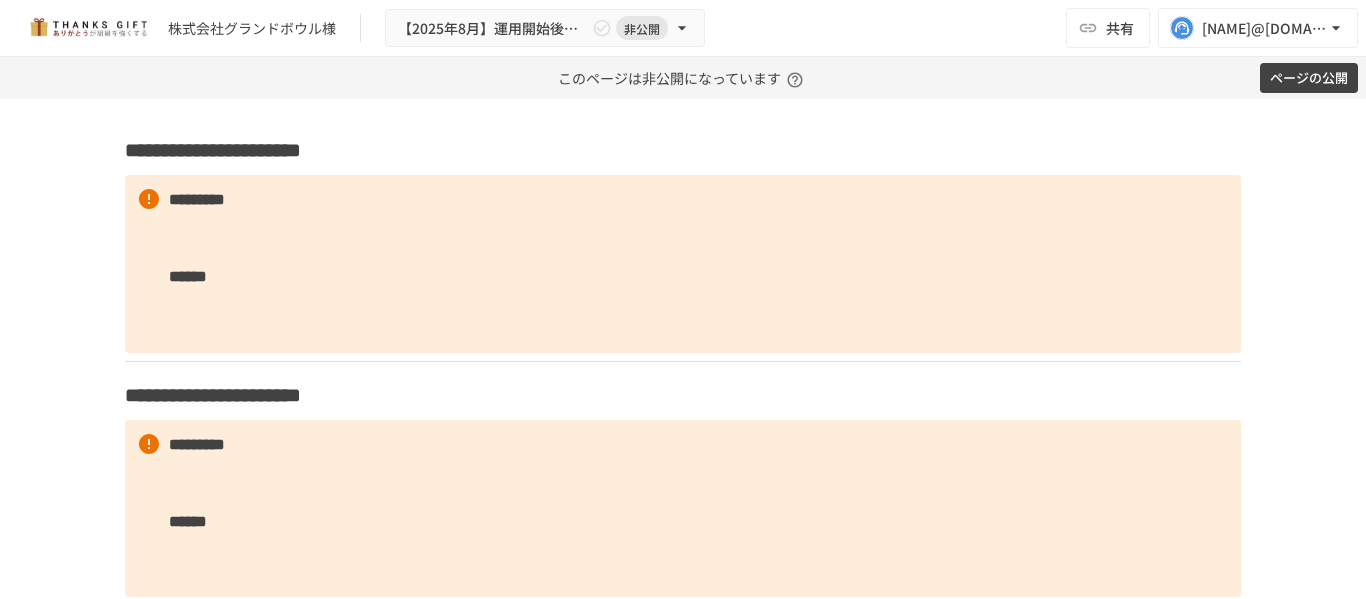 scroll, scrollTop: 3155, scrollLeft: 0, axis: vertical 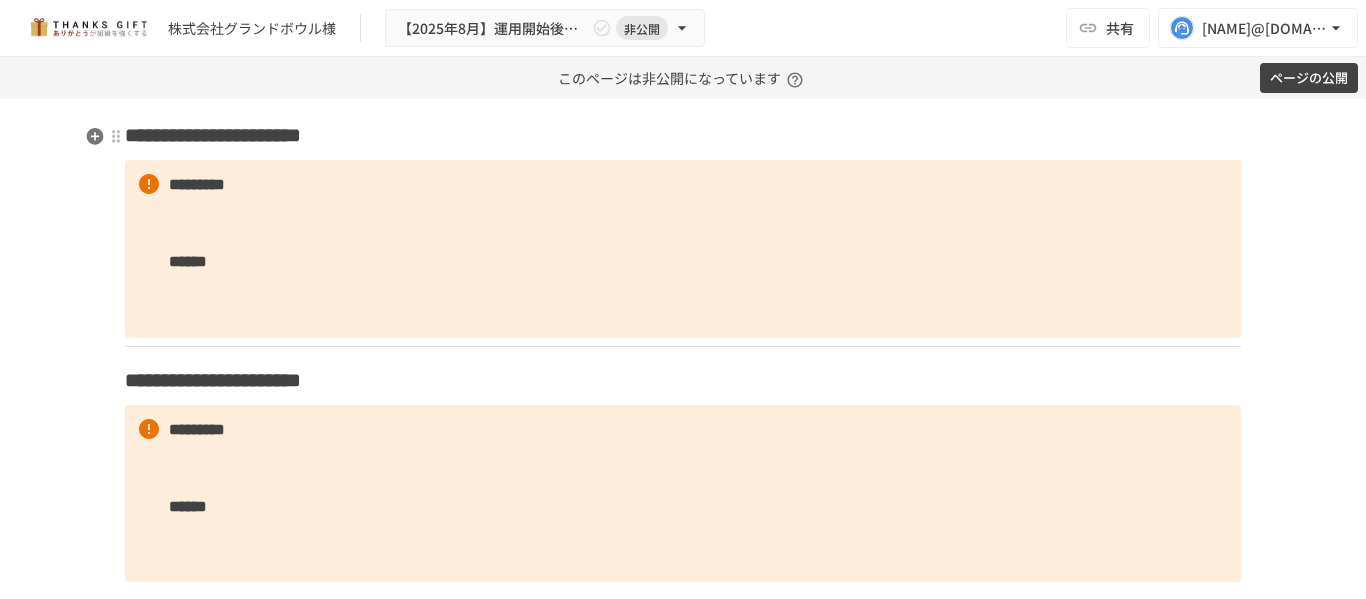 click on "**********" at bounding box center [683, 135] 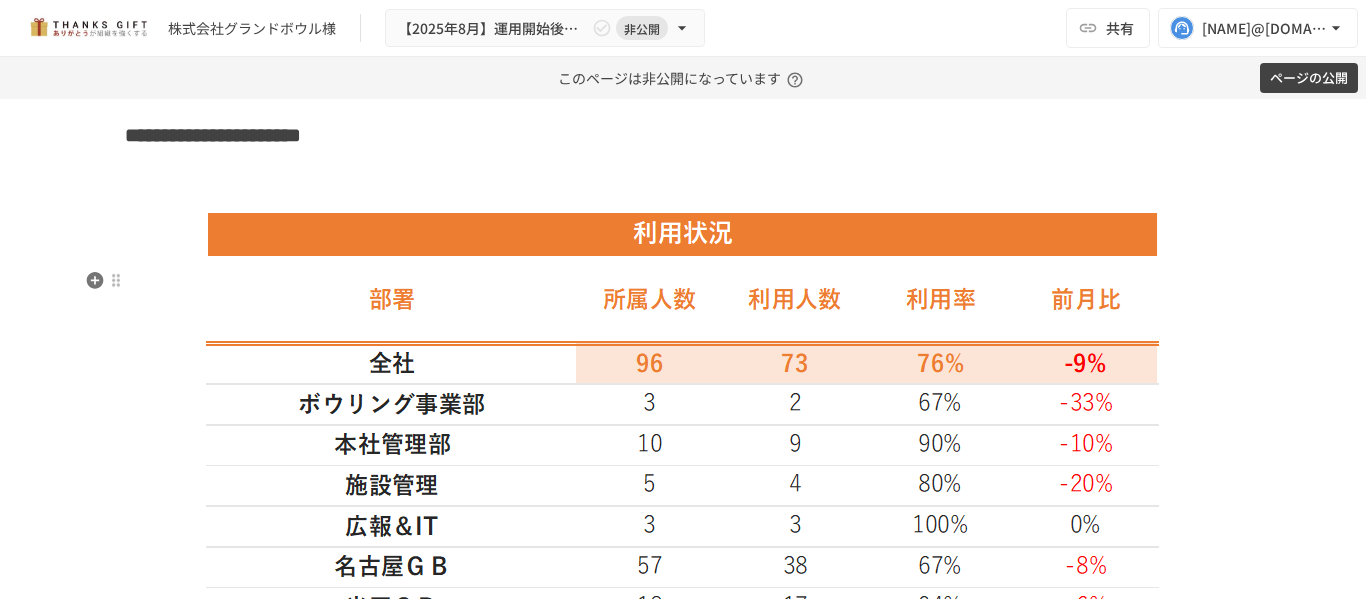 click at bounding box center [683, 185] 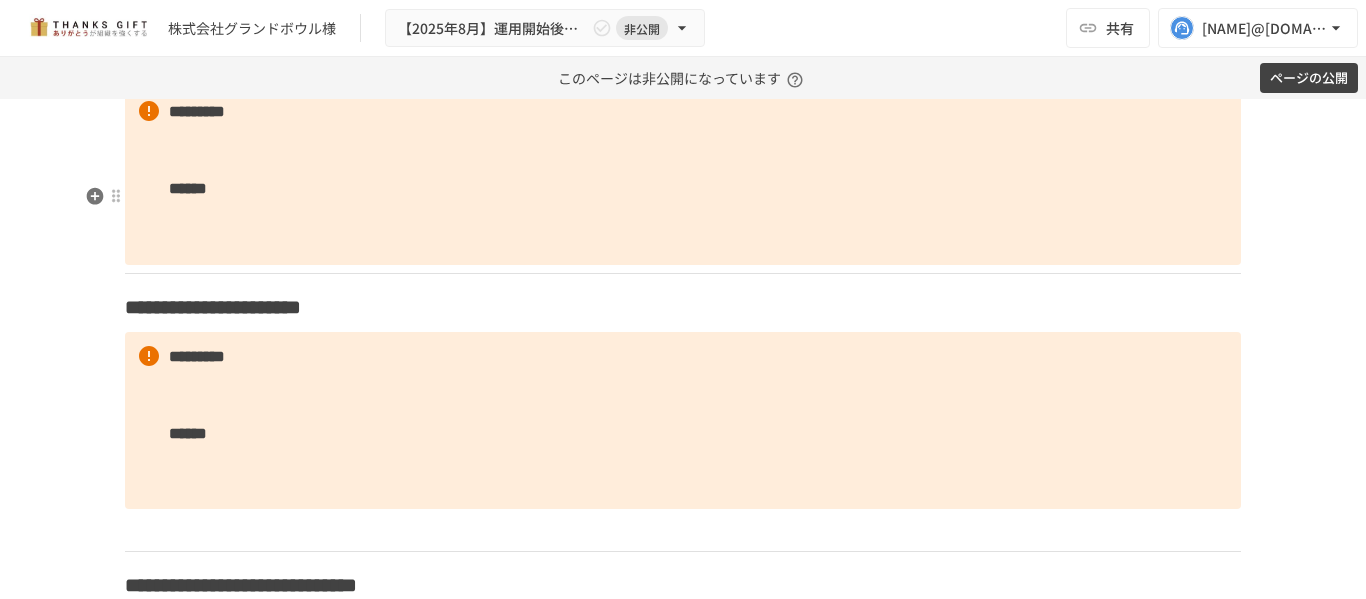 scroll, scrollTop: 3855, scrollLeft: 0, axis: vertical 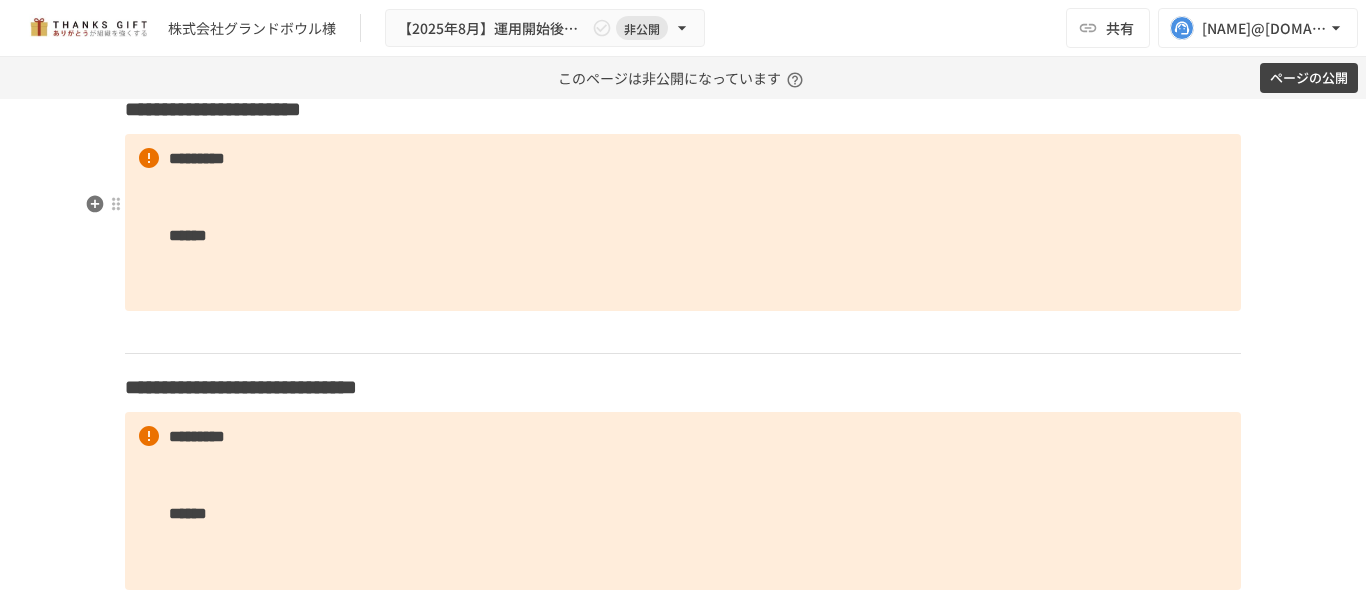 click on "**********" at bounding box center (683, 109) 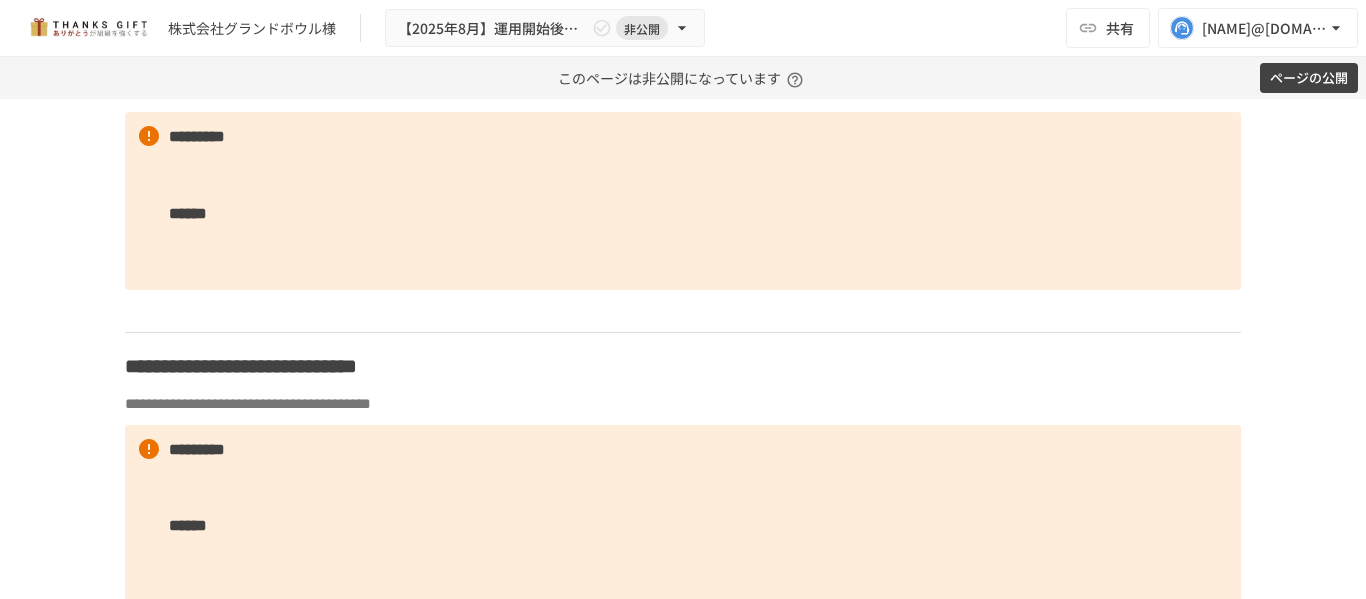 scroll, scrollTop: 4455, scrollLeft: 0, axis: vertical 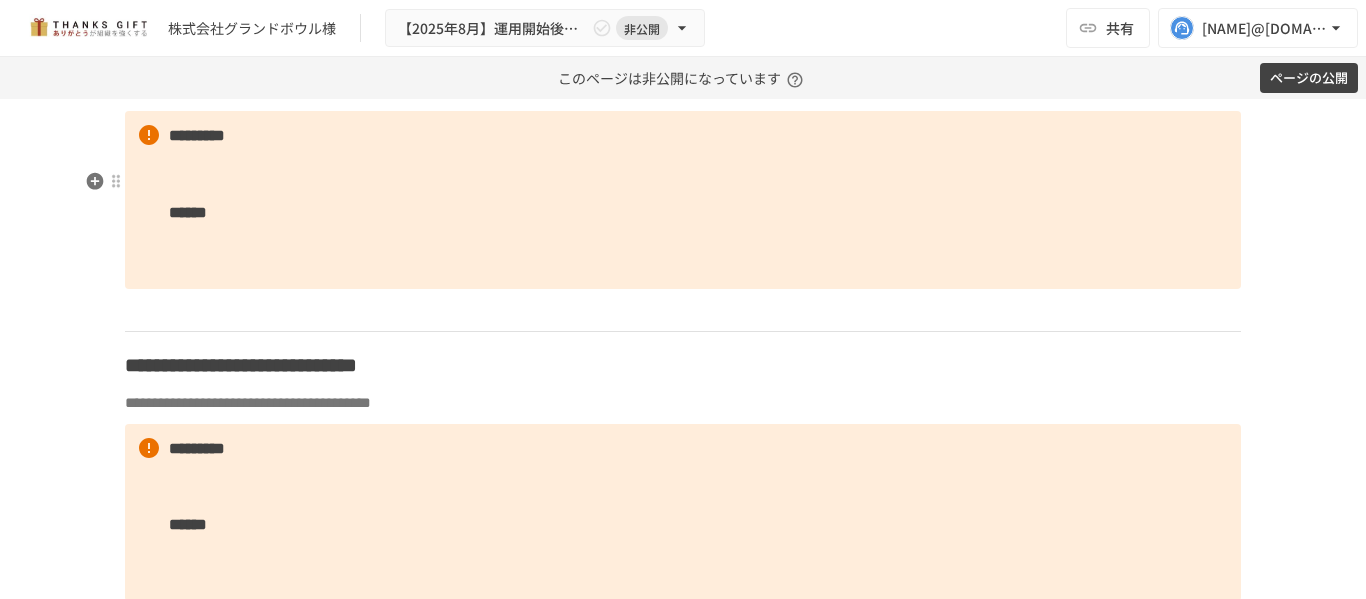 click on "**********" at bounding box center (683, 86) 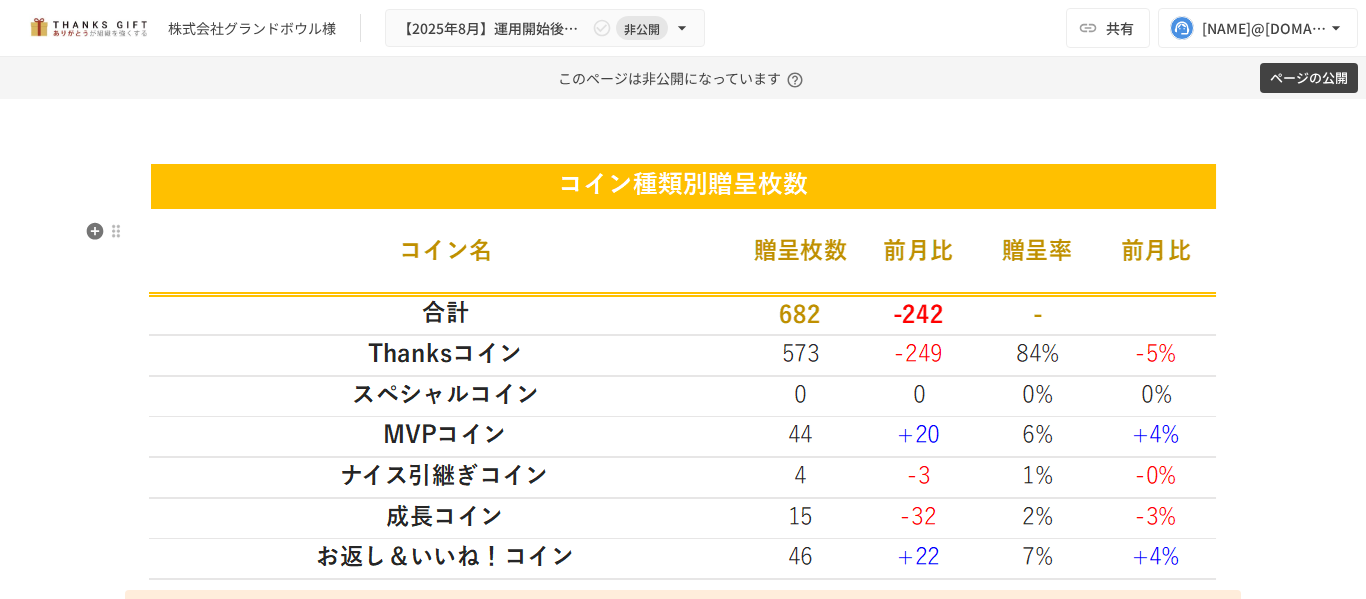 click at bounding box center [683, 136] 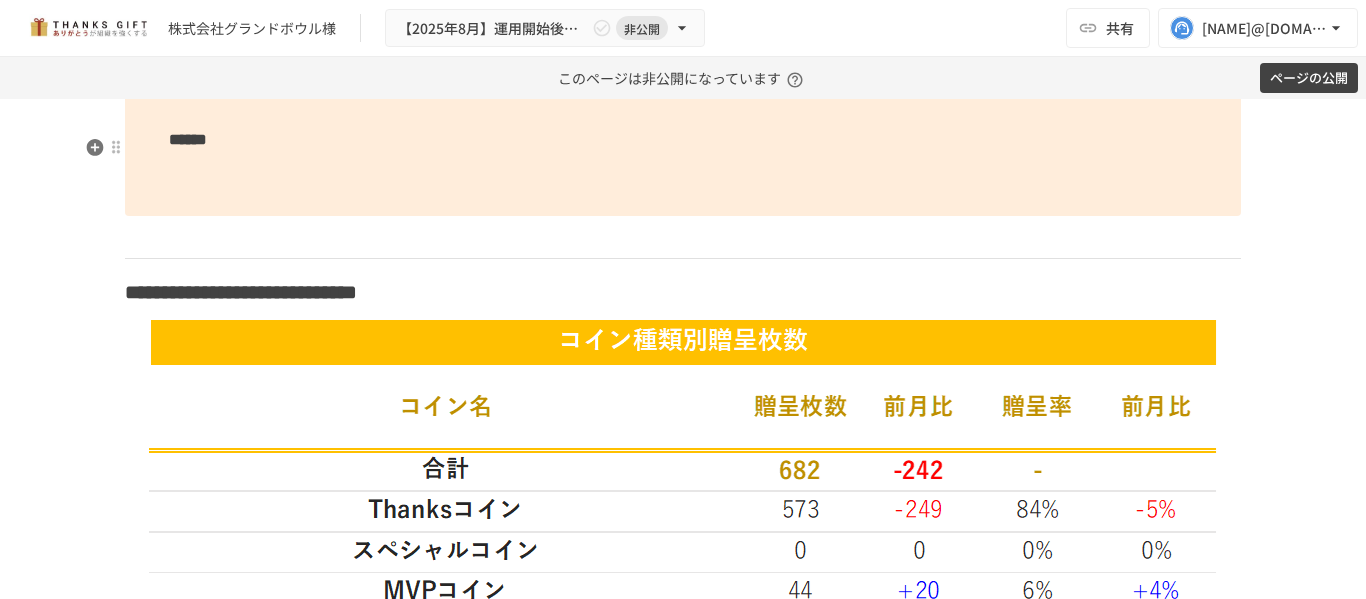 scroll, scrollTop: 4155, scrollLeft: 0, axis: vertical 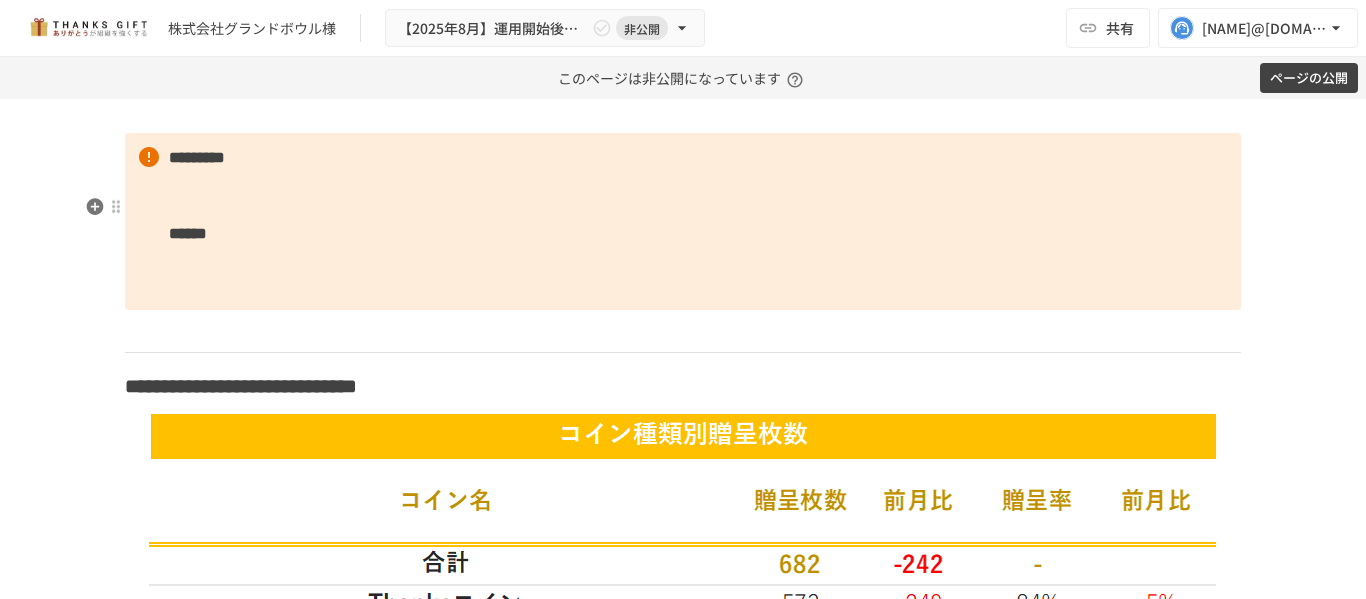 click at bounding box center (683, 112) 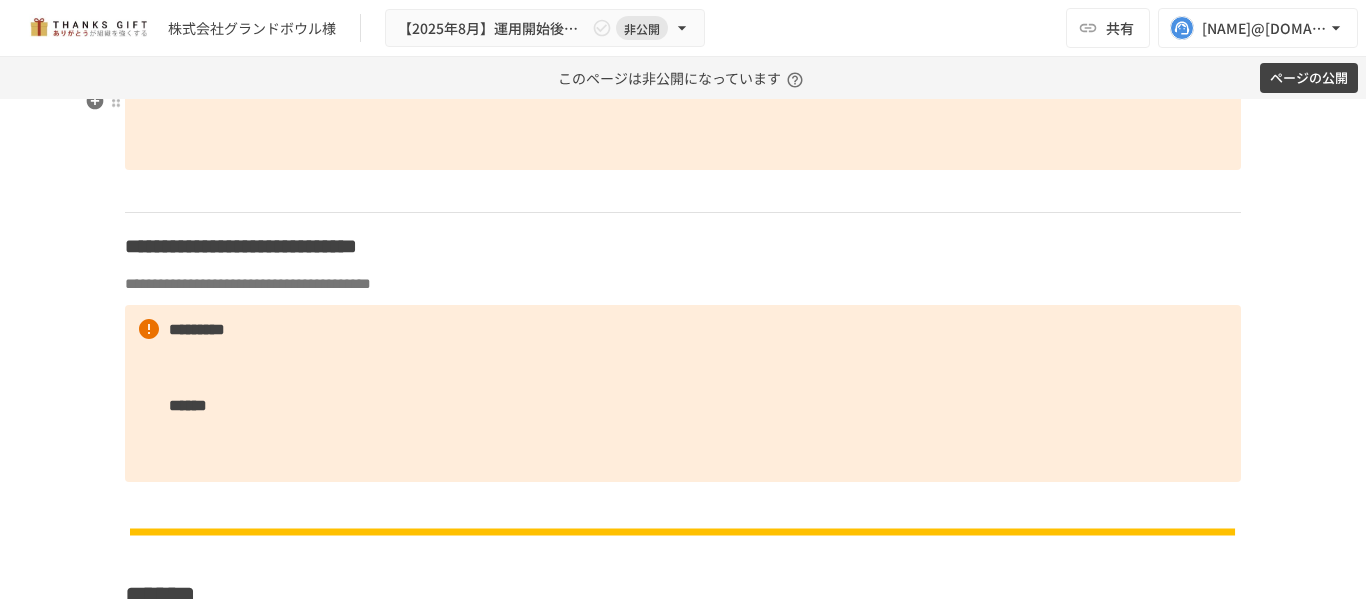 scroll, scrollTop: 5755, scrollLeft: 0, axis: vertical 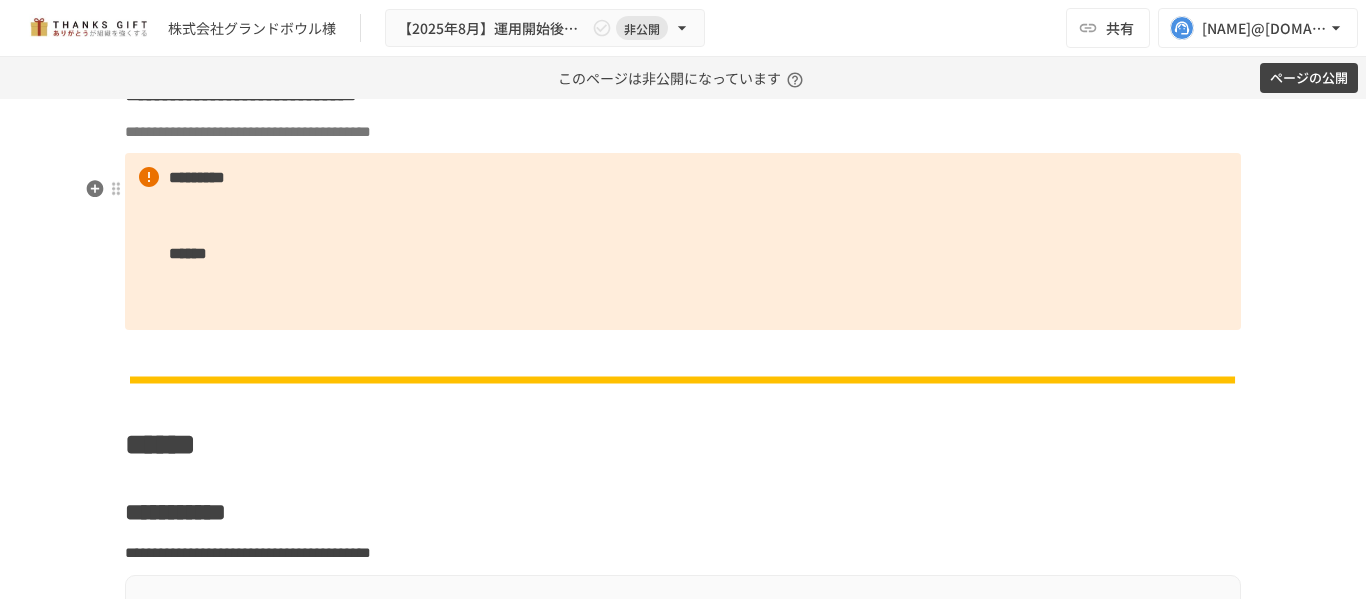 click on "**********" at bounding box center [683, 132] 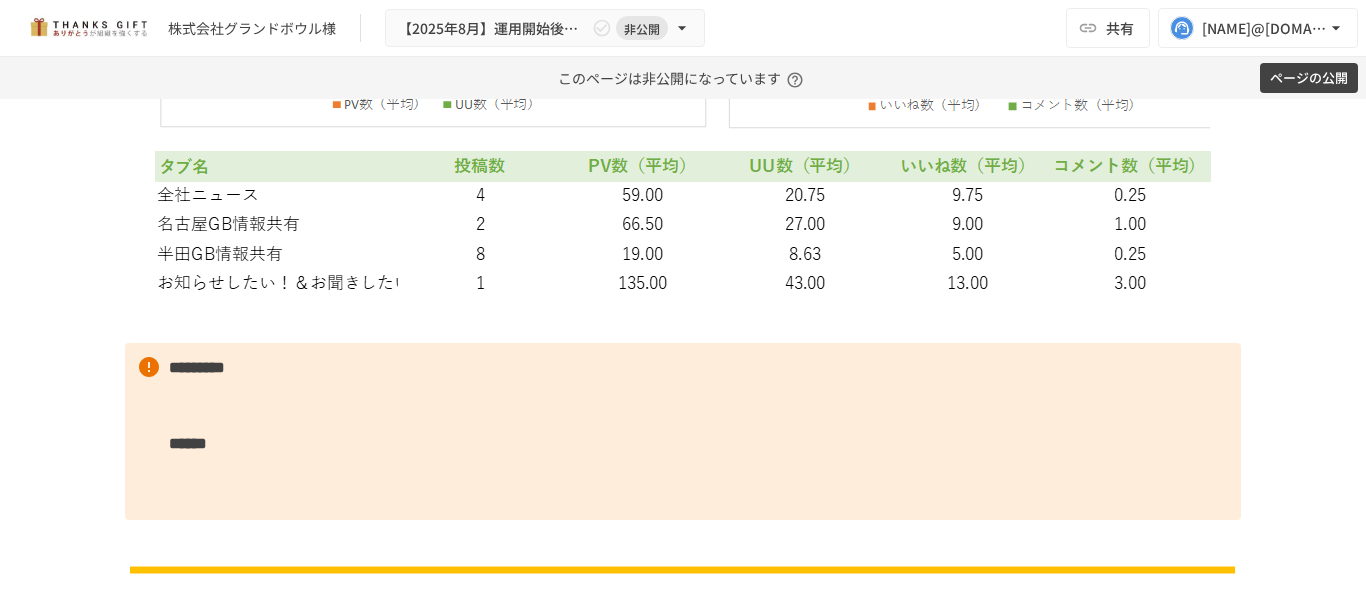 scroll, scrollTop: 6855, scrollLeft: 0, axis: vertical 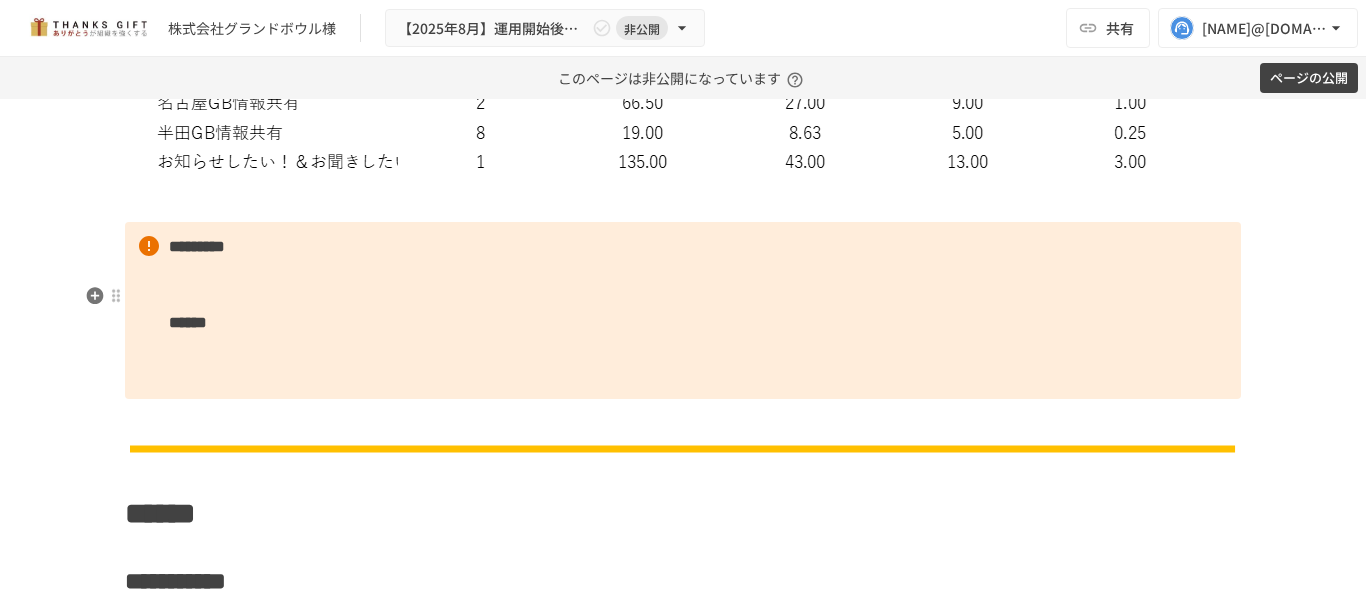 click at bounding box center (683, 201) 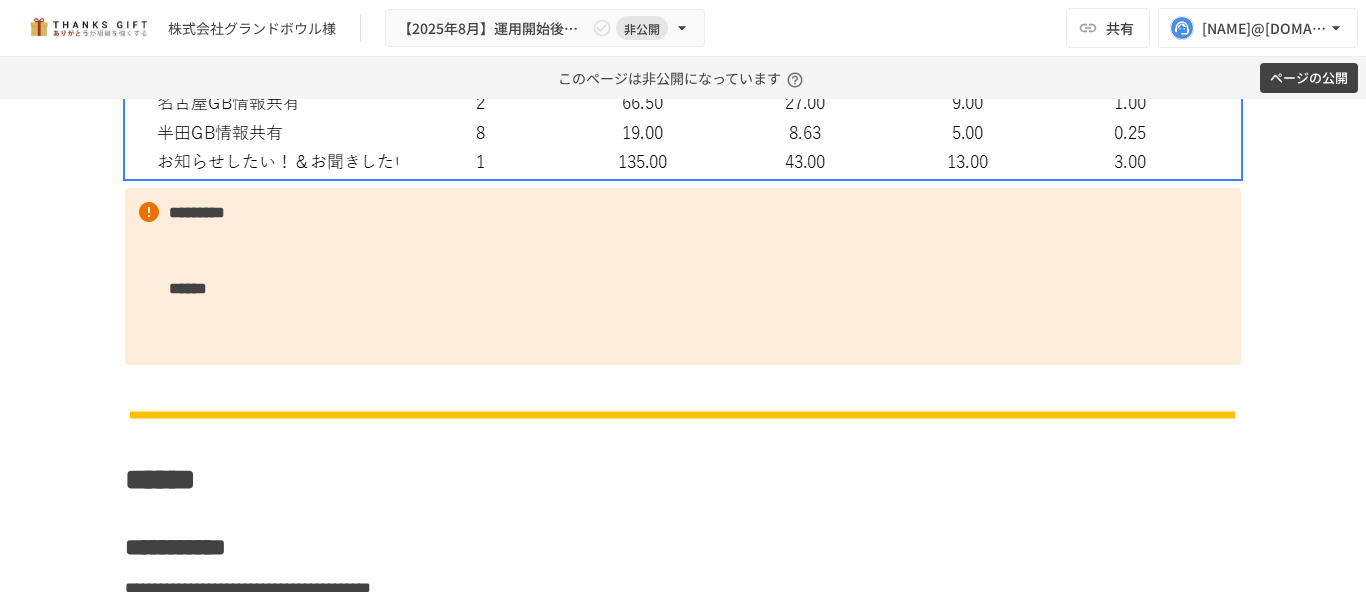 click at bounding box center (683, -384) 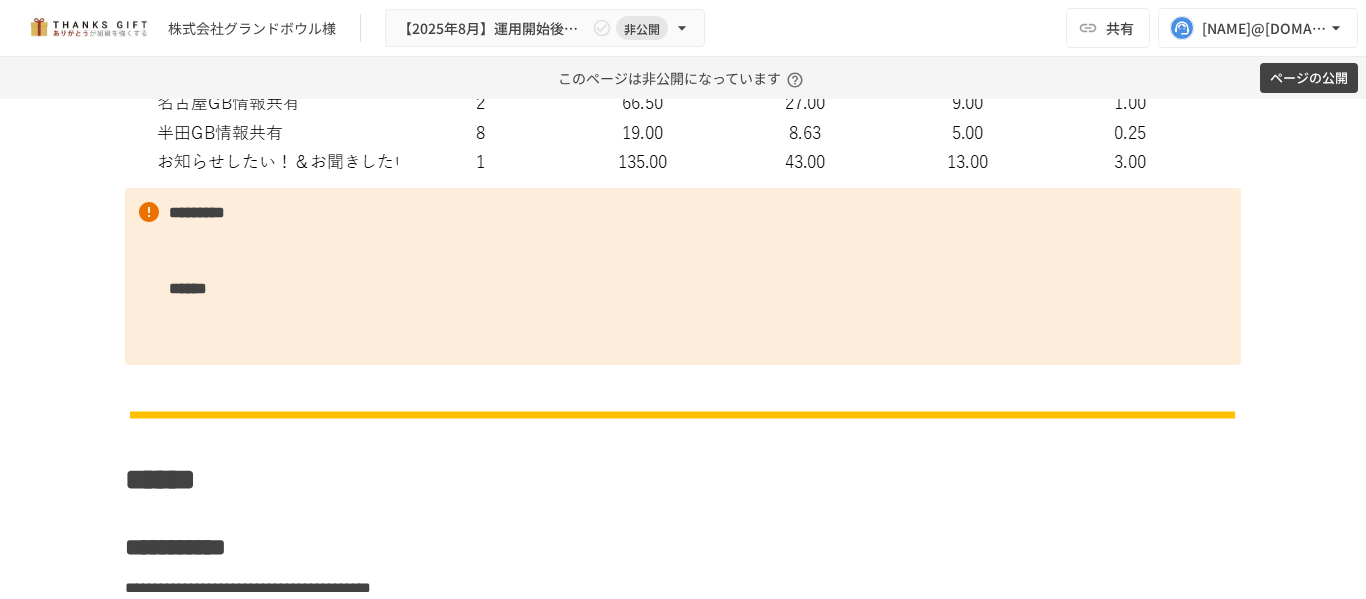 click at bounding box center [683, -384] 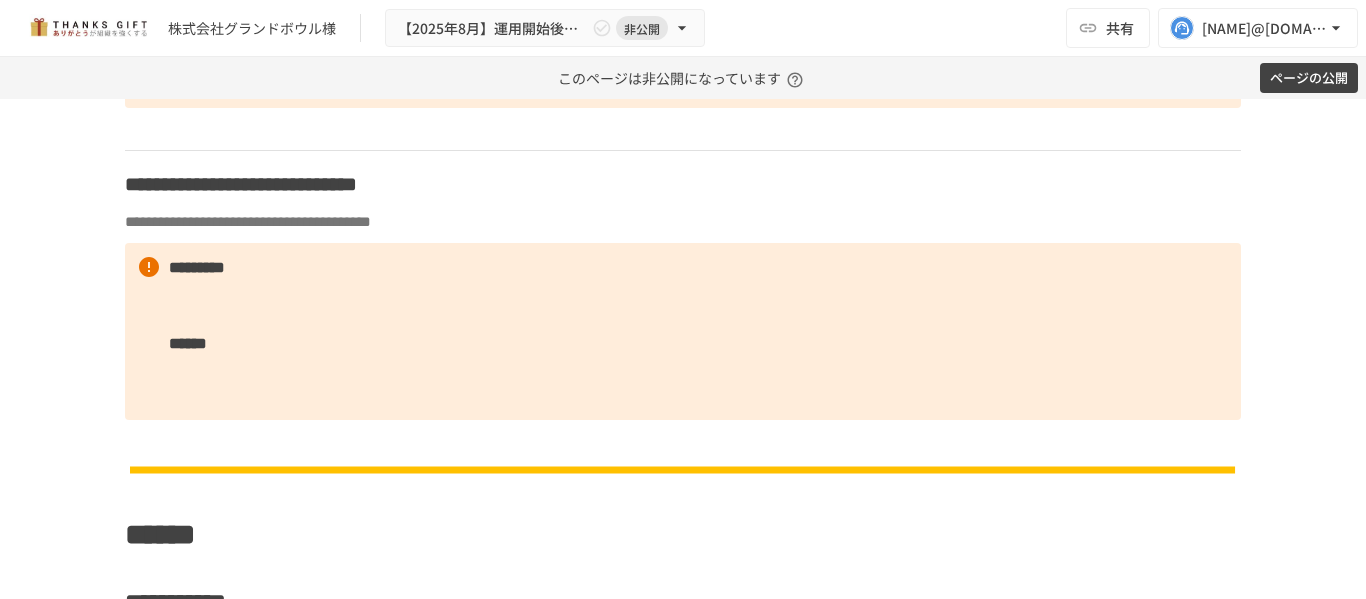 scroll, scrollTop: 5655, scrollLeft: 0, axis: vertical 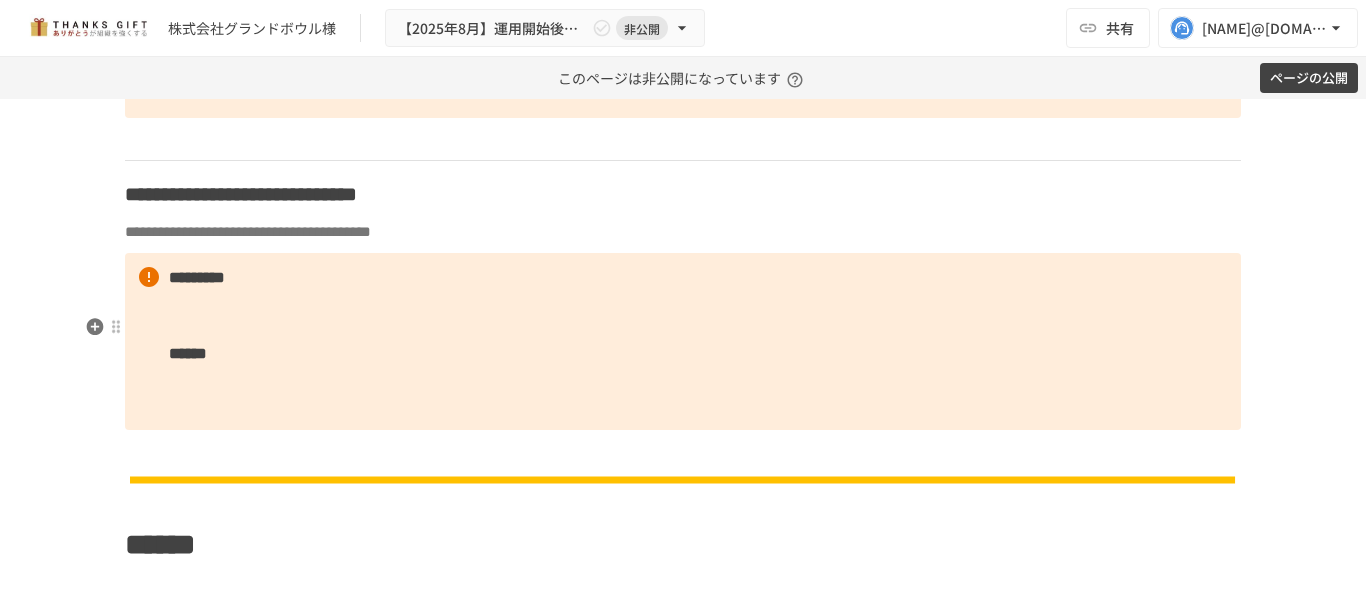 click on "**********" at bounding box center [683, 232] 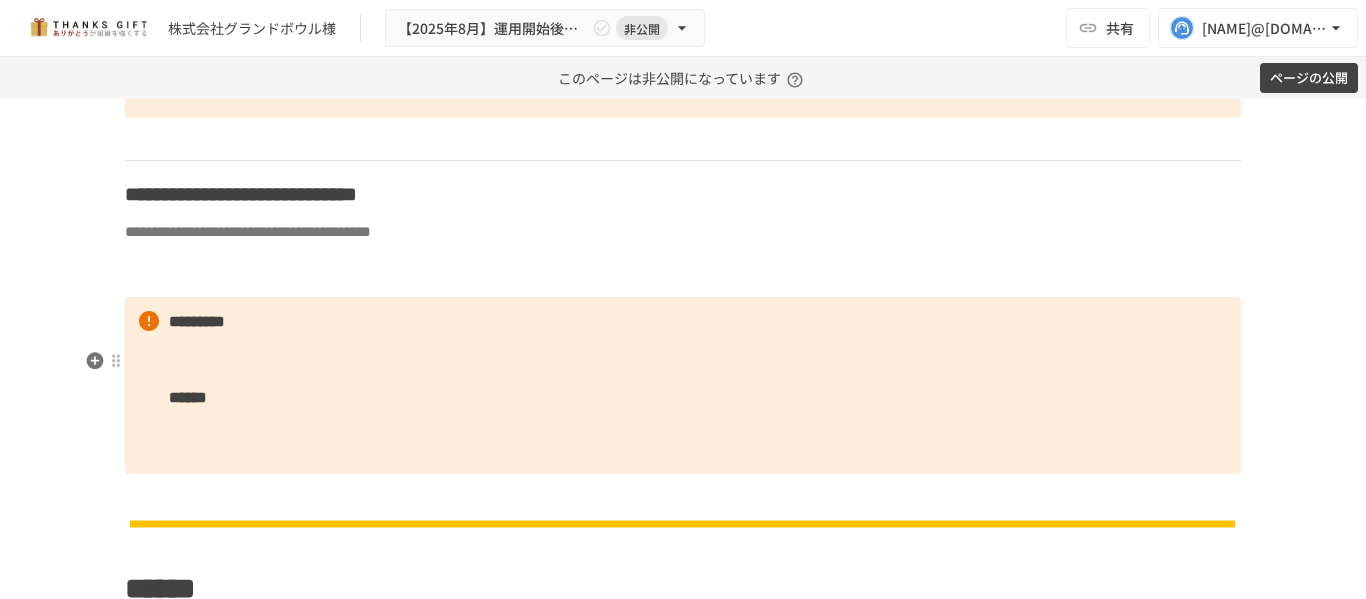 click on "**********" at bounding box center [683, 283] 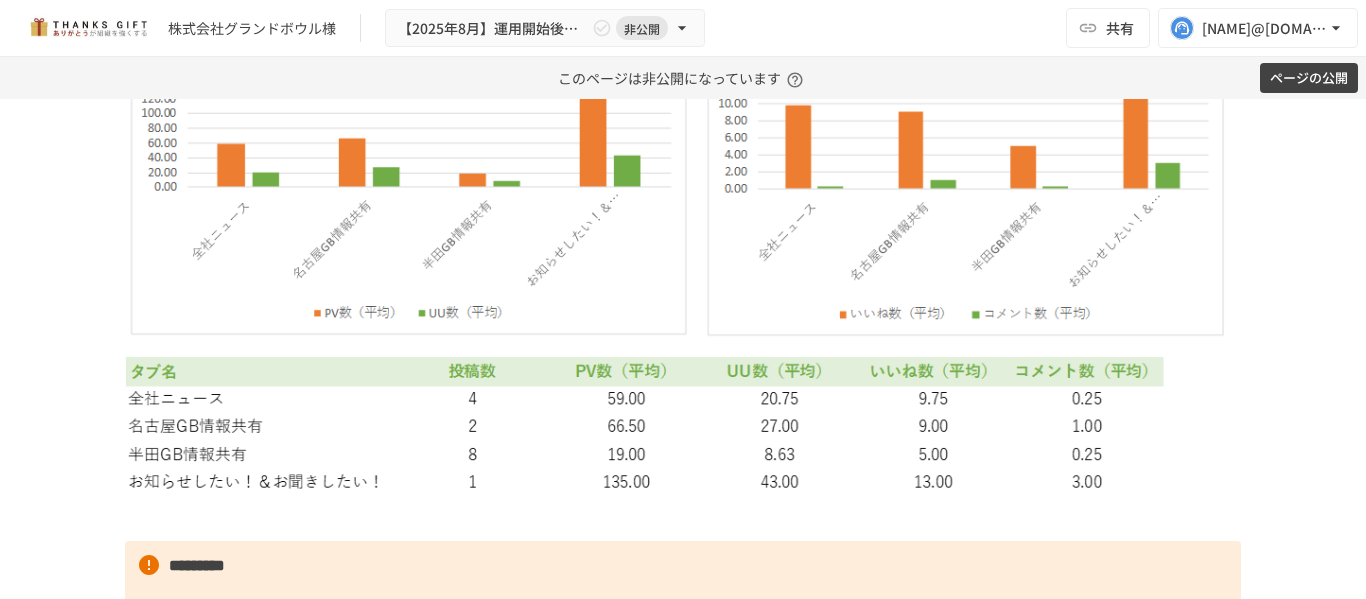 scroll, scrollTop: 6655, scrollLeft: 0, axis: vertical 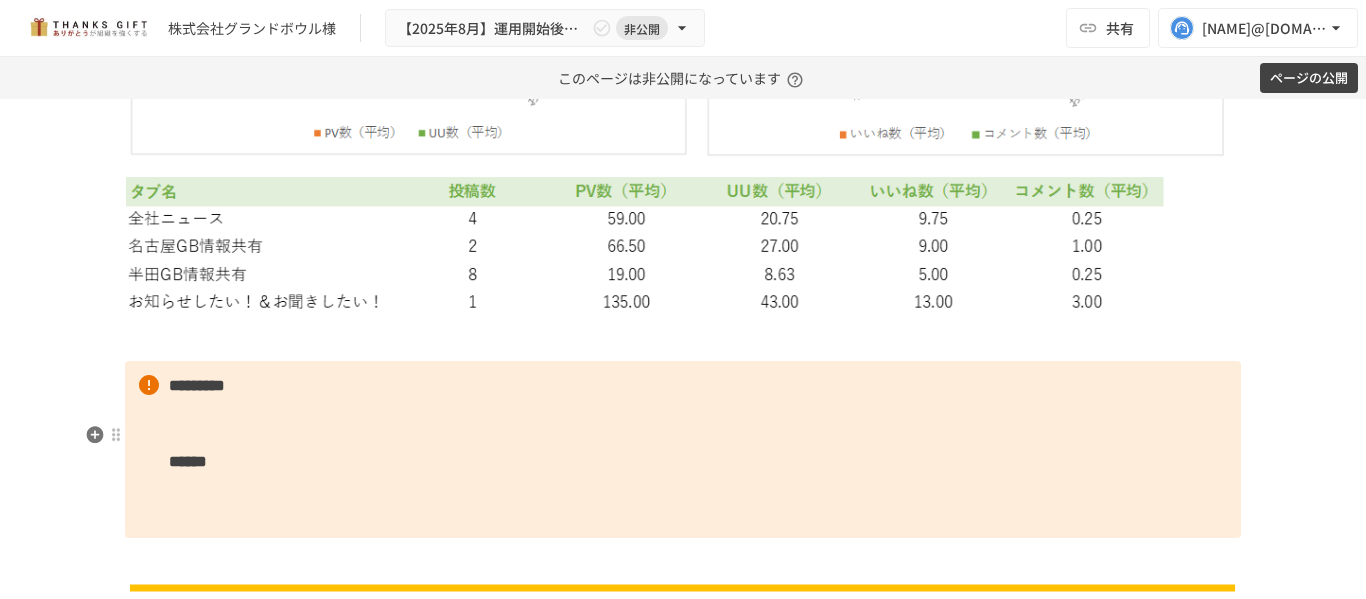 click at bounding box center [683, 340] 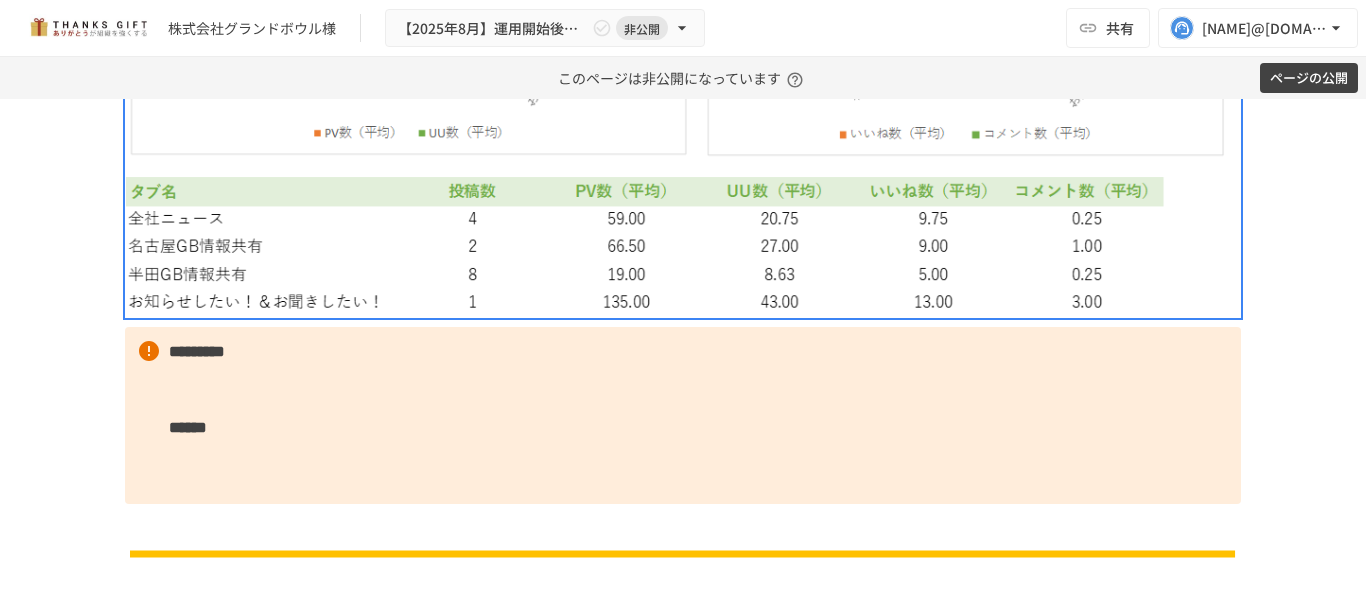 click at bounding box center [683, -214] 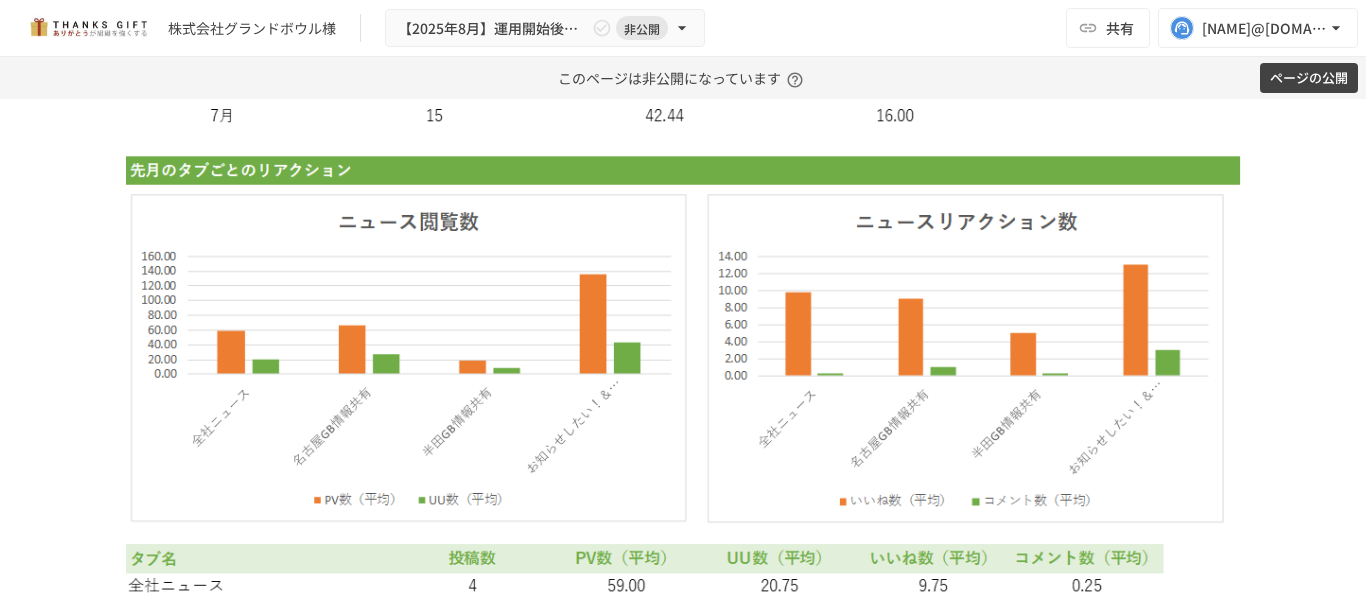 scroll, scrollTop: 6155, scrollLeft: 0, axis: vertical 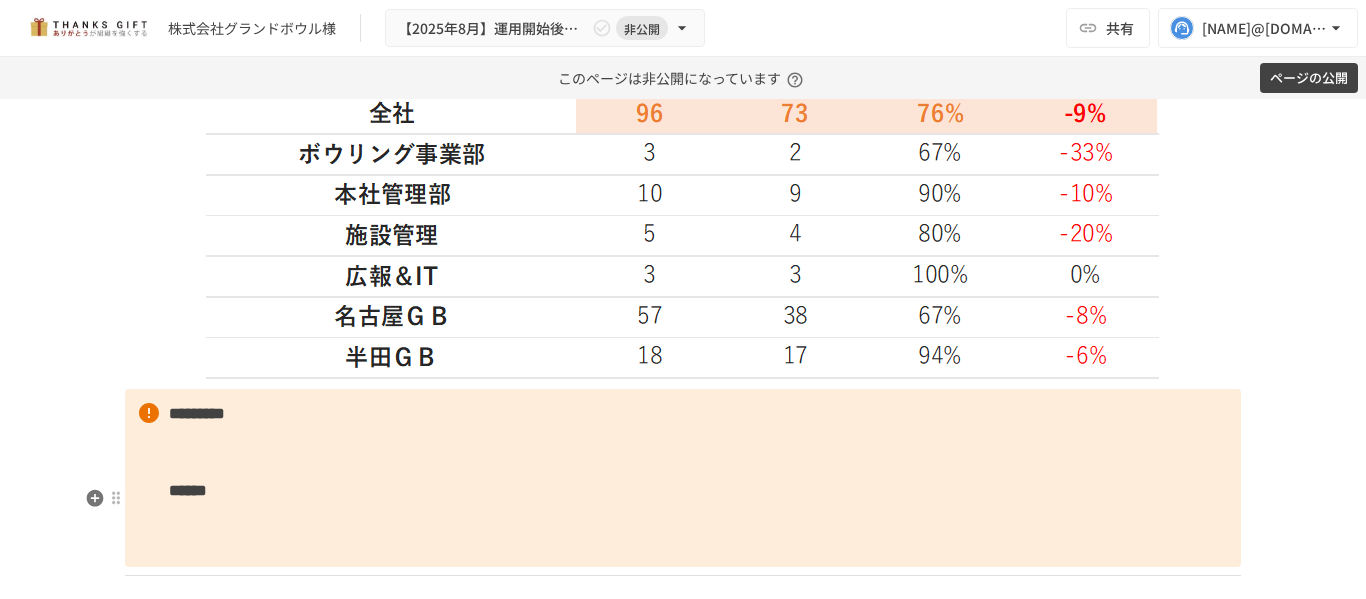 click on "********* ******" at bounding box center (683, 478) 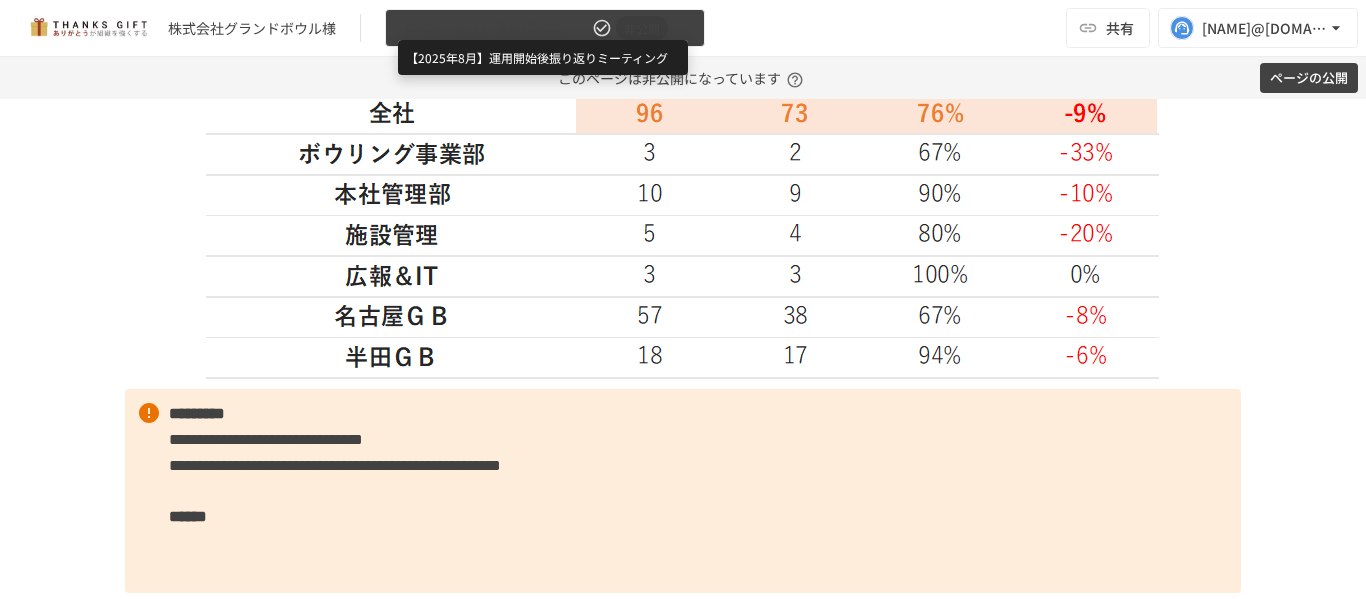 click on "【2025年8月】運用開始後振り返りミーティング" at bounding box center [493, 28] 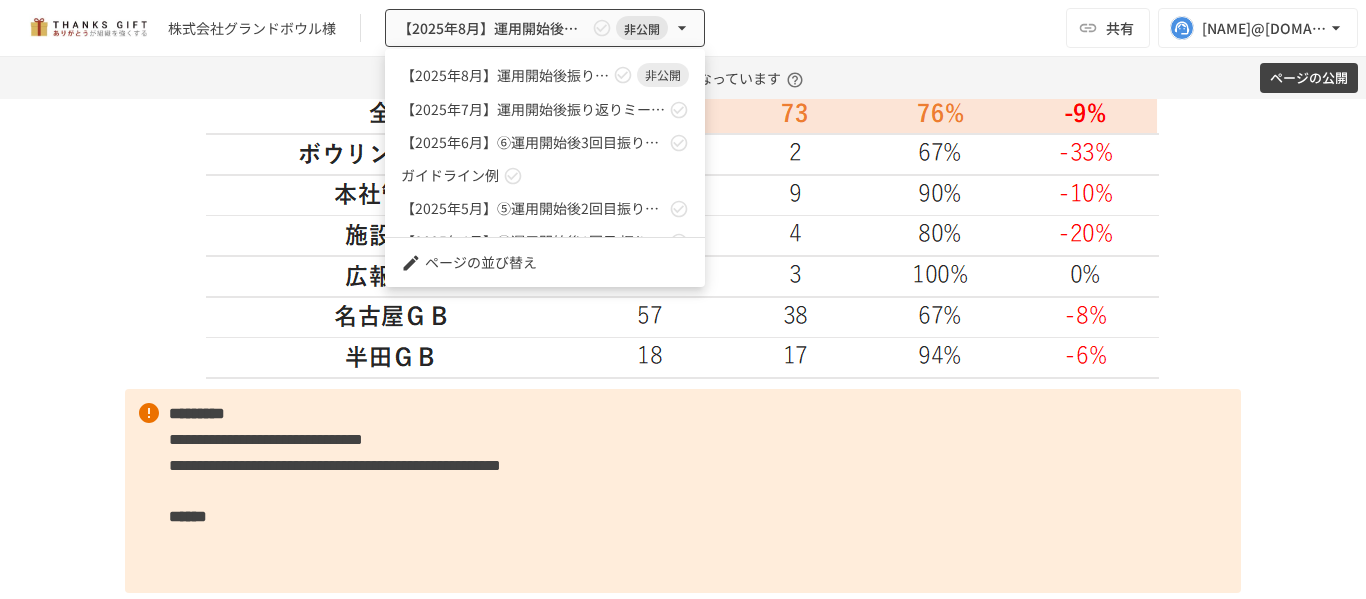 click at bounding box center [683, 299] 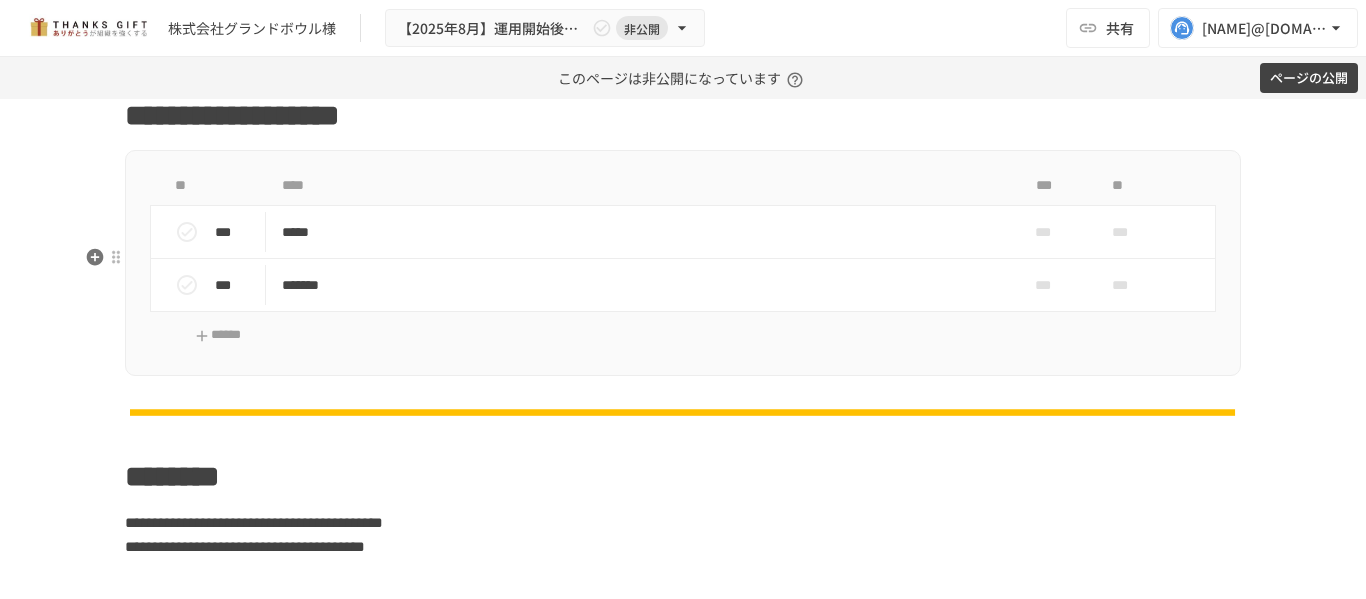 scroll, scrollTop: 2555, scrollLeft: 0, axis: vertical 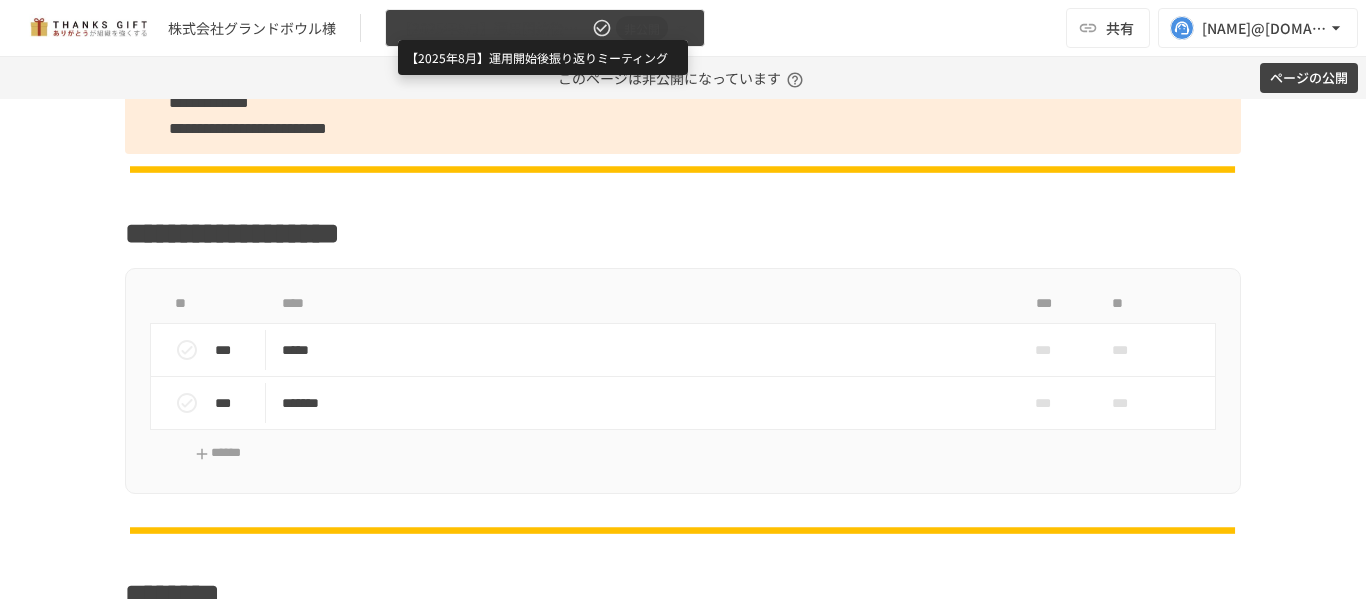 click on "【2025年8月】運用開始後振り返りミーティング" at bounding box center (493, 28) 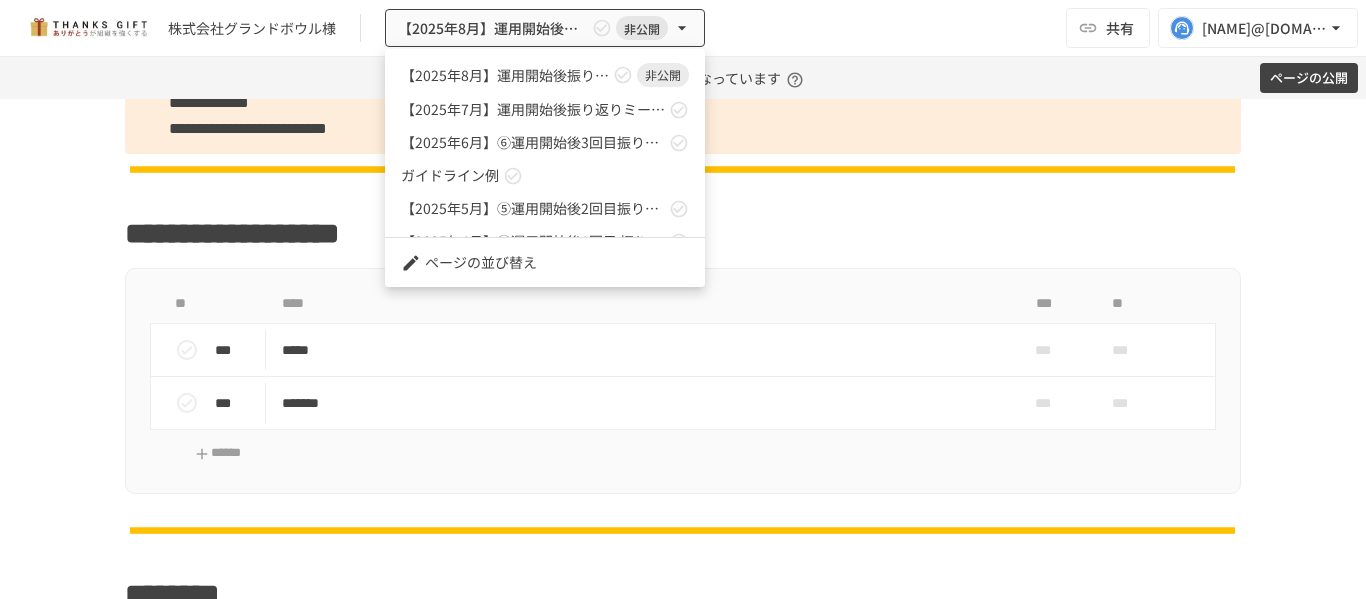 click at bounding box center [683, 299] 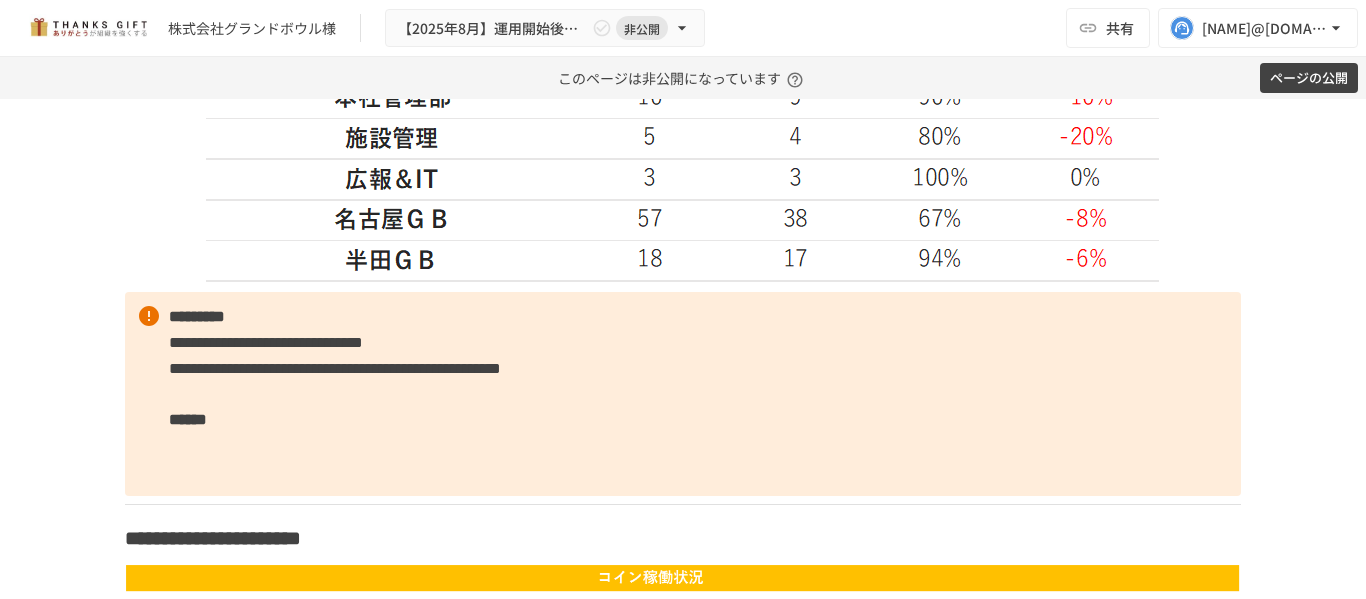 scroll, scrollTop: 3355, scrollLeft: 0, axis: vertical 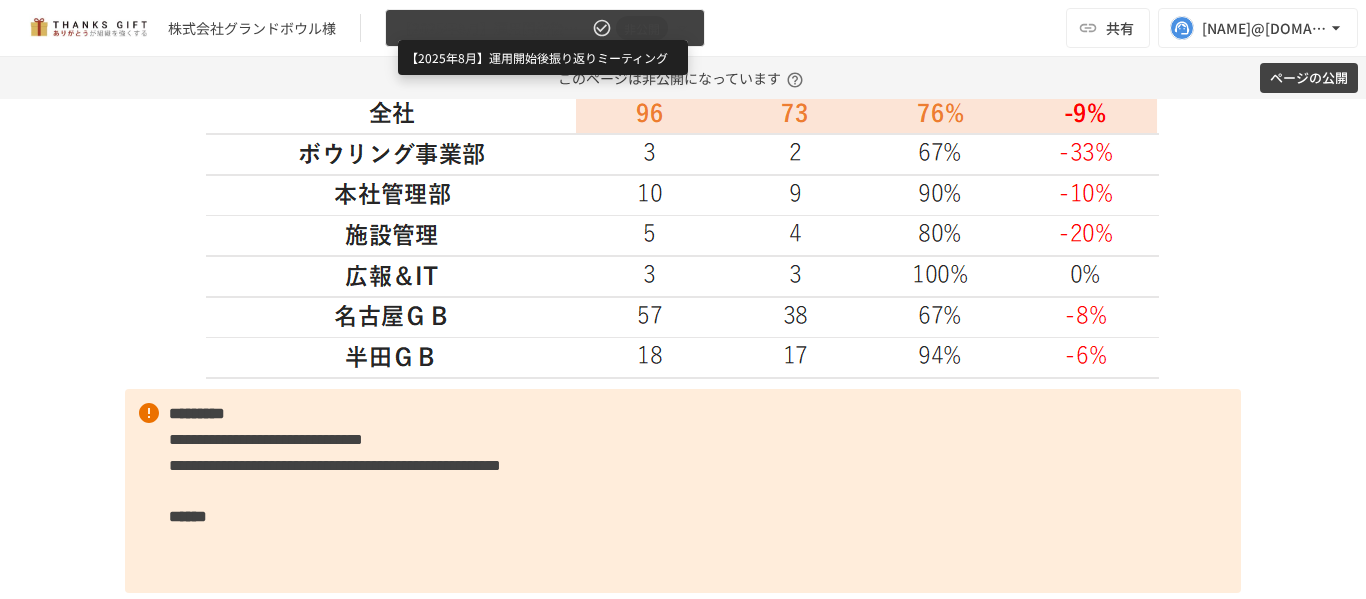 click on "【2025年8月】運用開始後振り返りミーティング" at bounding box center [493, 28] 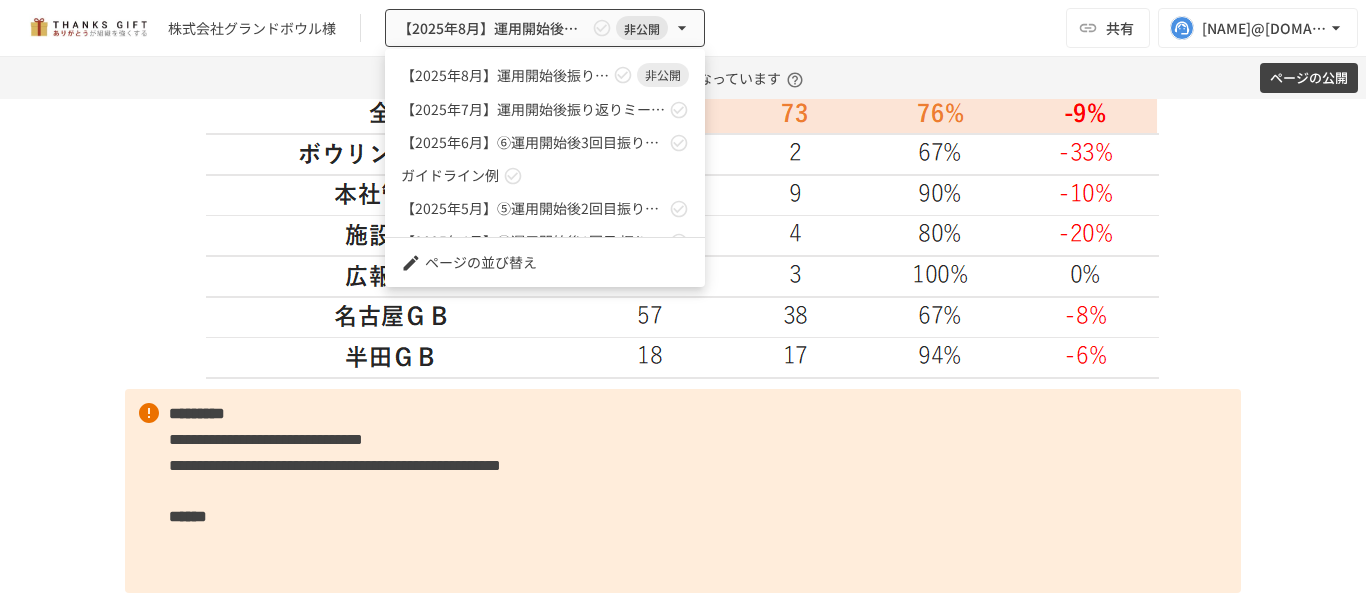 click at bounding box center [683, 299] 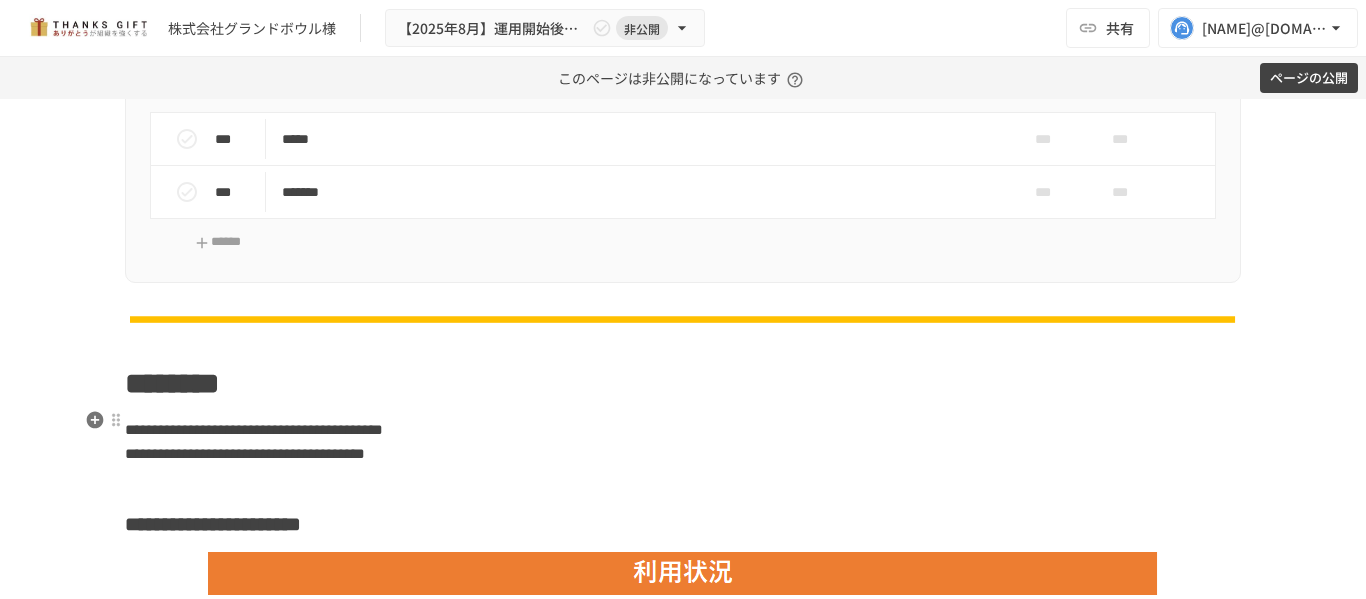 scroll, scrollTop: 2755, scrollLeft: 0, axis: vertical 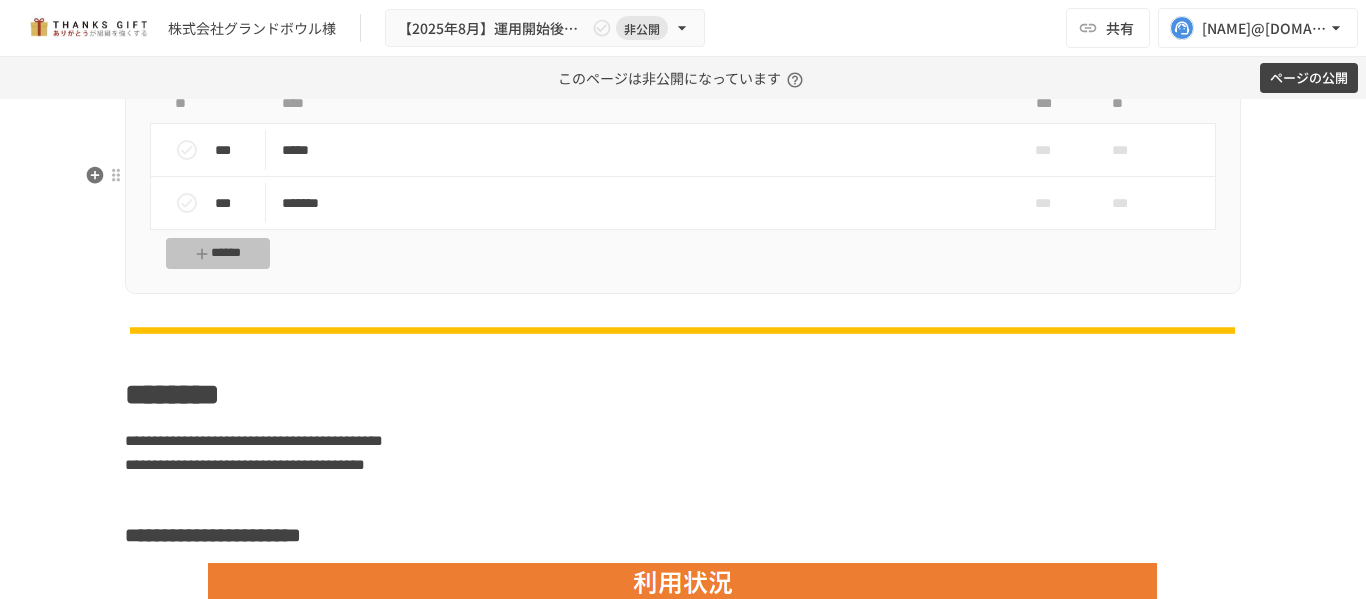 click on "******" at bounding box center (218, 253) 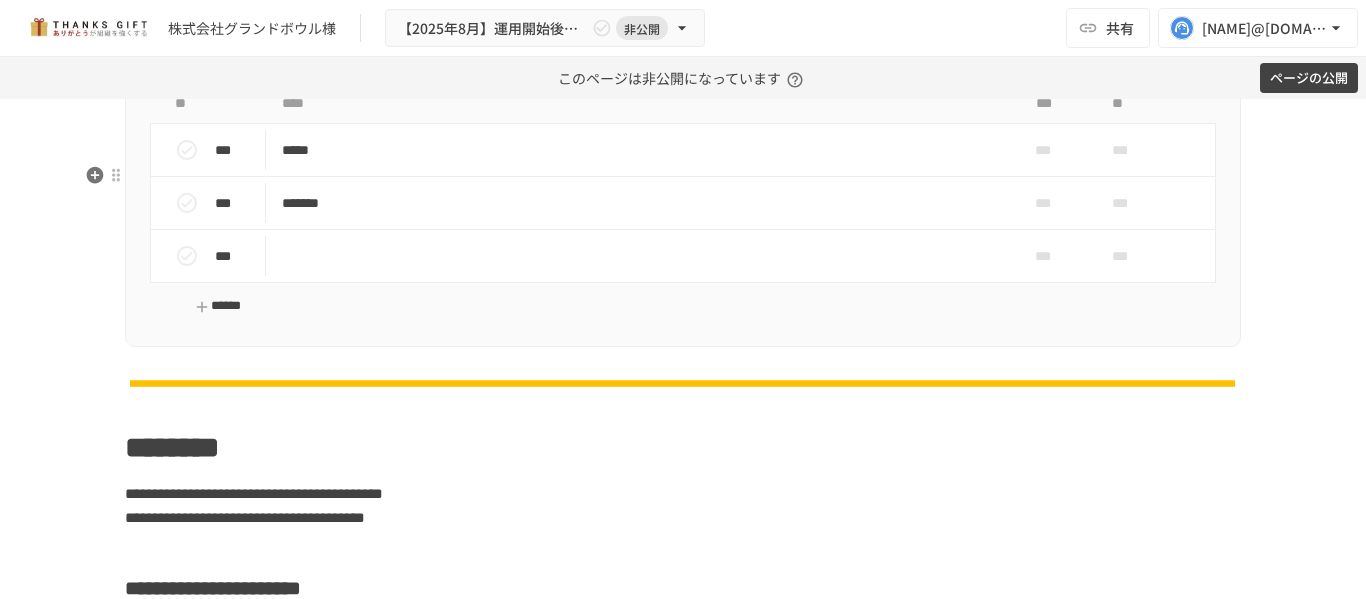 scroll, scrollTop: 3382, scrollLeft: 0, axis: vertical 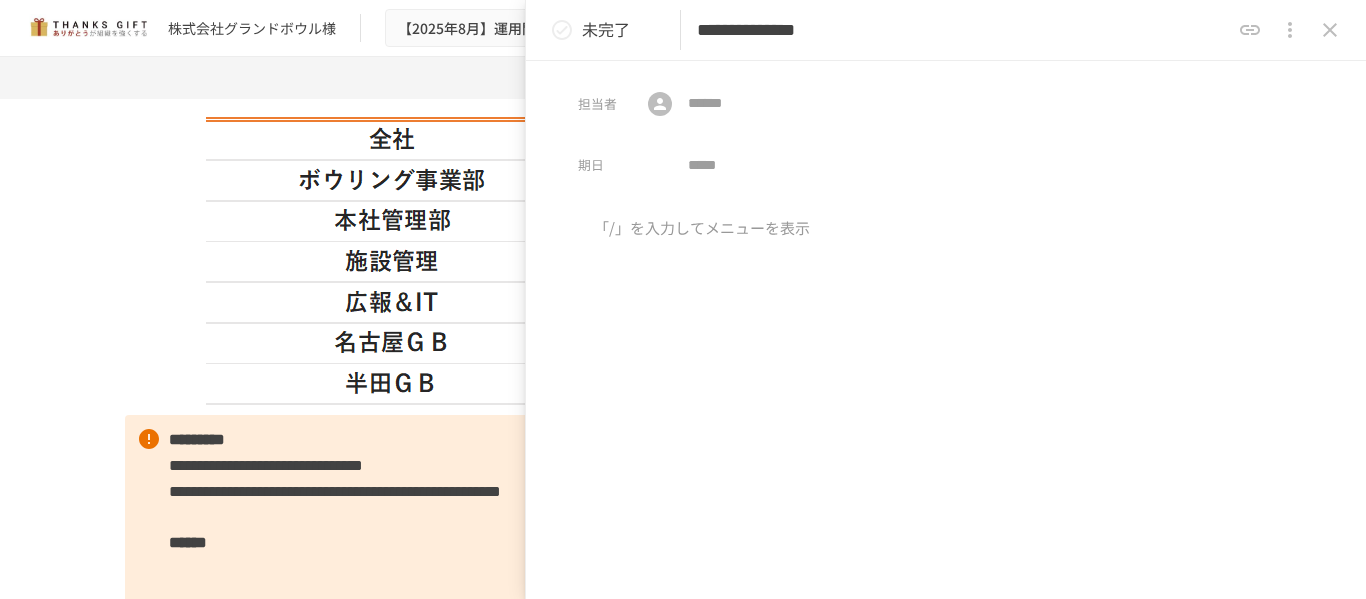 type on "**********" 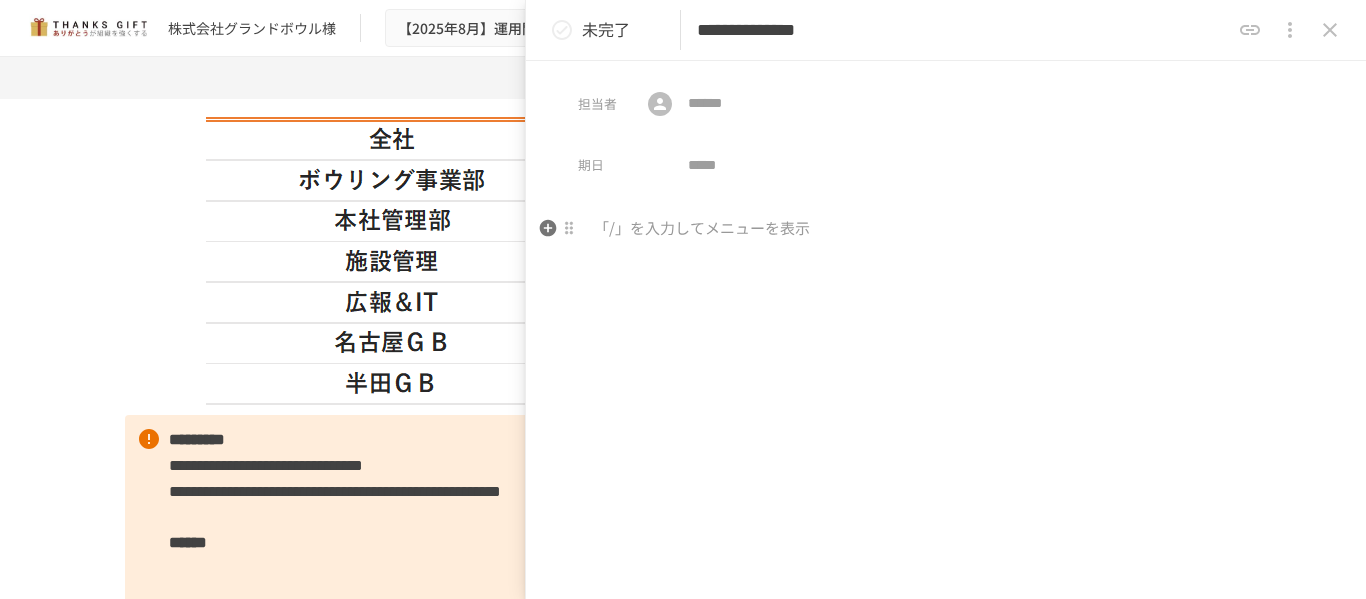 click at bounding box center [946, 229] 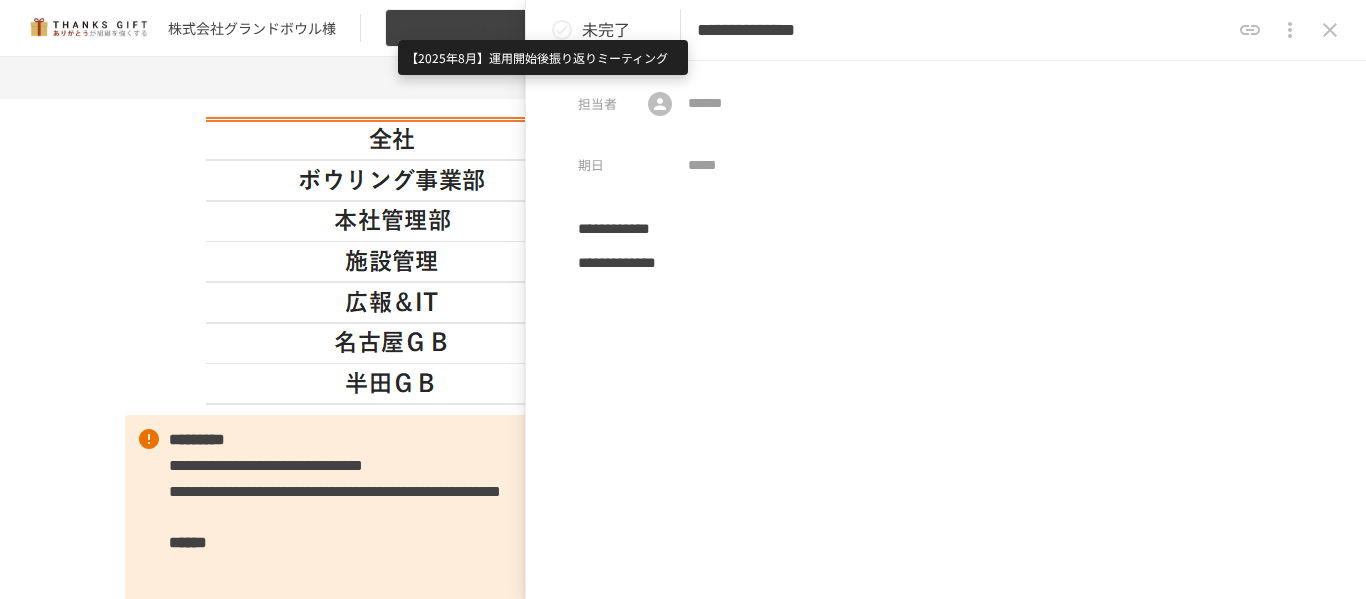click on "【2025年8月】運用開始後振り返りミーティング" at bounding box center [493, 28] 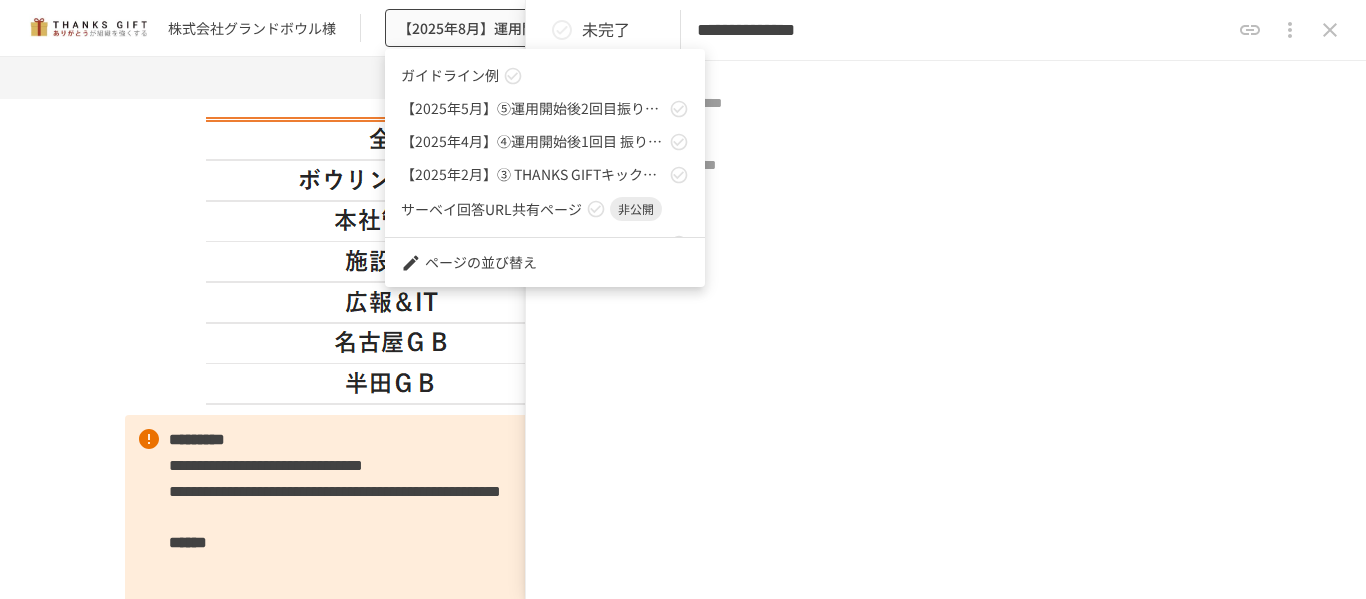 scroll, scrollTop: 193, scrollLeft: 0, axis: vertical 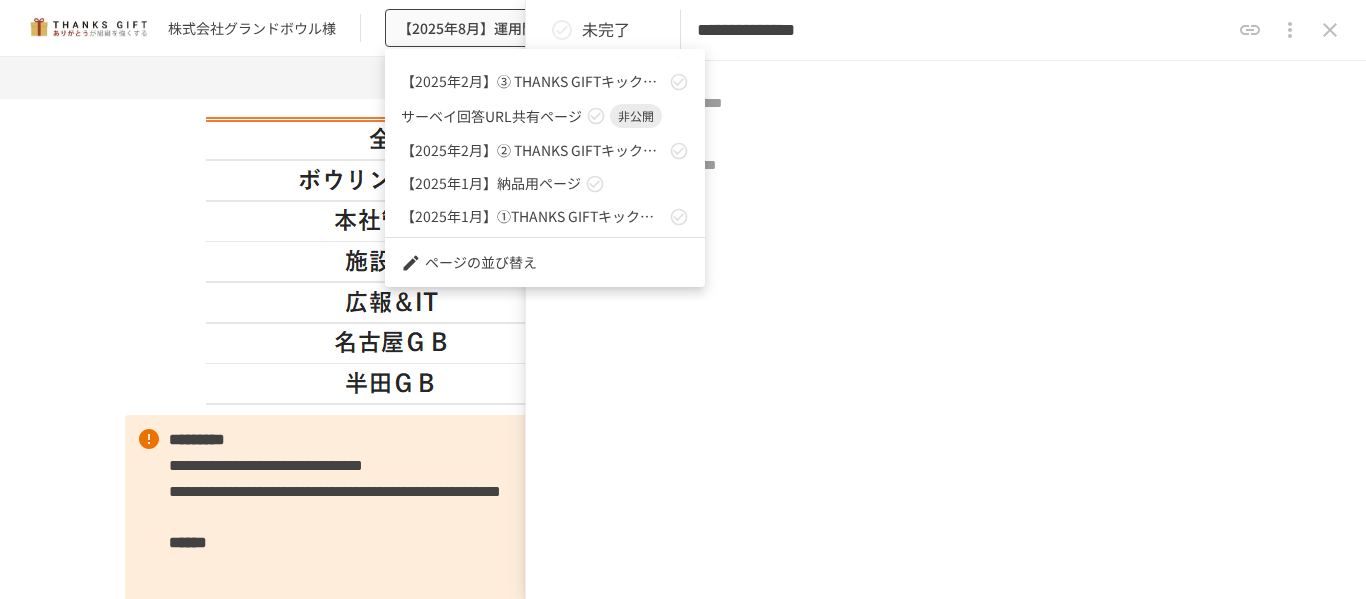 click on "サーベイ回答URL共有ページ" at bounding box center [491, 116] 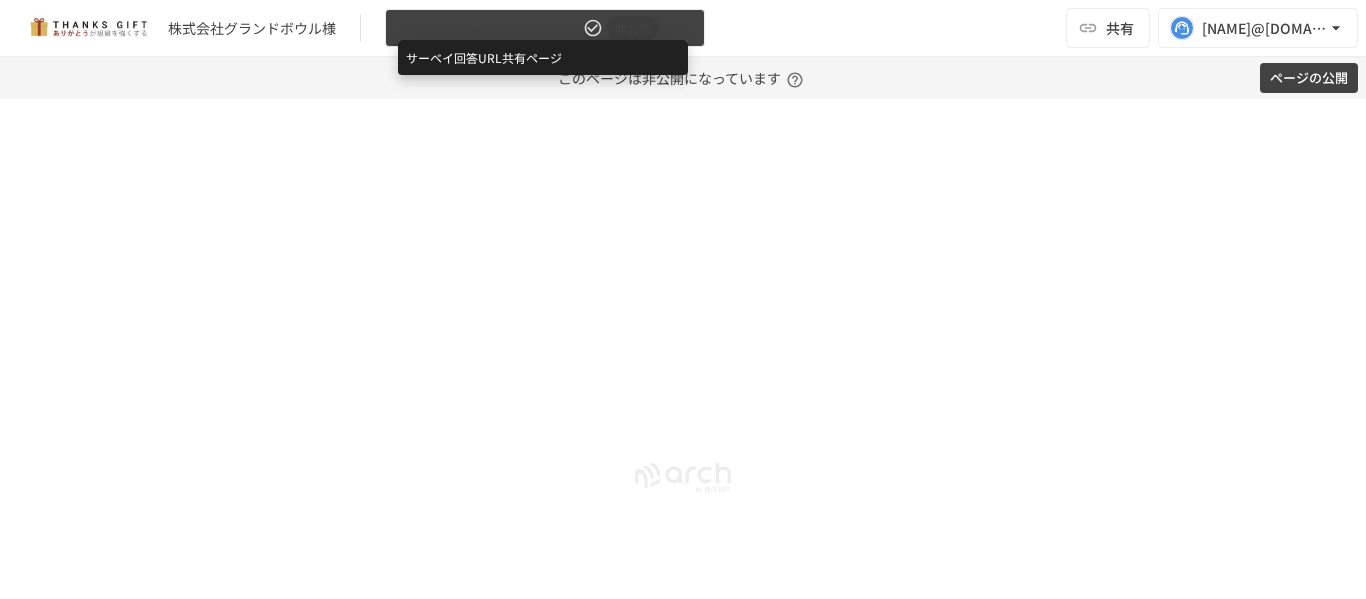 scroll, scrollTop: 1495, scrollLeft: 0, axis: vertical 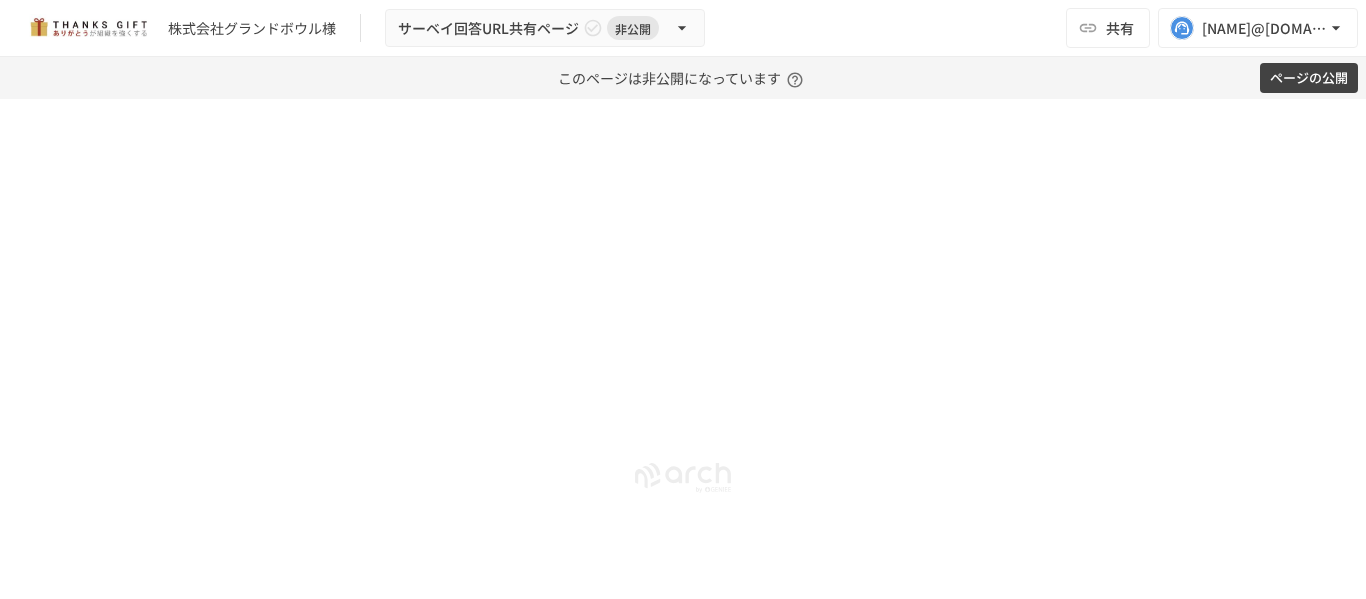 click on "ページの公開" at bounding box center [1309, 78] 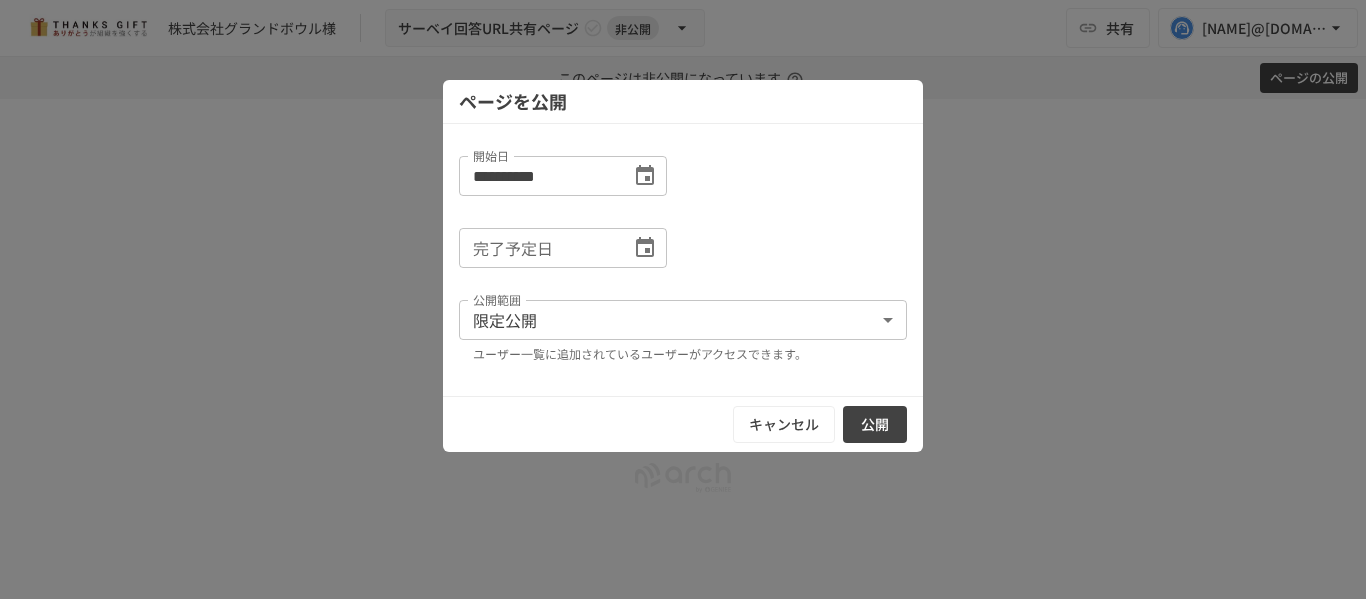 click on "公開" at bounding box center [875, 424] 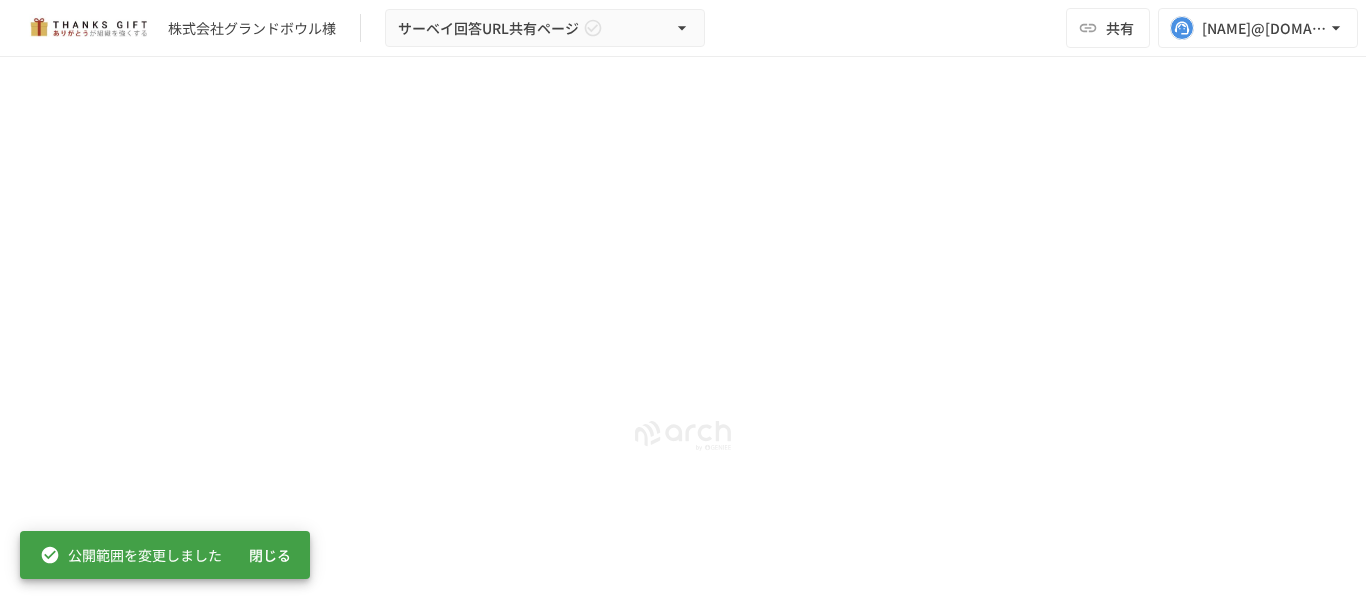 click on "閉じる" at bounding box center (270, 555) 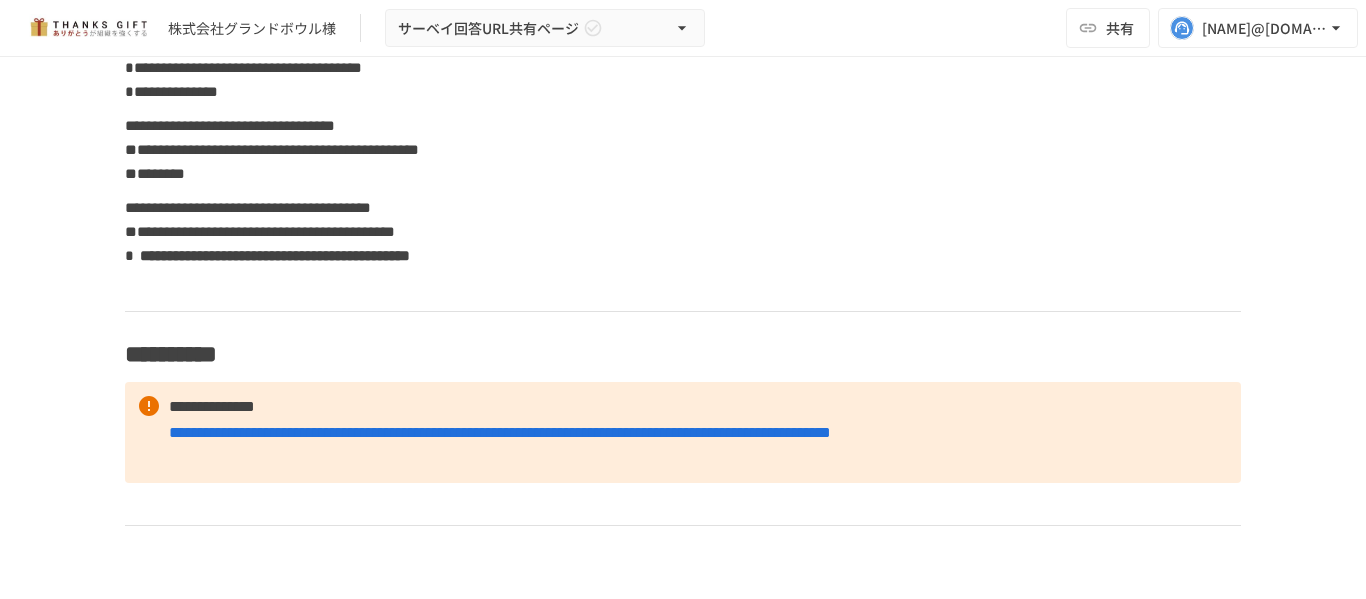 scroll, scrollTop: 195, scrollLeft: 0, axis: vertical 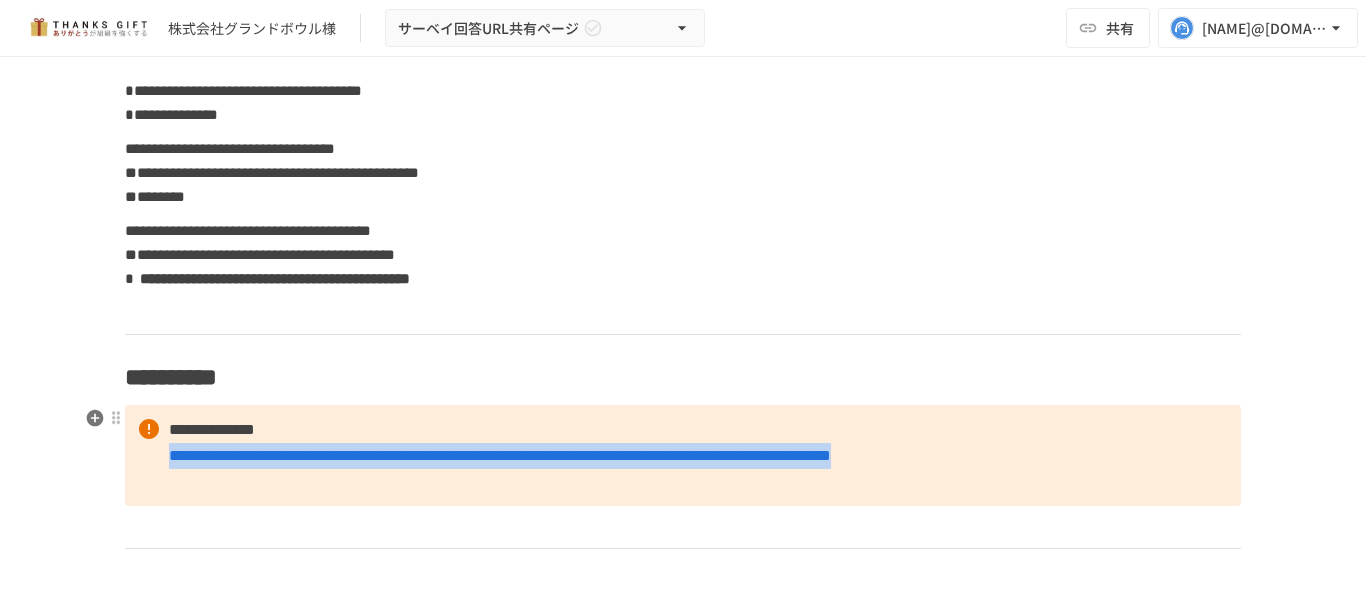 drag, startPoint x: 133, startPoint y: 466, endPoint x: 1087, endPoint y: 454, distance: 954.07544 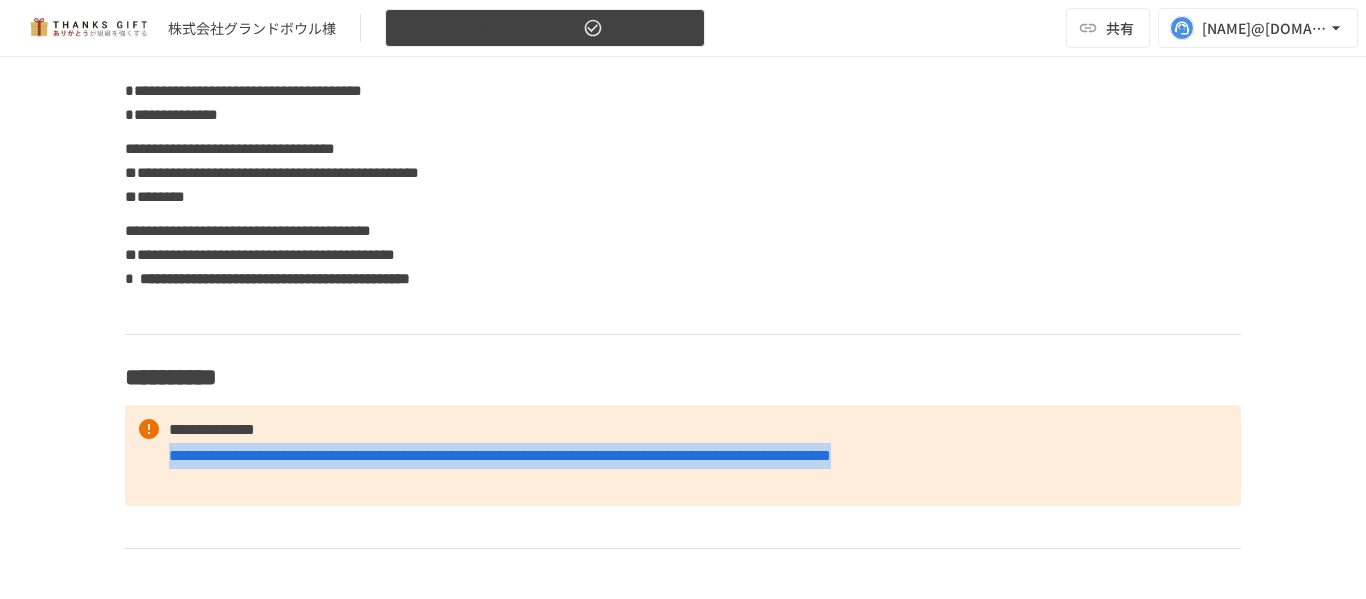 click on "サーベイ回答URL共有ページ" at bounding box center [545, 28] 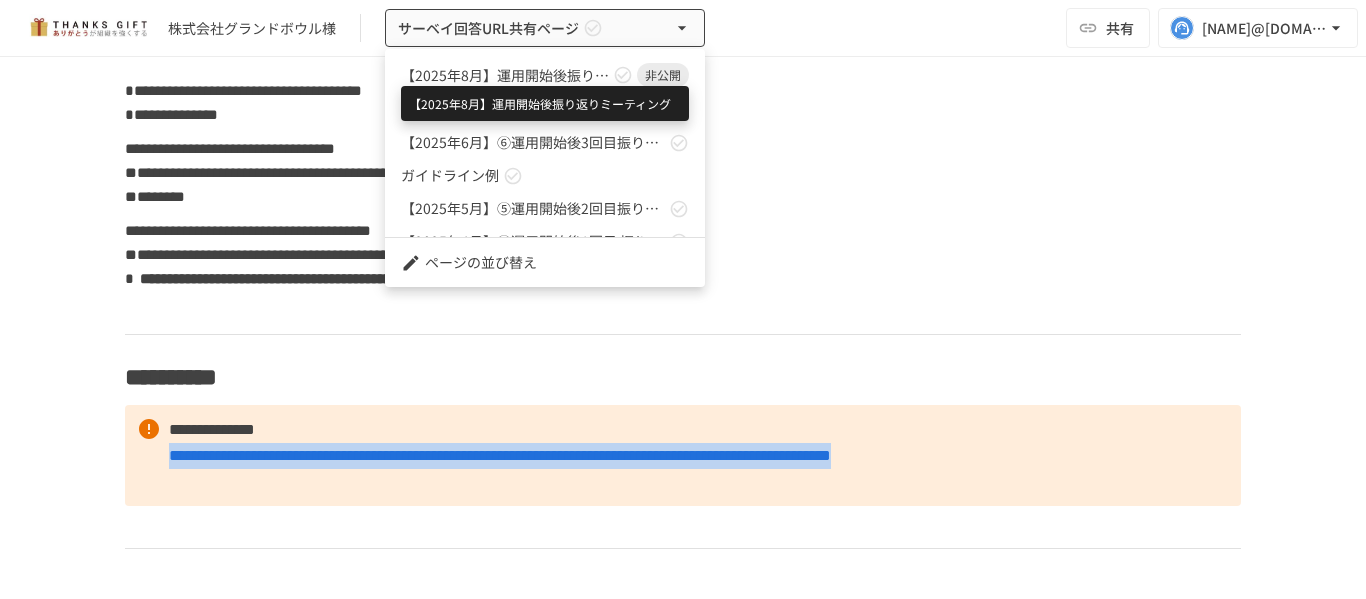 click on "【2025年8月】運用開始後振り返りミーティング" at bounding box center [505, 75] 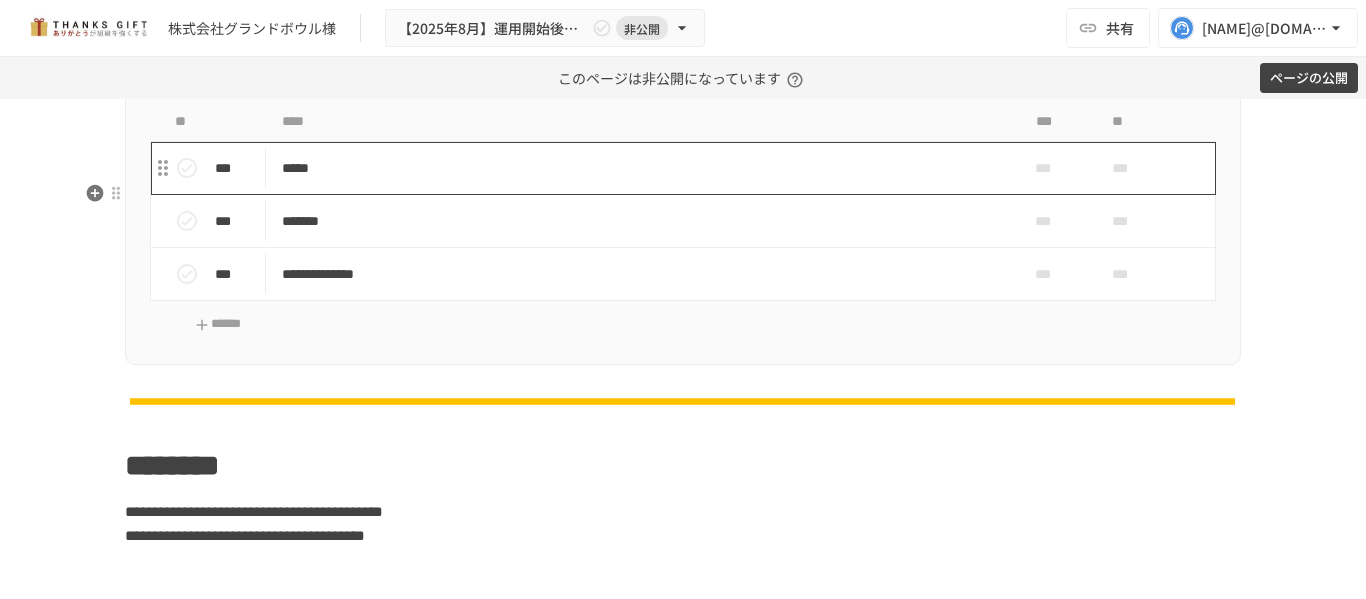 scroll, scrollTop: 2774, scrollLeft: 0, axis: vertical 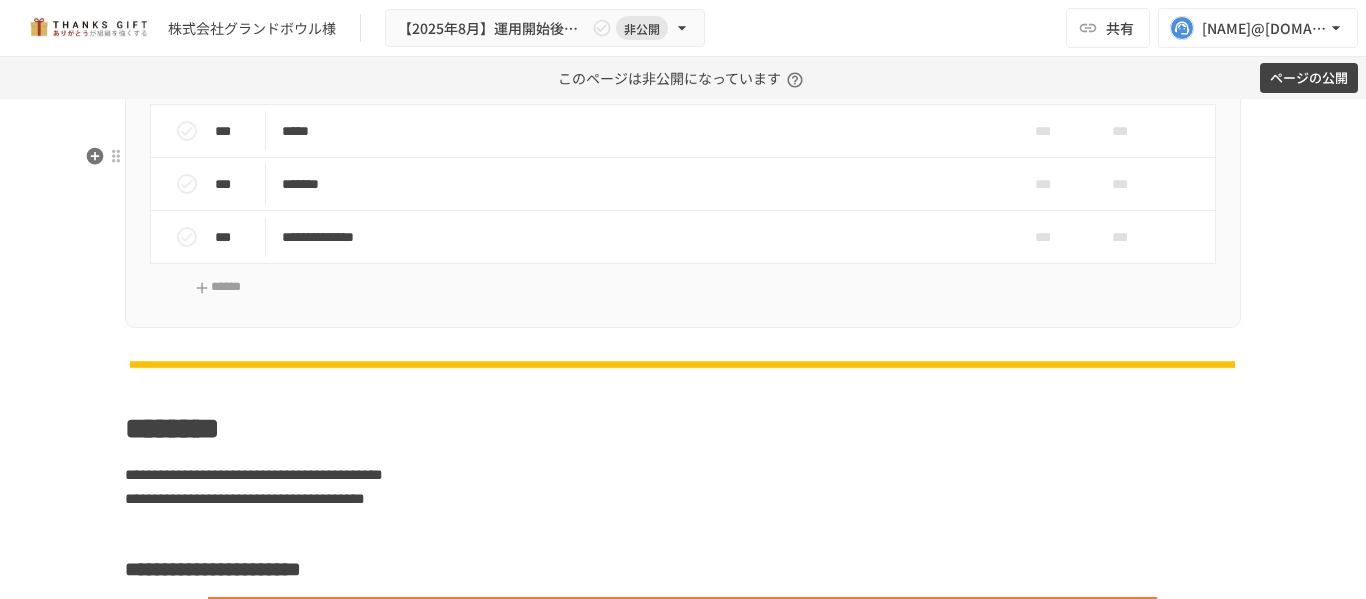 click on "**********" at bounding box center (641, 237) 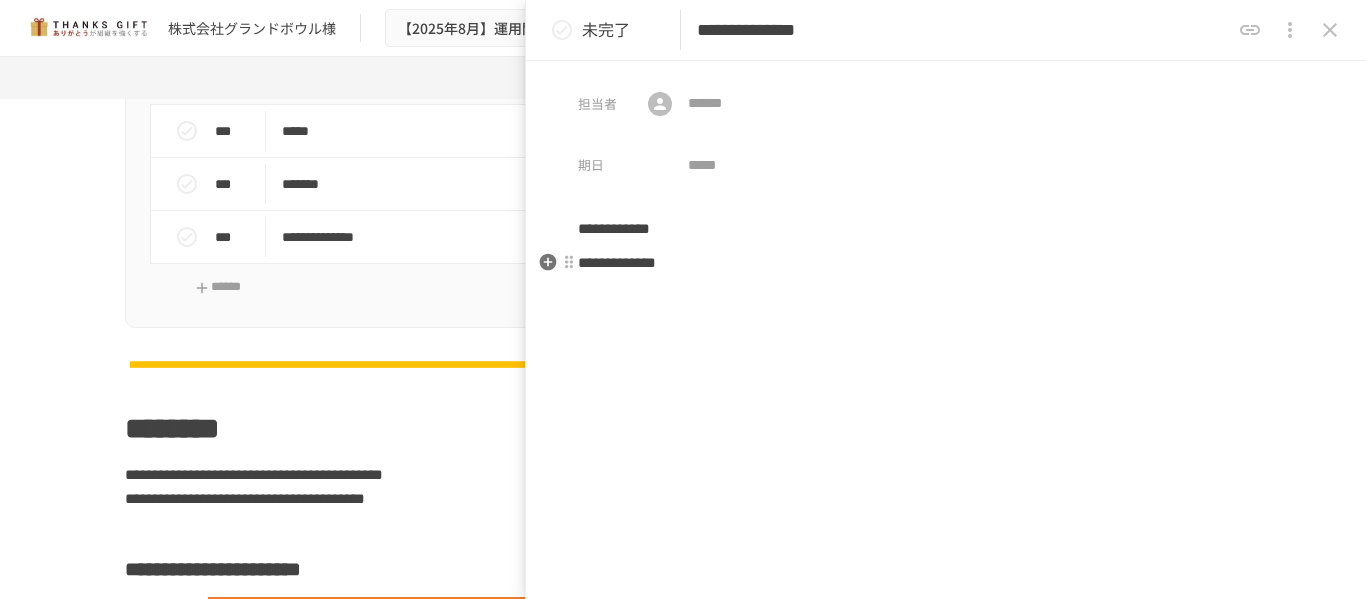 click on "**********" at bounding box center (946, 263) 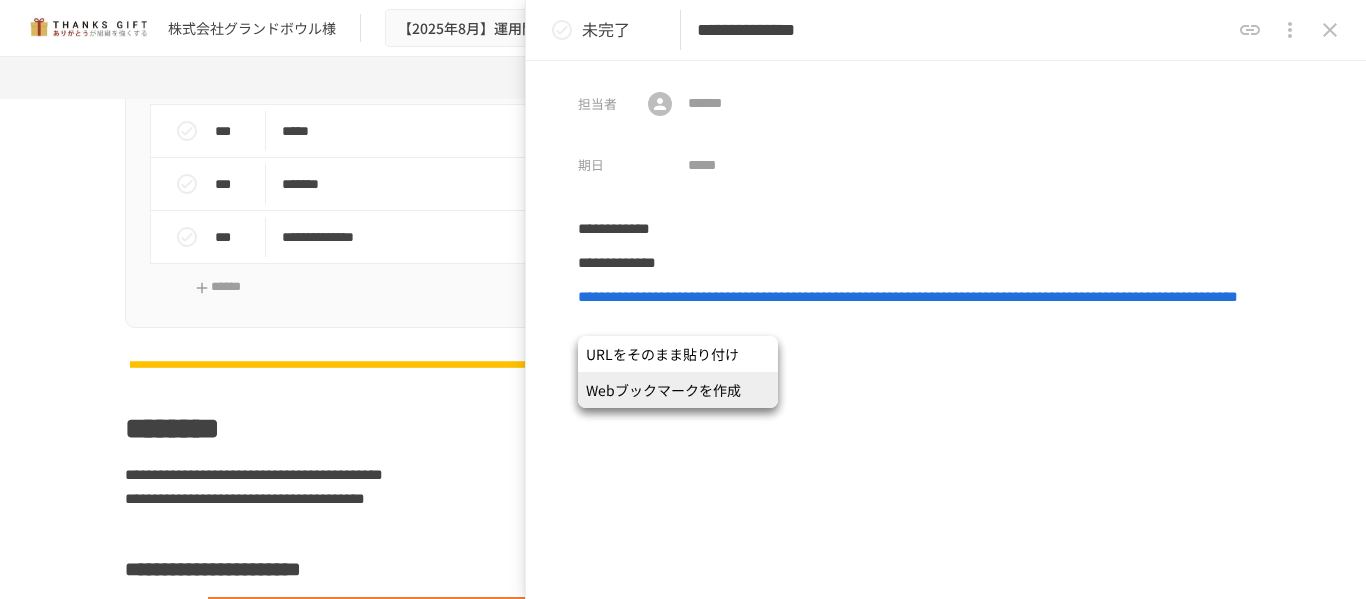 click on "Webブックマークを作成" at bounding box center [678, 390] 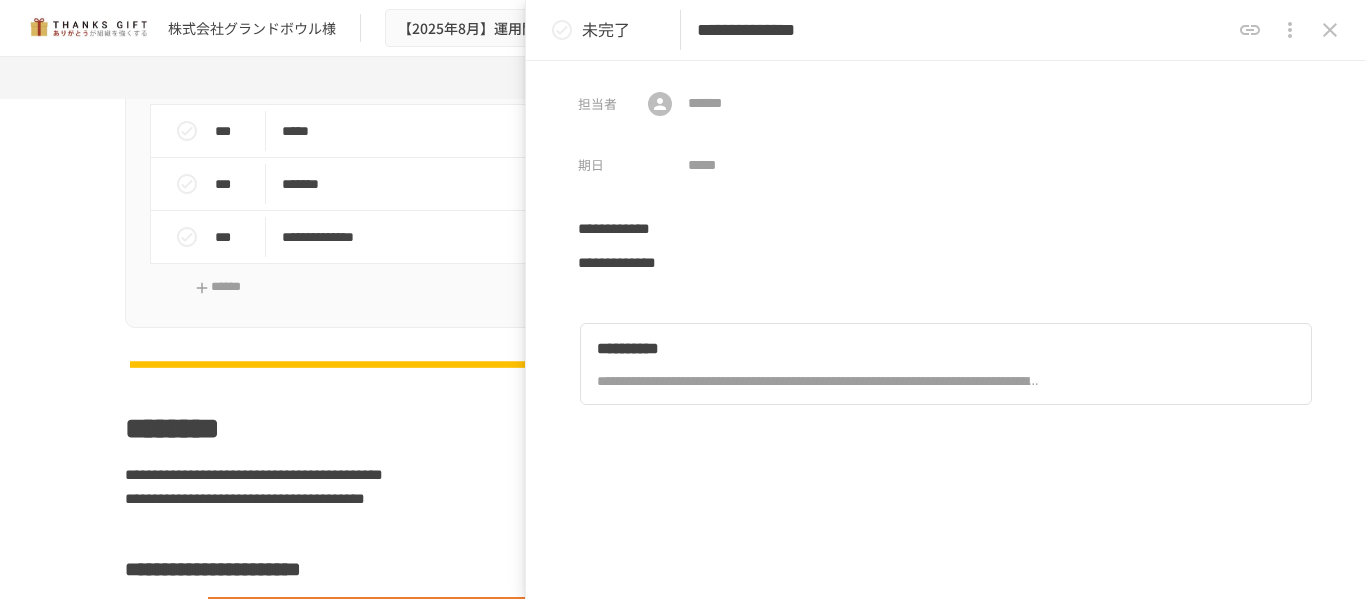 click 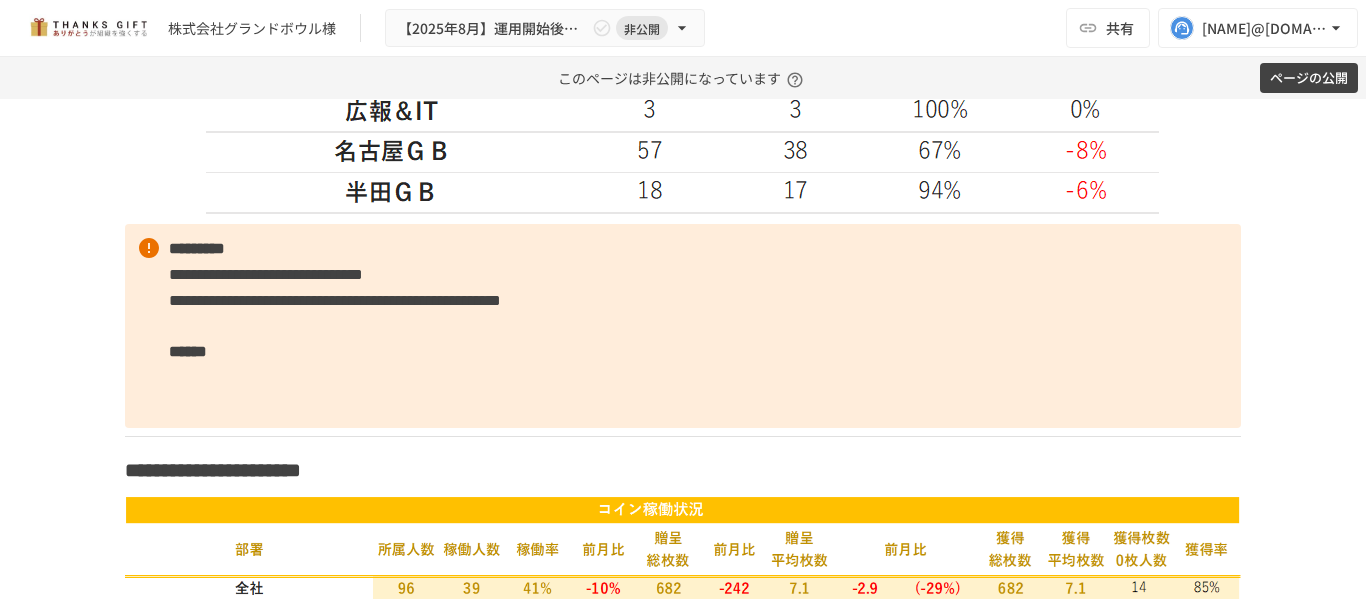 scroll, scrollTop: 3574, scrollLeft: 0, axis: vertical 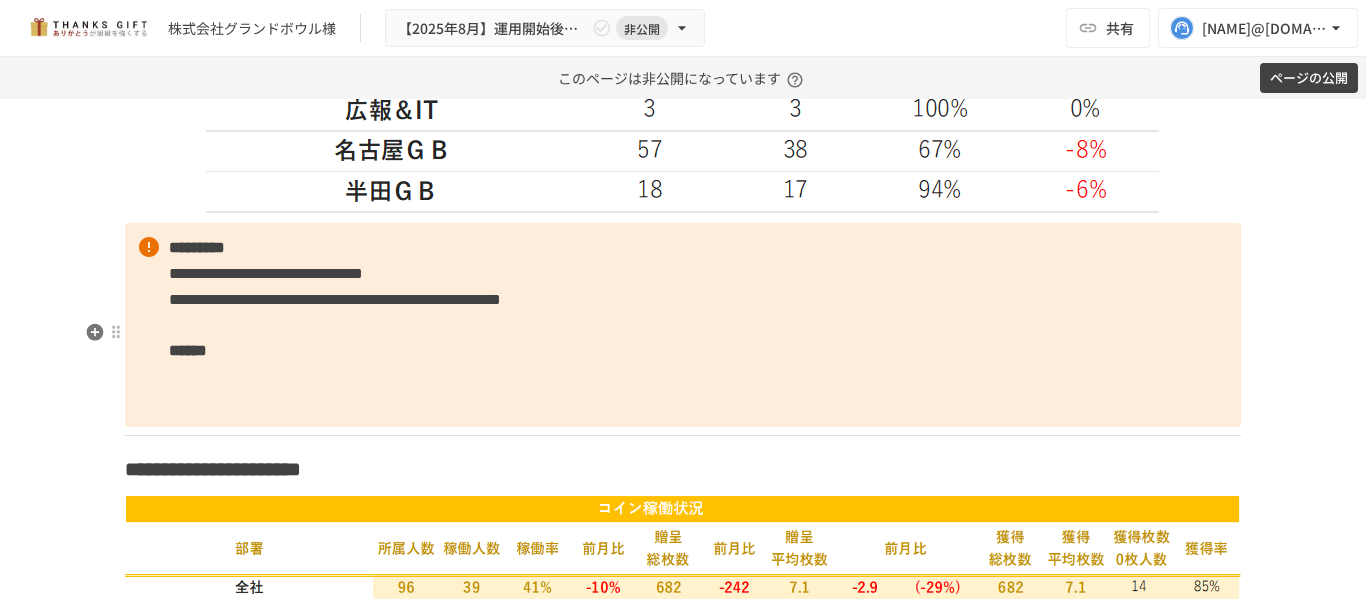 click on "**********" at bounding box center (335, 299) 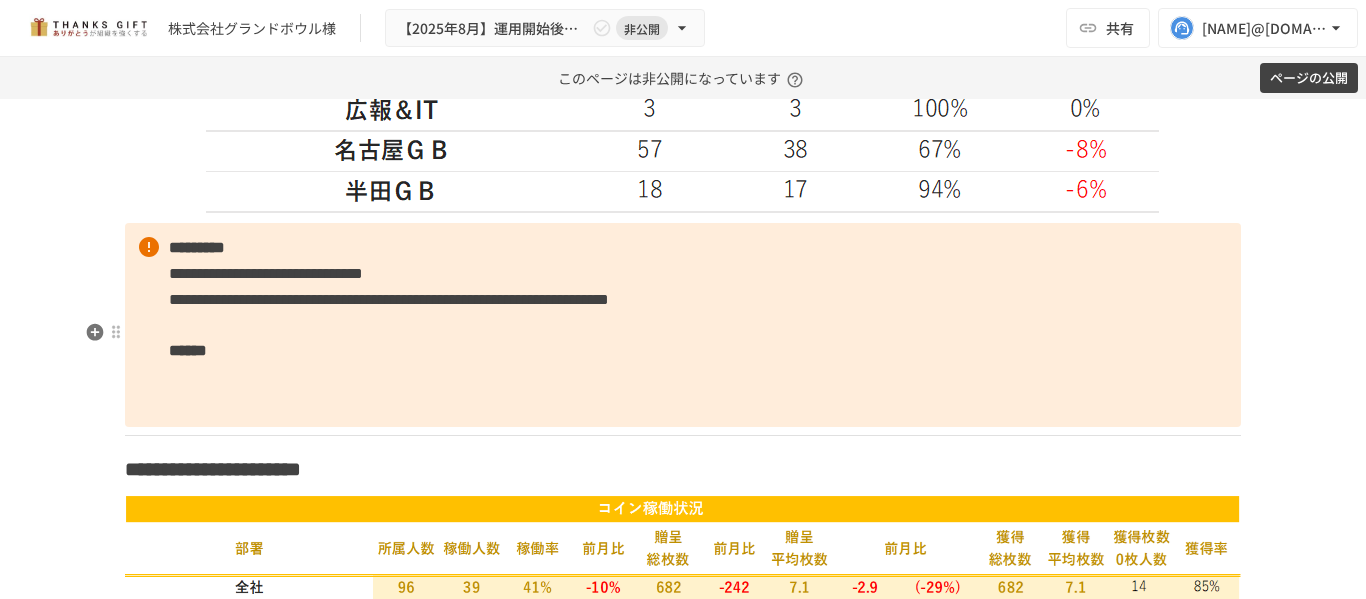 click on "**********" at bounding box center [389, 299] 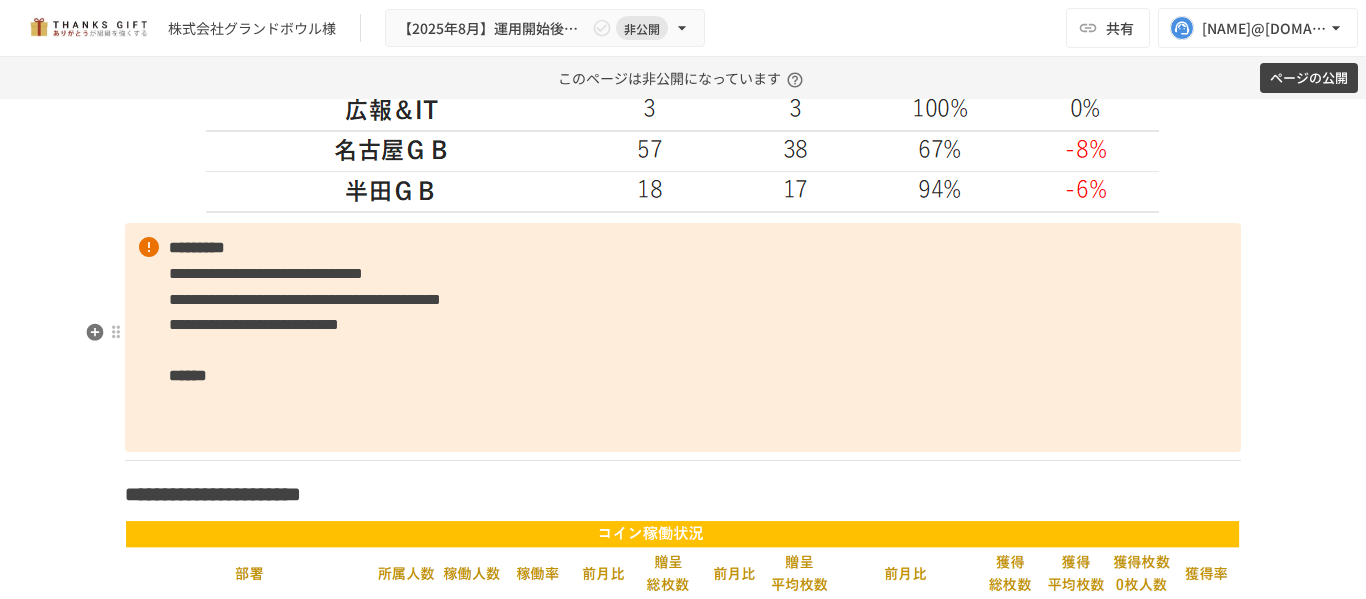 scroll, scrollTop: 3474, scrollLeft: 0, axis: vertical 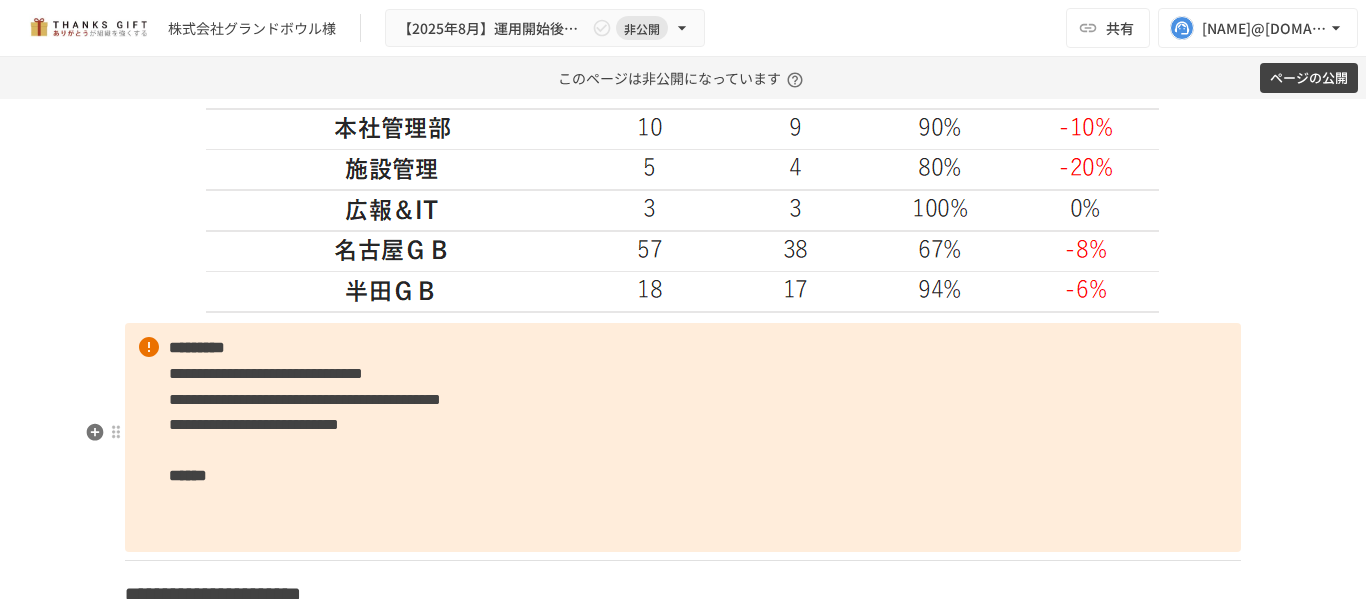 click on "**********" at bounding box center [683, 437] 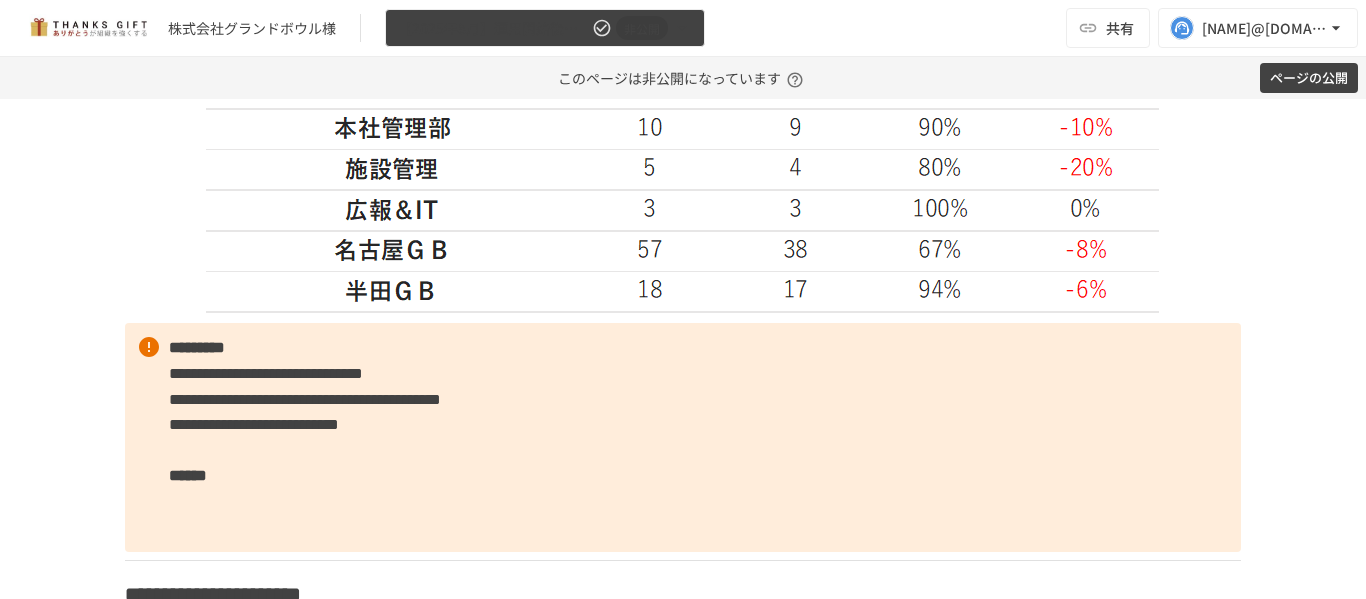 click on "非公開" at bounding box center (642, 28) 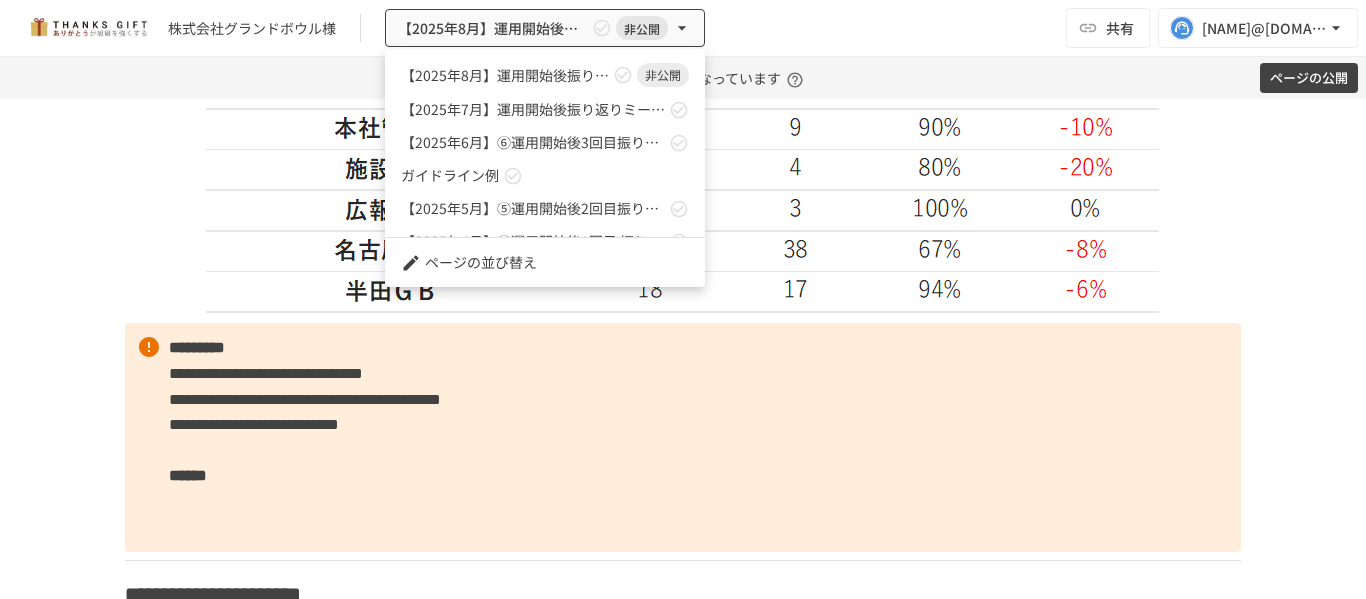 click at bounding box center [683, 299] 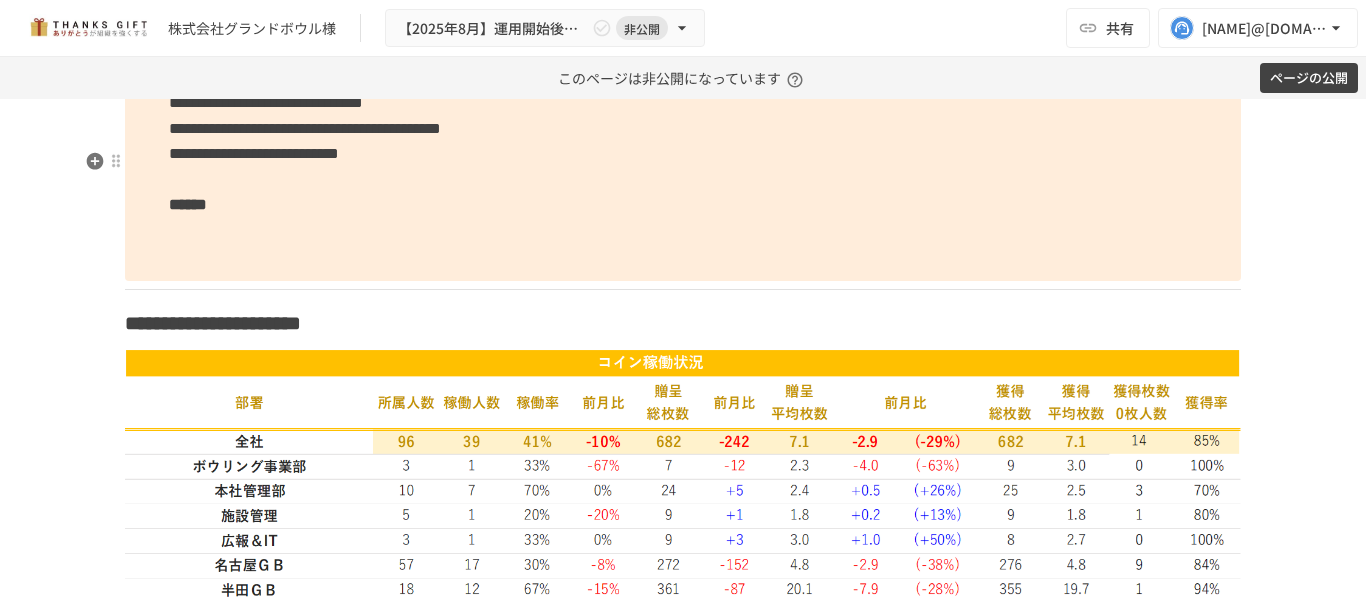 scroll, scrollTop: 3774, scrollLeft: 0, axis: vertical 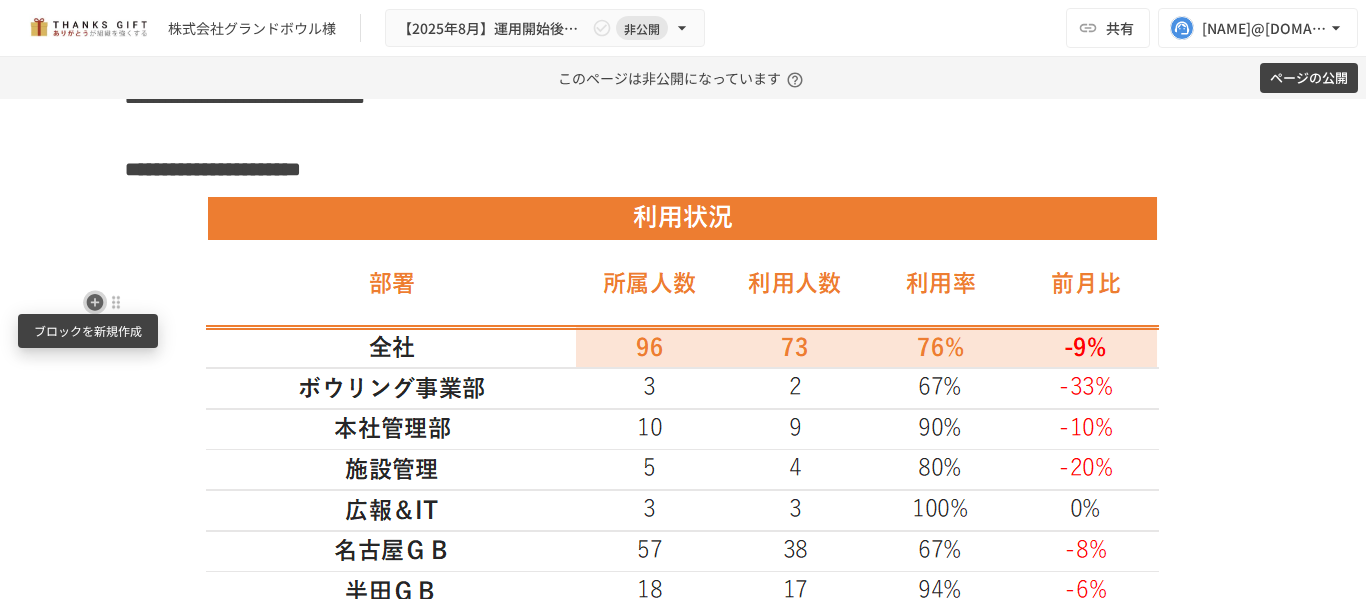 click 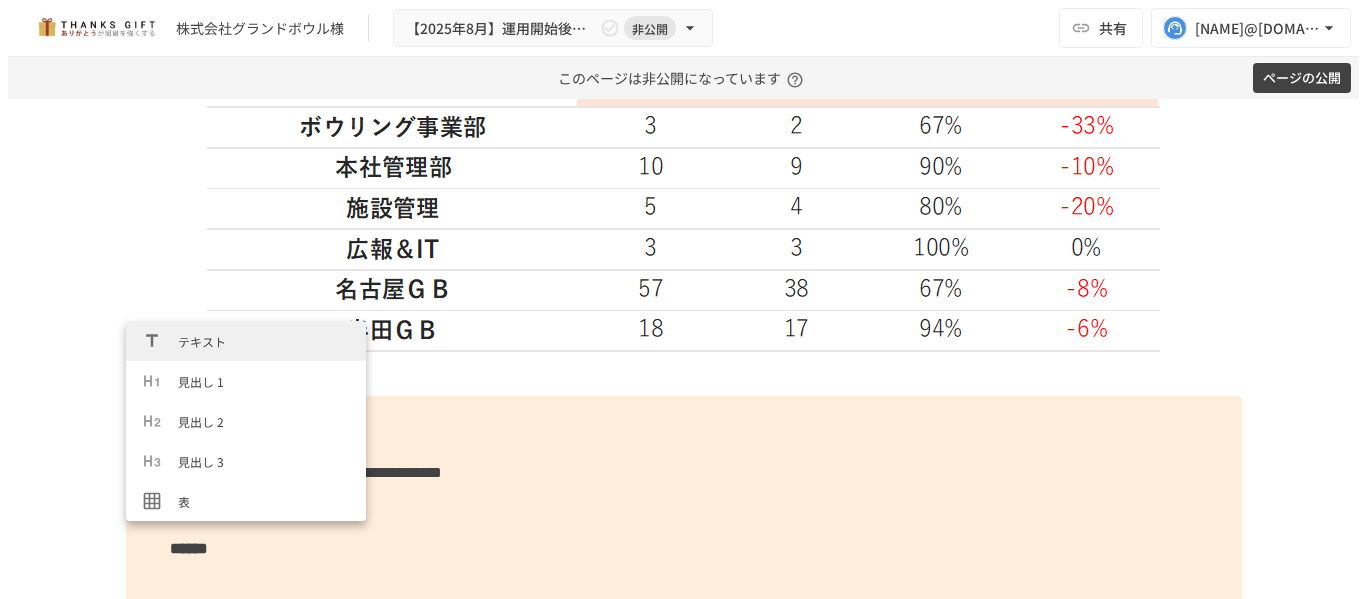 scroll, scrollTop: 3617, scrollLeft: 0, axis: vertical 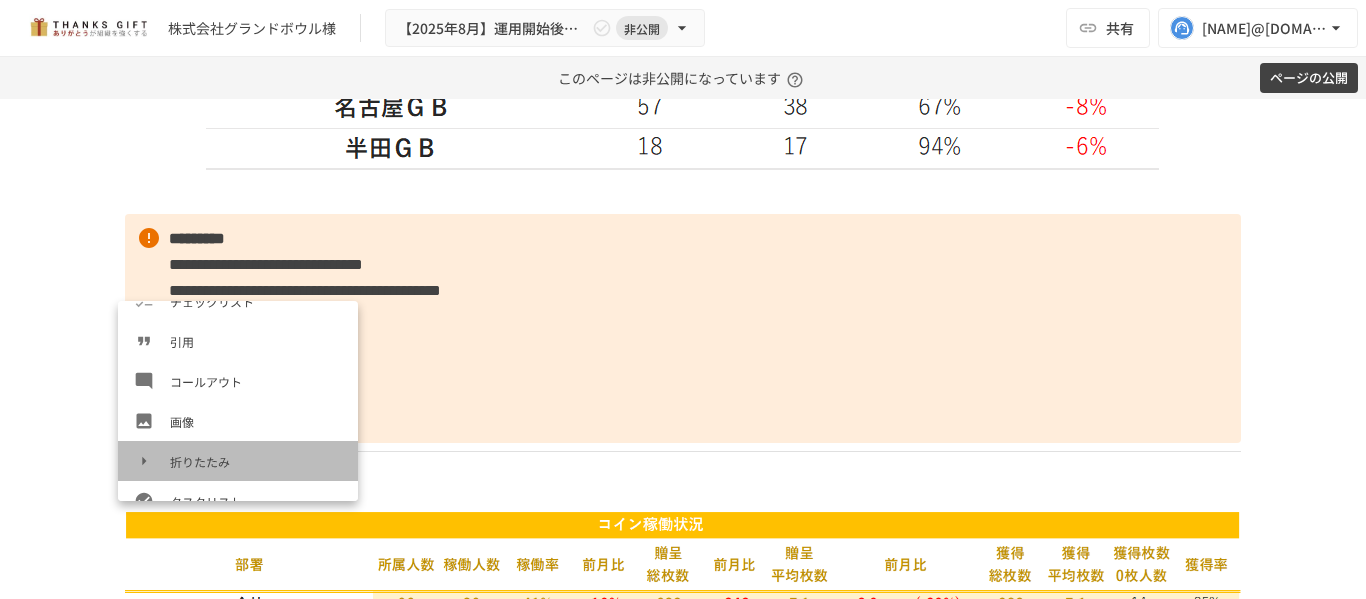 click on "折りたたみ" at bounding box center (238, 461) 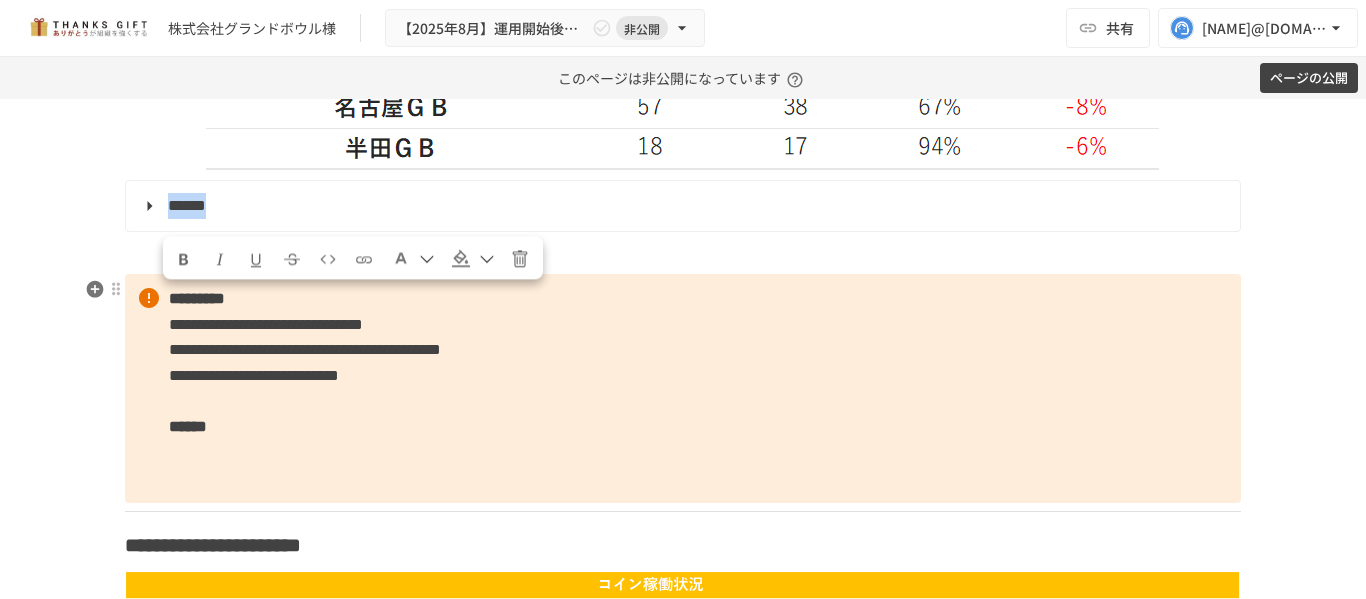 drag, startPoint x: 258, startPoint y: 302, endPoint x: 166, endPoint y: 292, distance: 92.541885 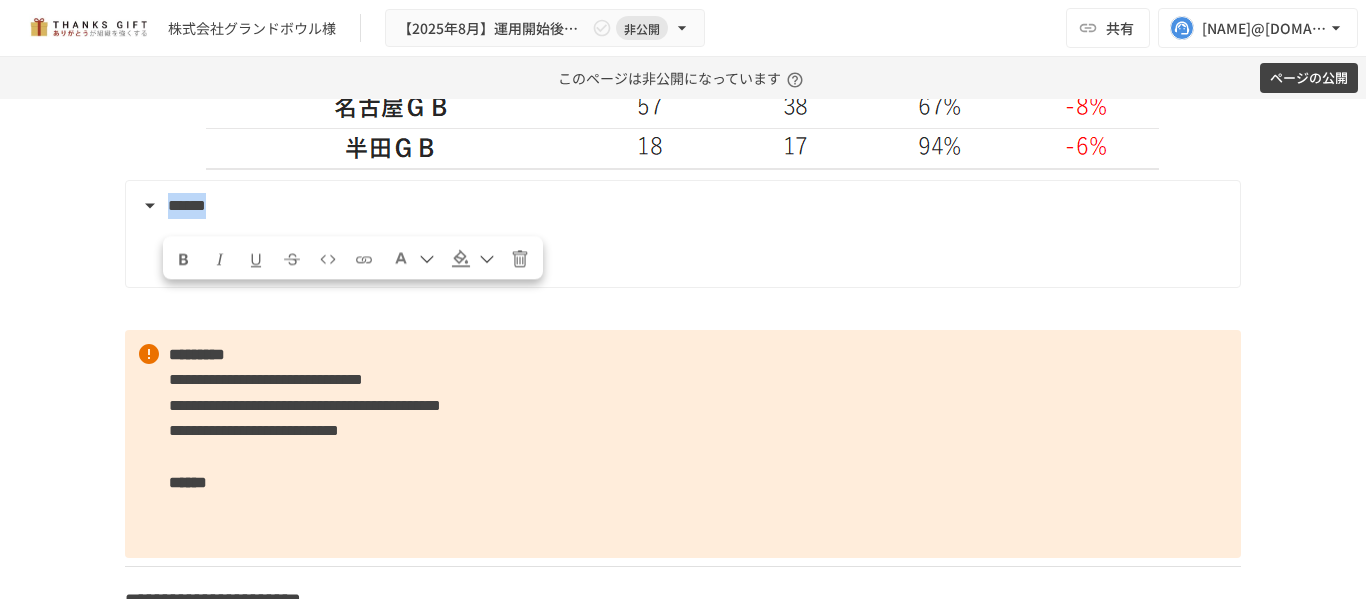 click at bounding box center [184, 259] 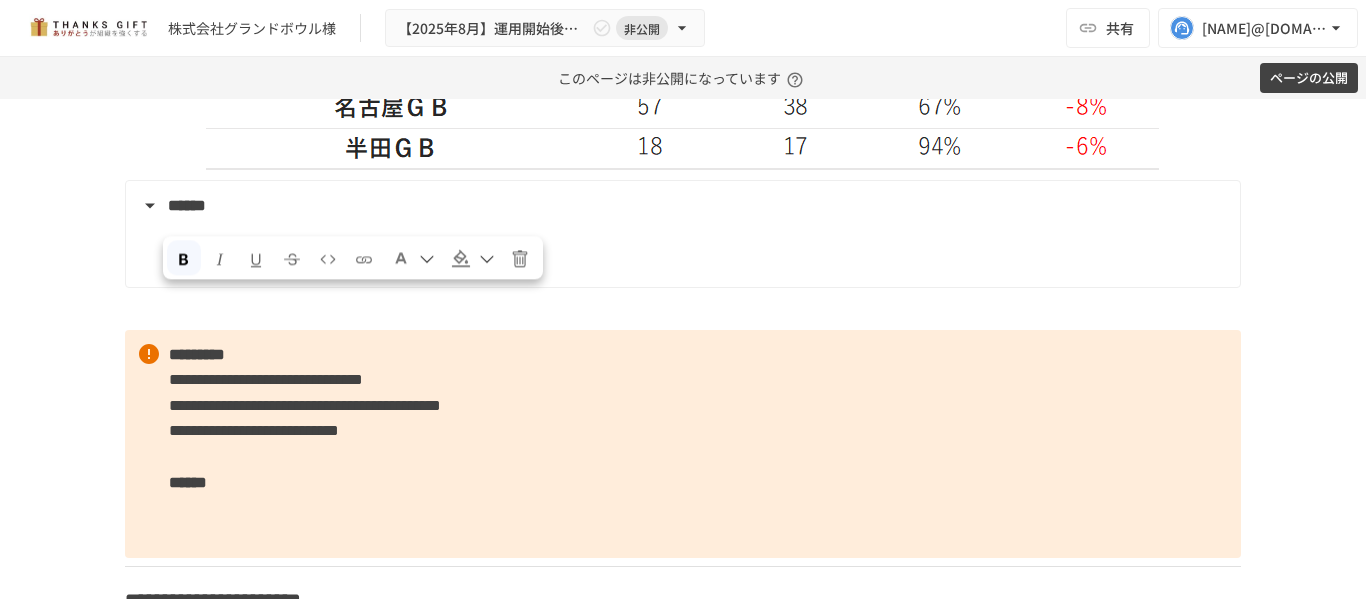 click at bounding box center [401, 258] 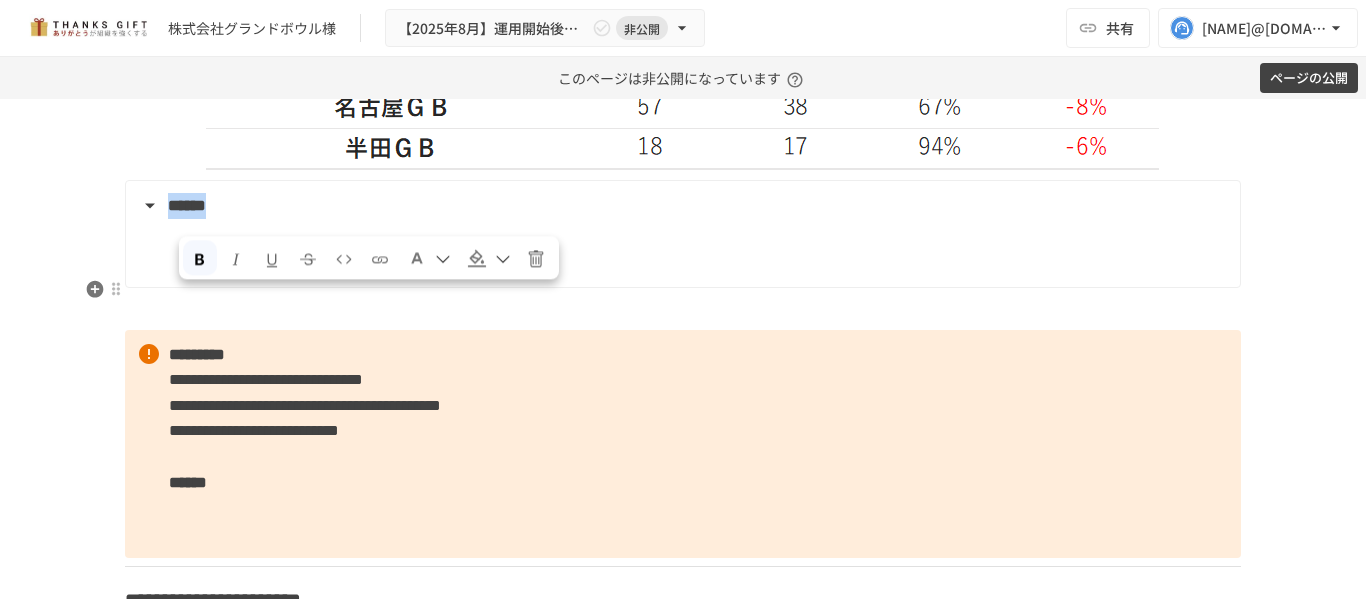 drag, startPoint x: 291, startPoint y: 299, endPoint x: 154, endPoint y: 291, distance: 137.23338 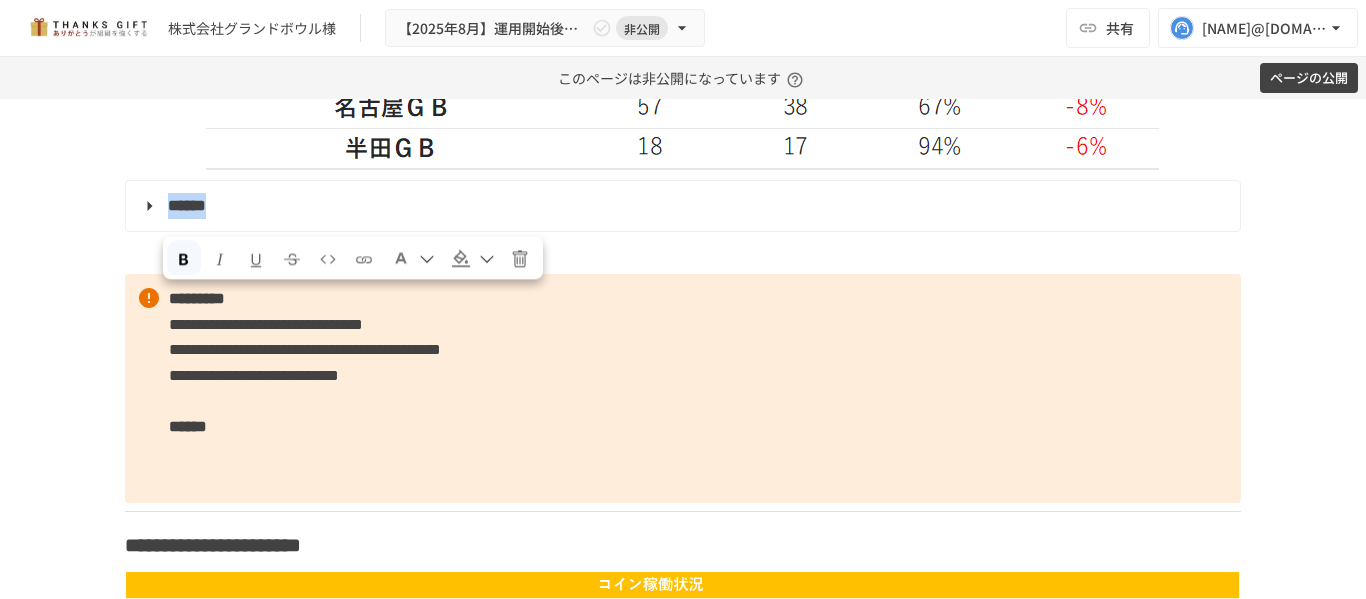 click at bounding box center (427, 259) 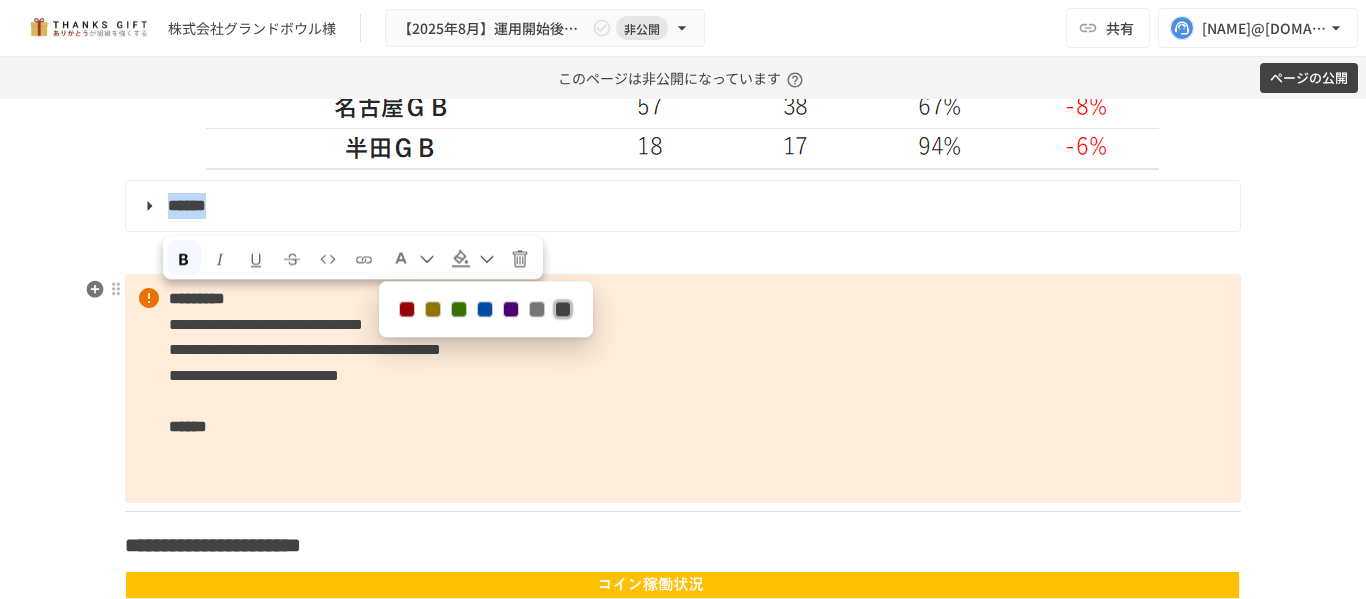 click at bounding box center [407, 309] 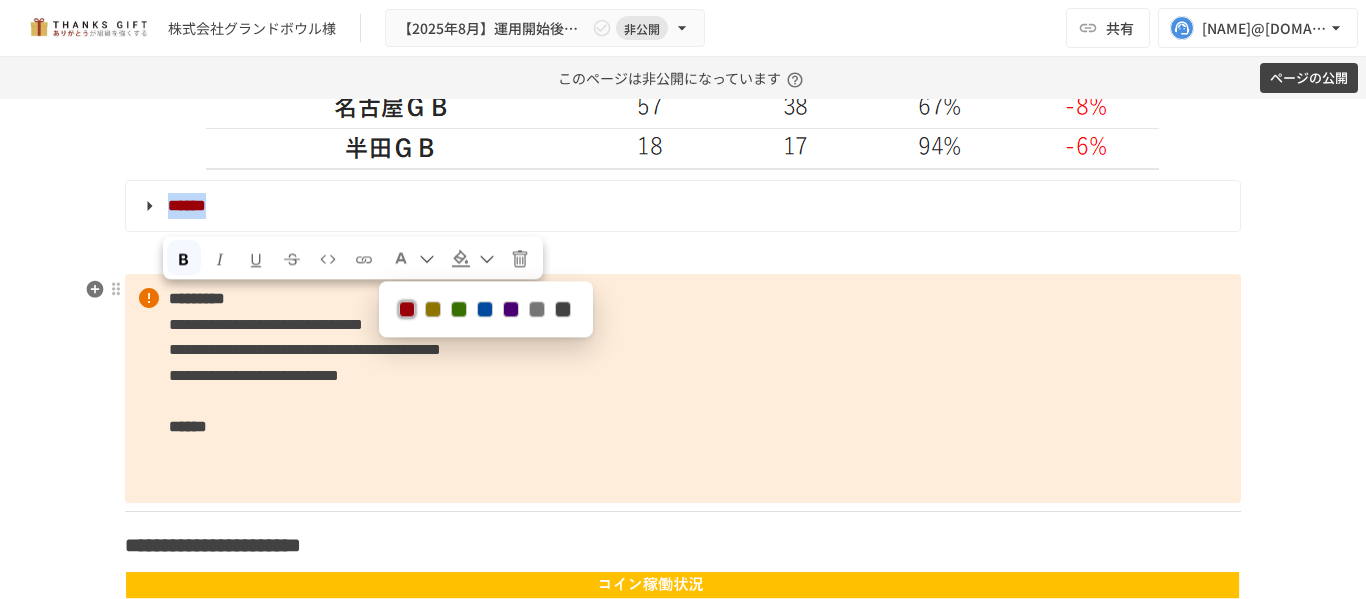 click on "******" at bounding box center [187, 205] 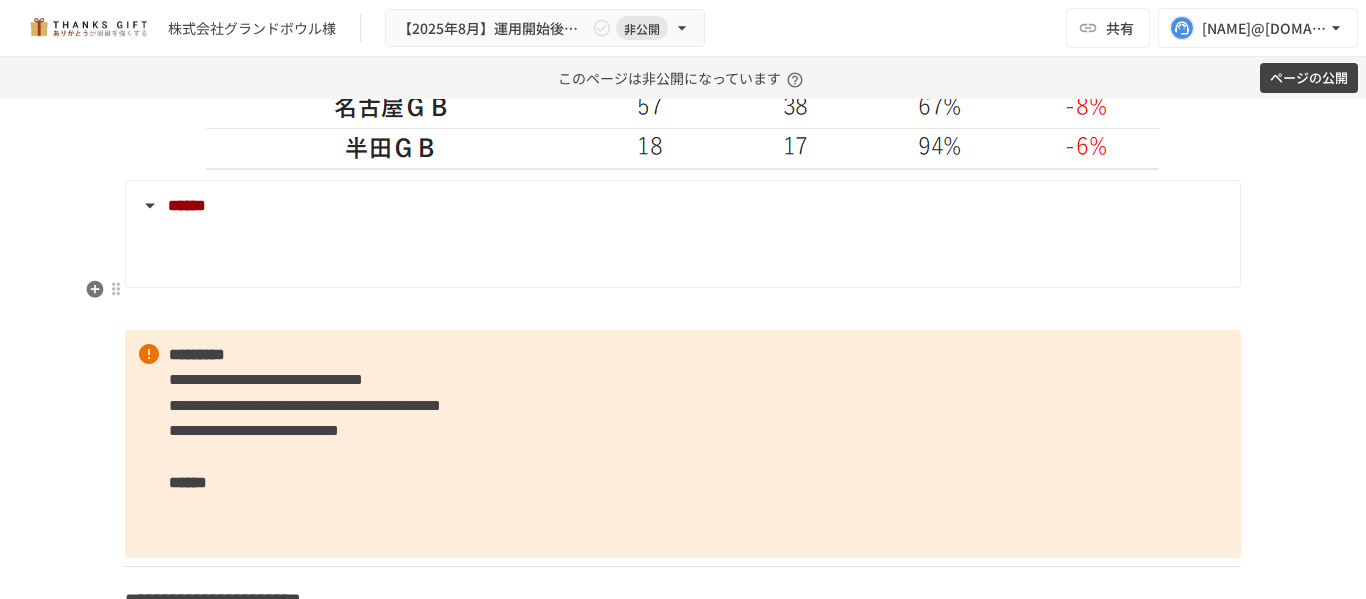 click at bounding box center (696, 253) 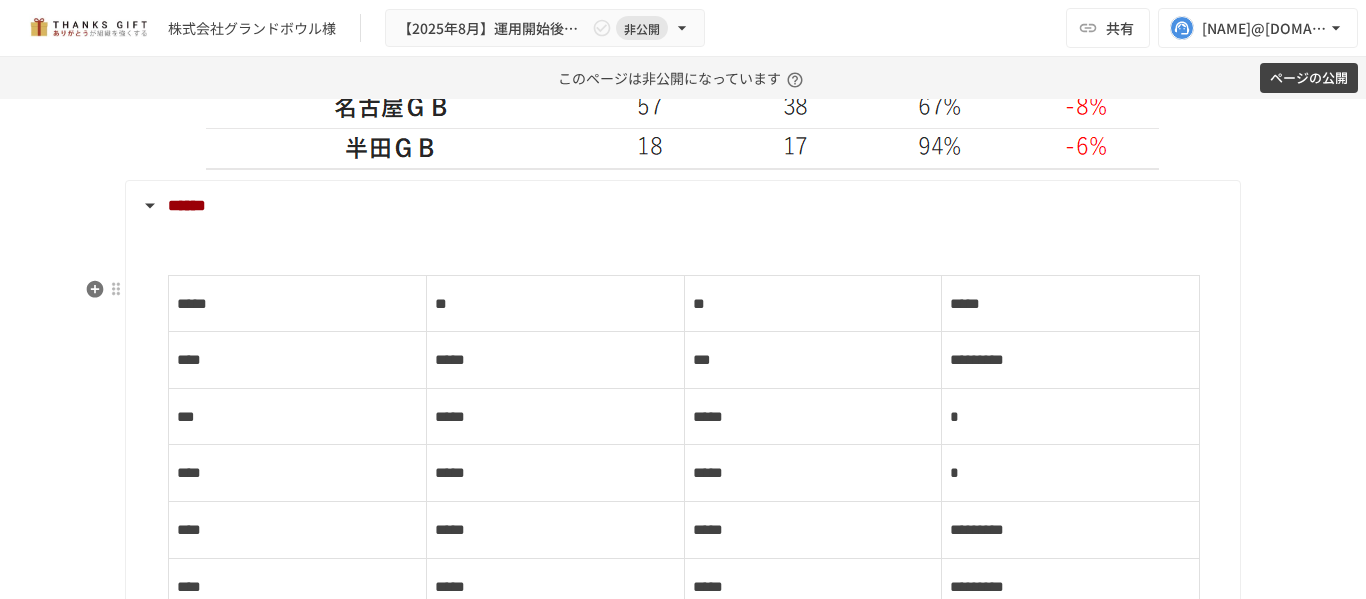 click on "******" at bounding box center [187, 205] 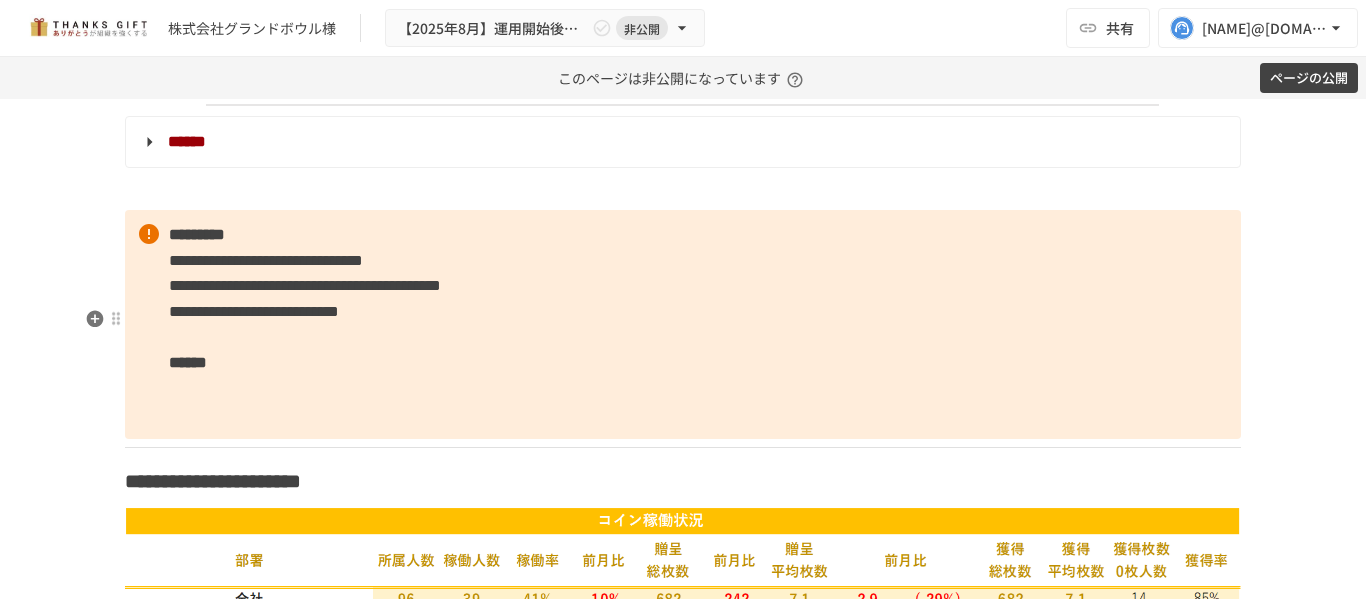 scroll, scrollTop: 3717, scrollLeft: 0, axis: vertical 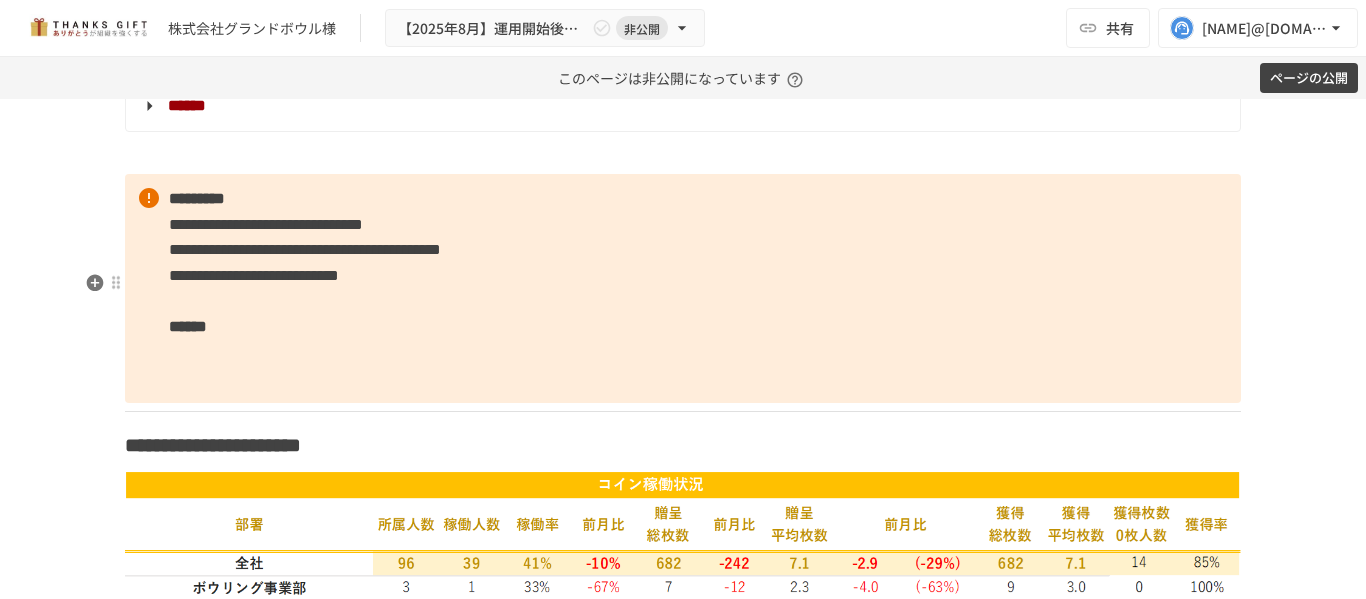 click on "**********" at bounding box center [683, 288] 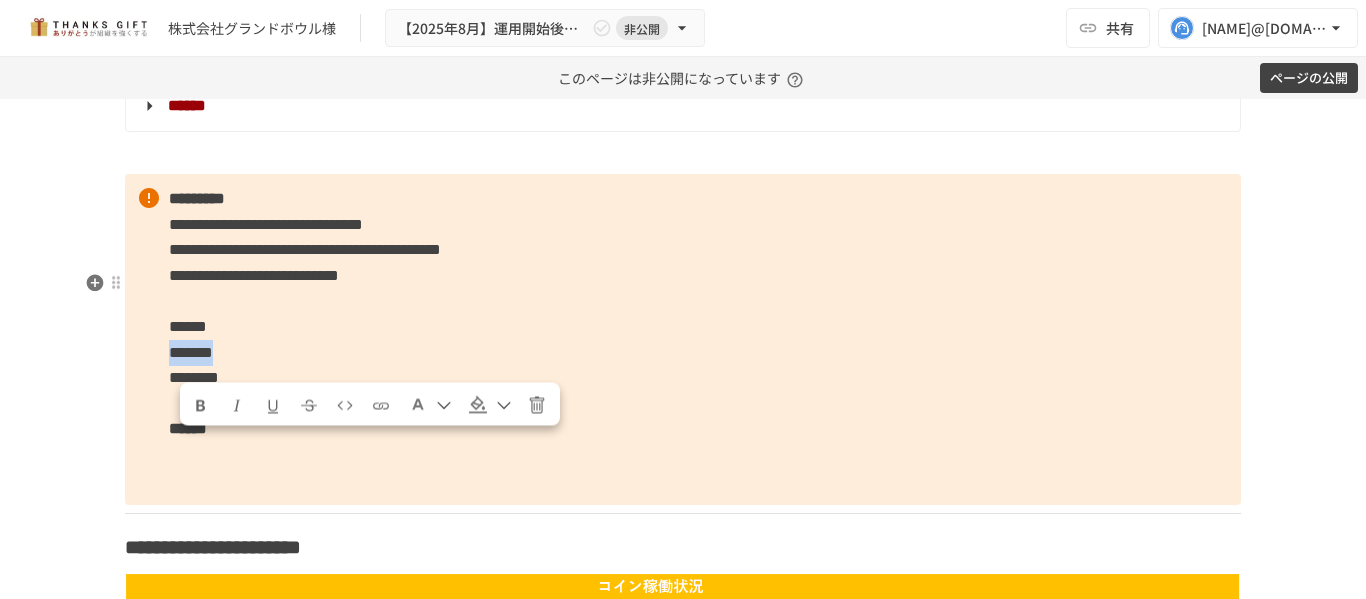 drag, startPoint x: 239, startPoint y: 451, endPoint x: 143, endPoint y: 457, distance: 96.18732 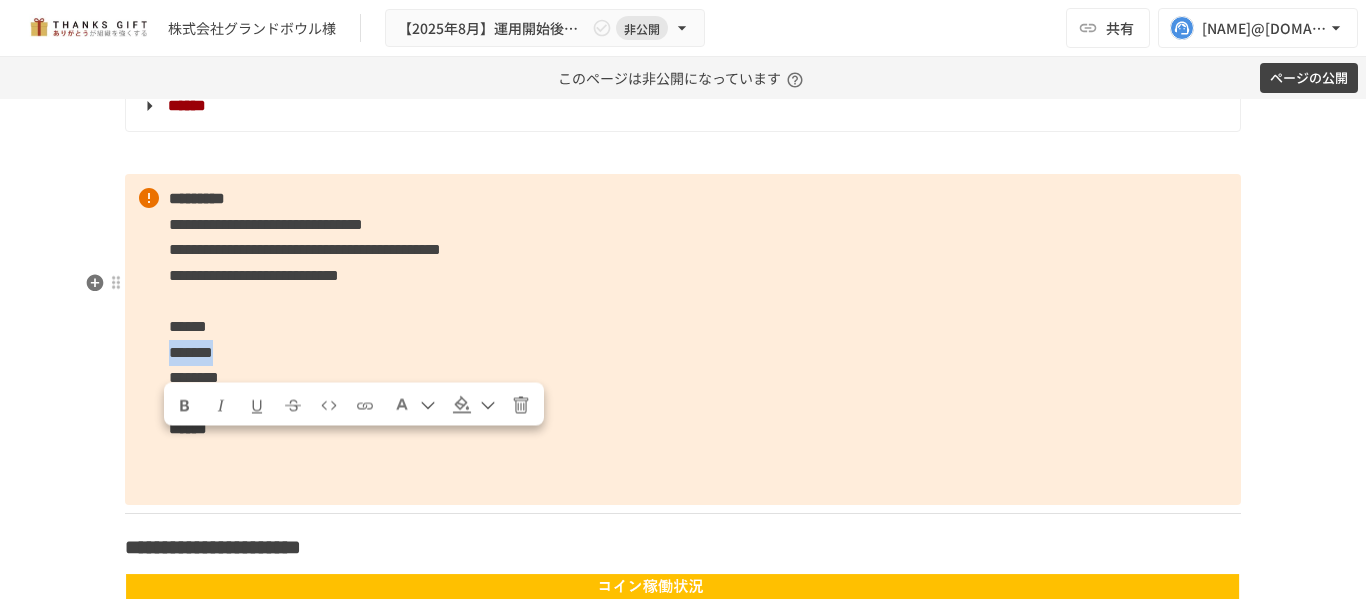 click on "*******" at bounding box center [191, 352] 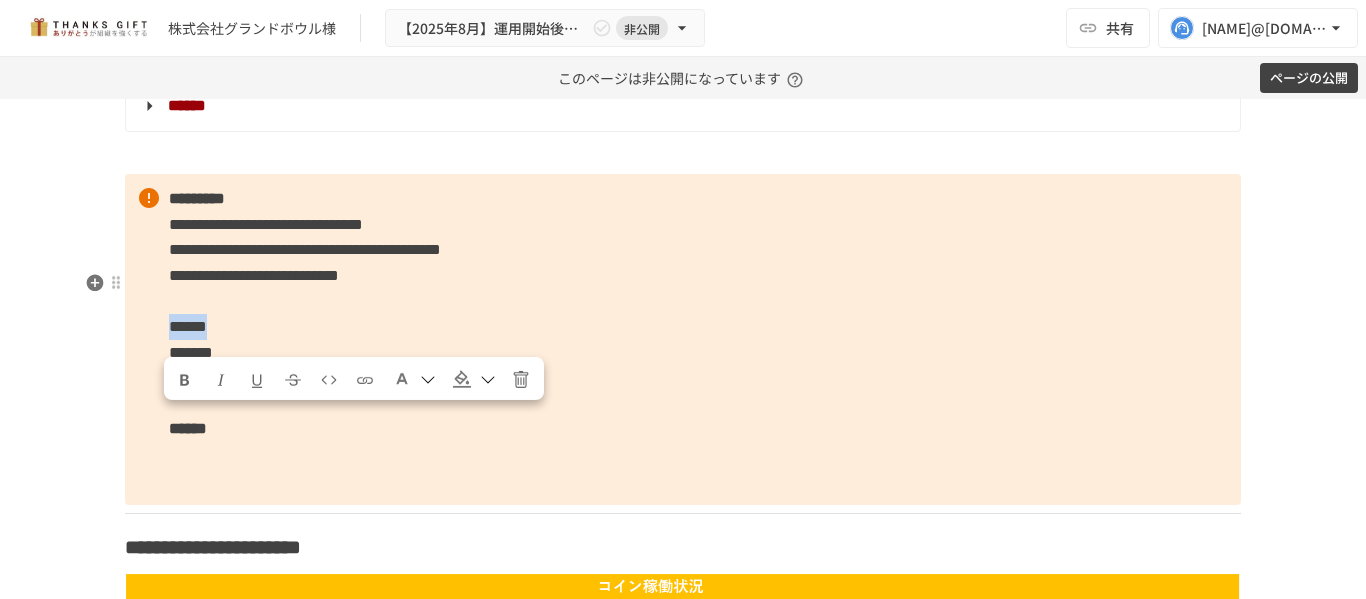 drag, startPoint x: 282, startPoint y: 413, endPoint x: 145, endPoint y: 435, distance: 138.75517 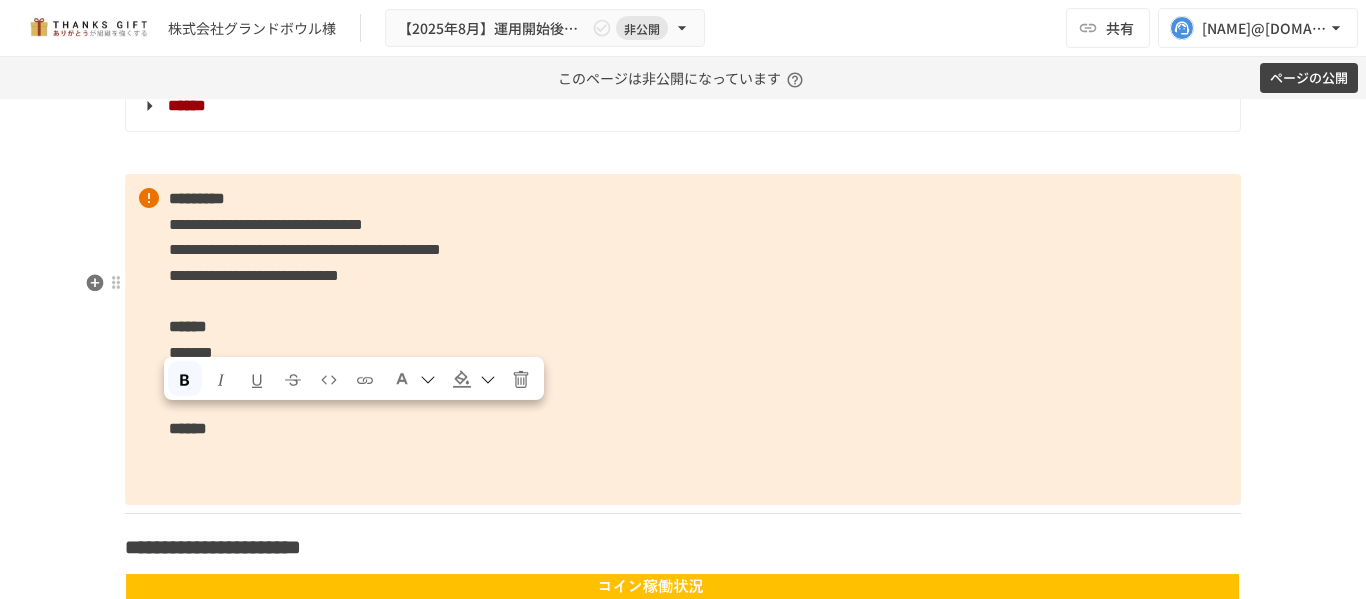 click on "*******" at bounding box center (191, 352) 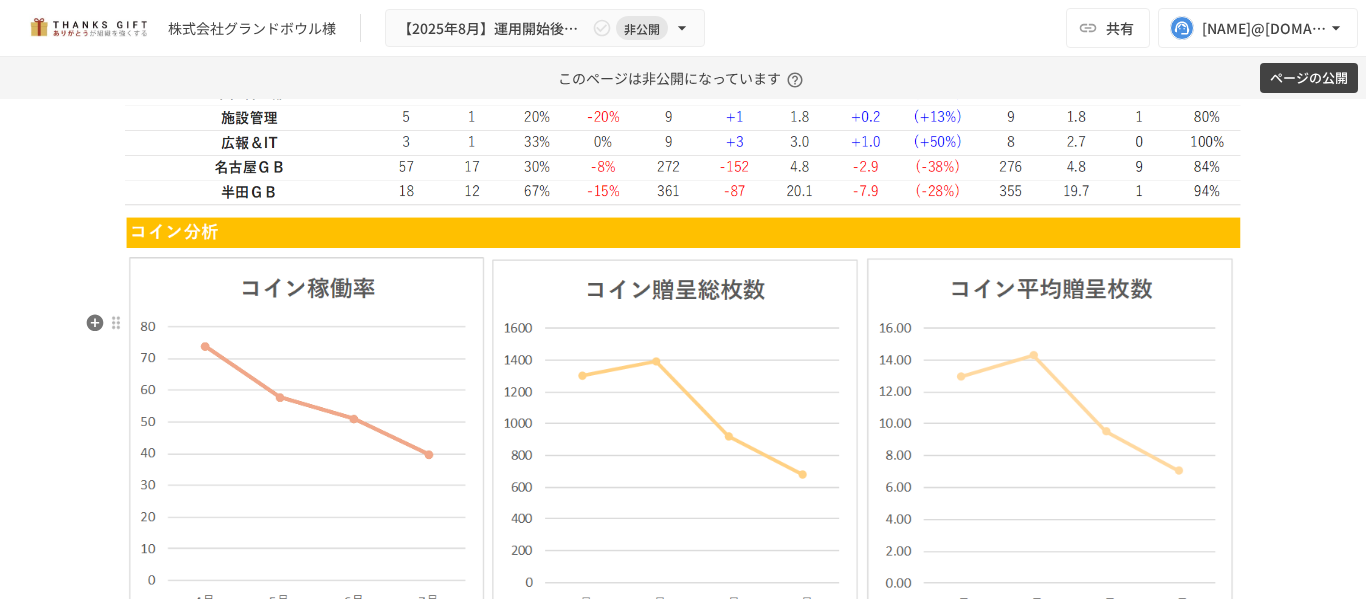 scroll, scrollTop: 4317, scrollLeft: 0, axis: vertical 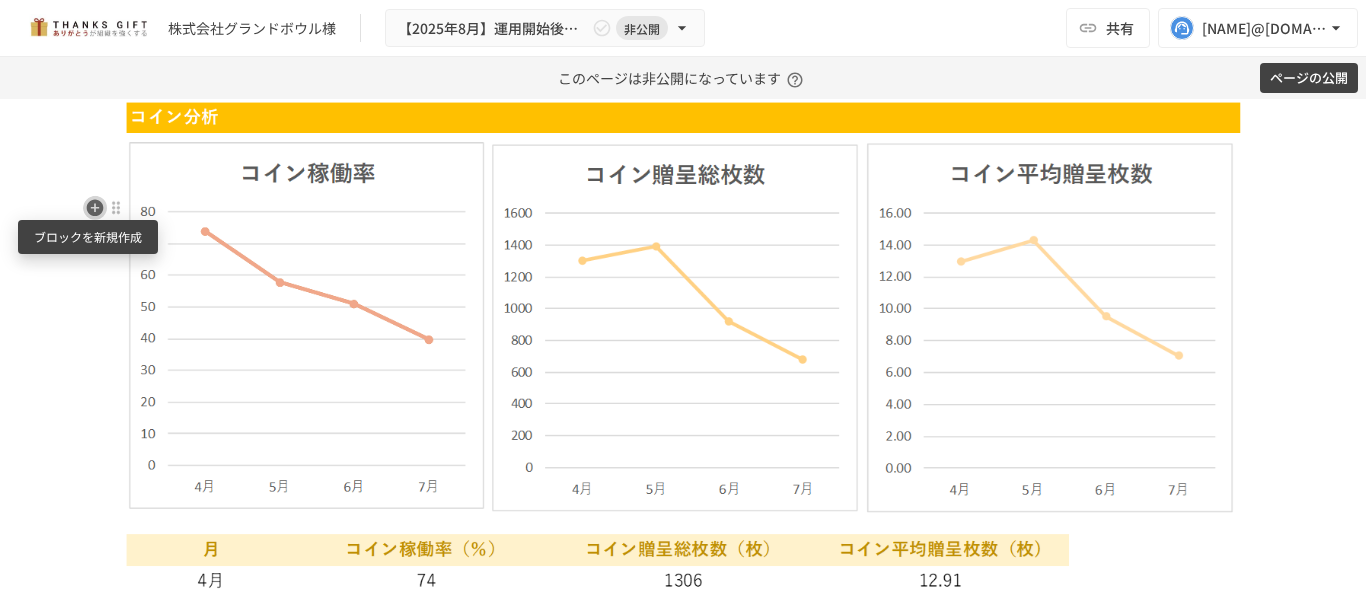click 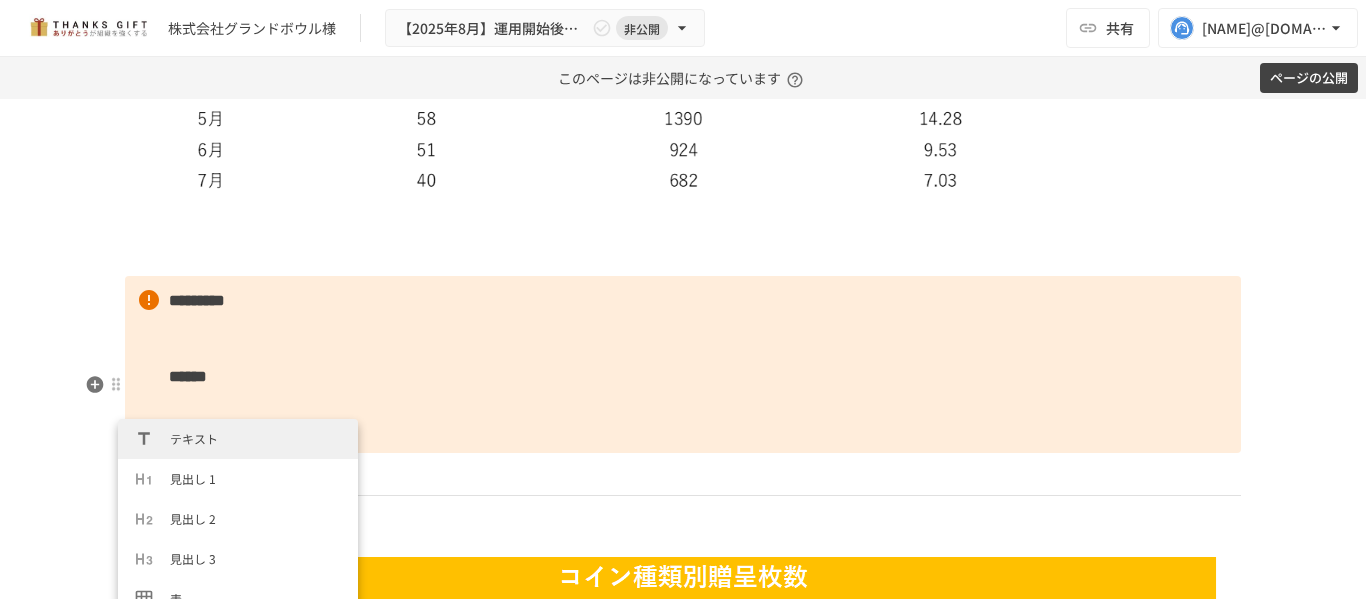 scroll, scrollTop: 4974, scrollLeft: 0, axis: vertical 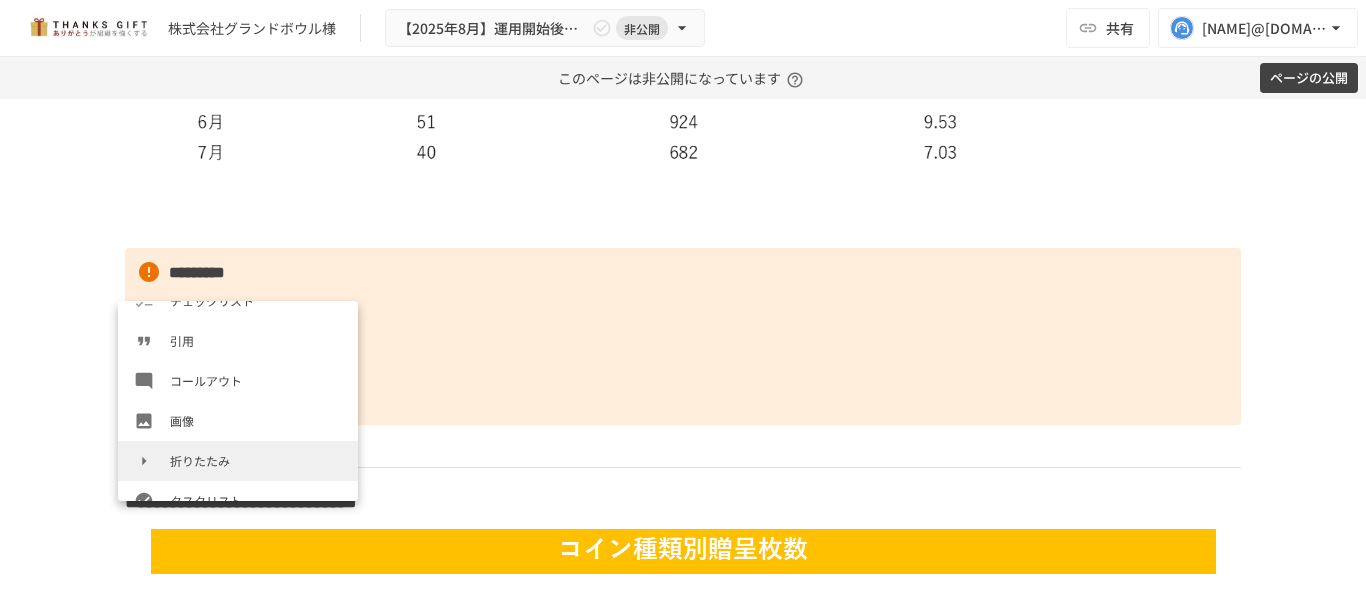 click on "折りたたみ" at bounding box center [256, 460] 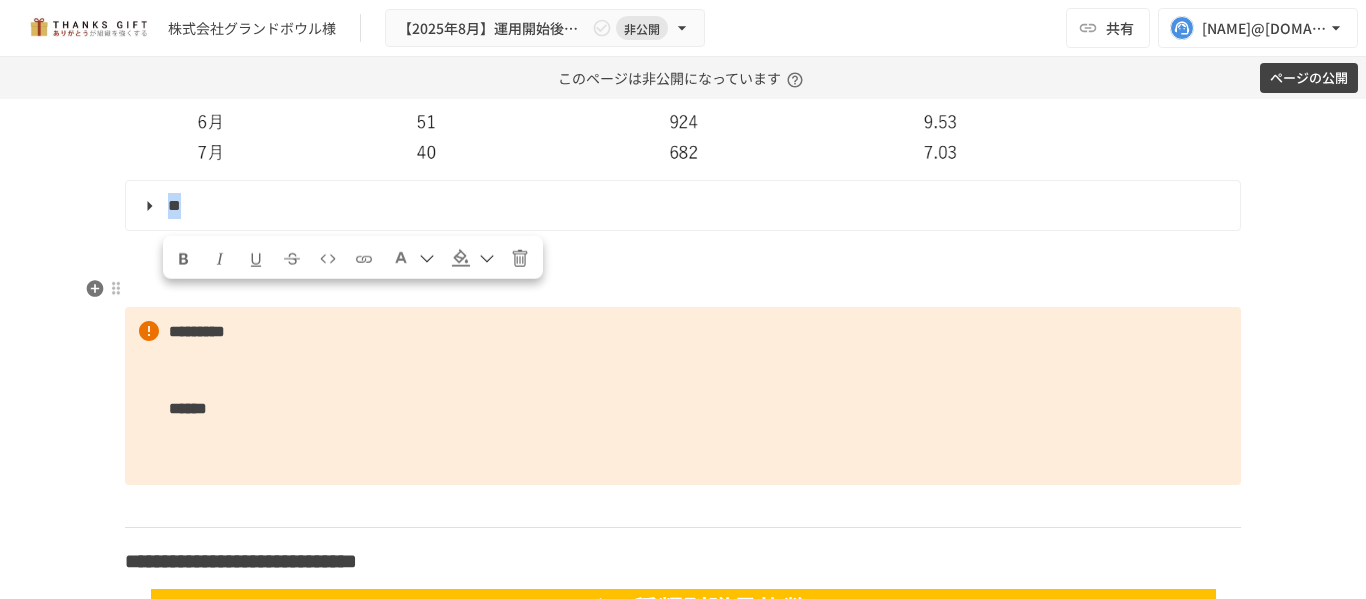 drag, startPoint x: 205, startPoint y: 307, endPoint x: 132, endPoint y: 304, distance: 73.061615 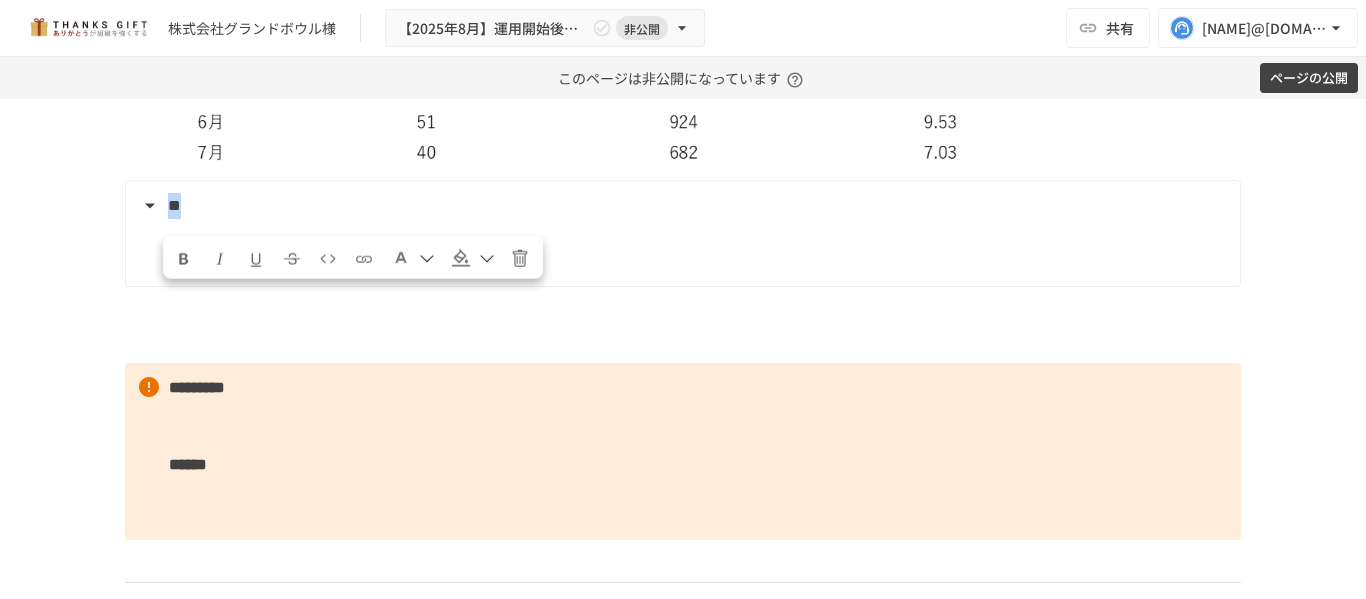 click at bounding box center (184, 257) 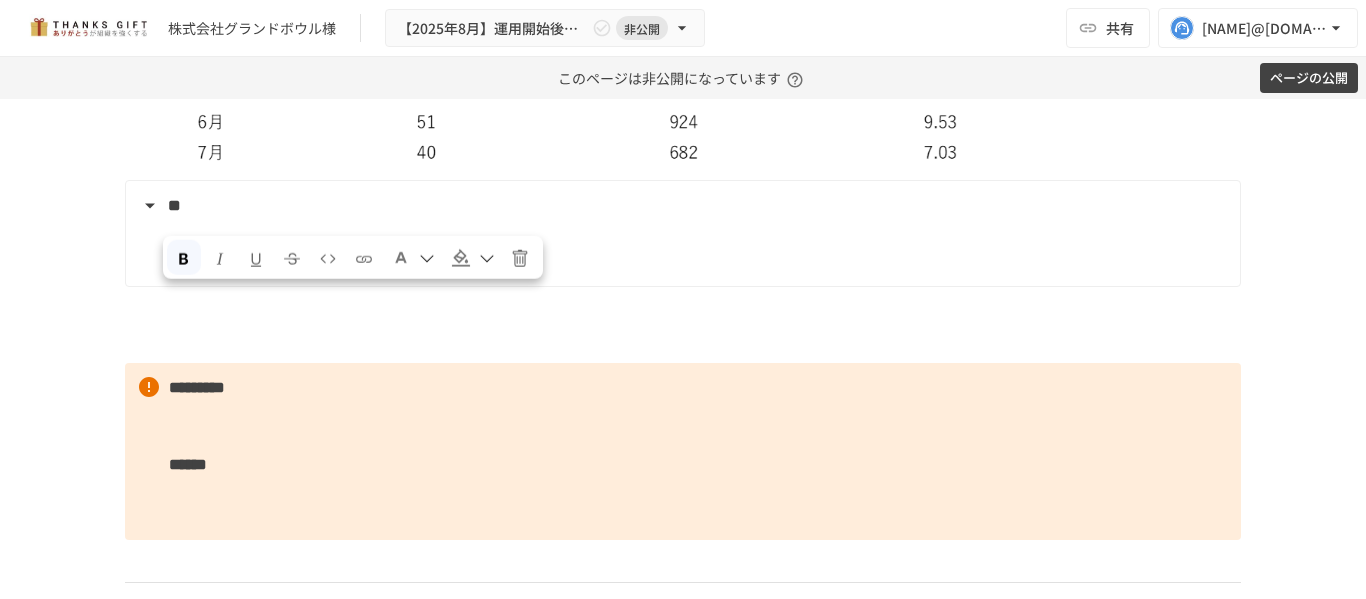 click at bounding box center [413, 257] 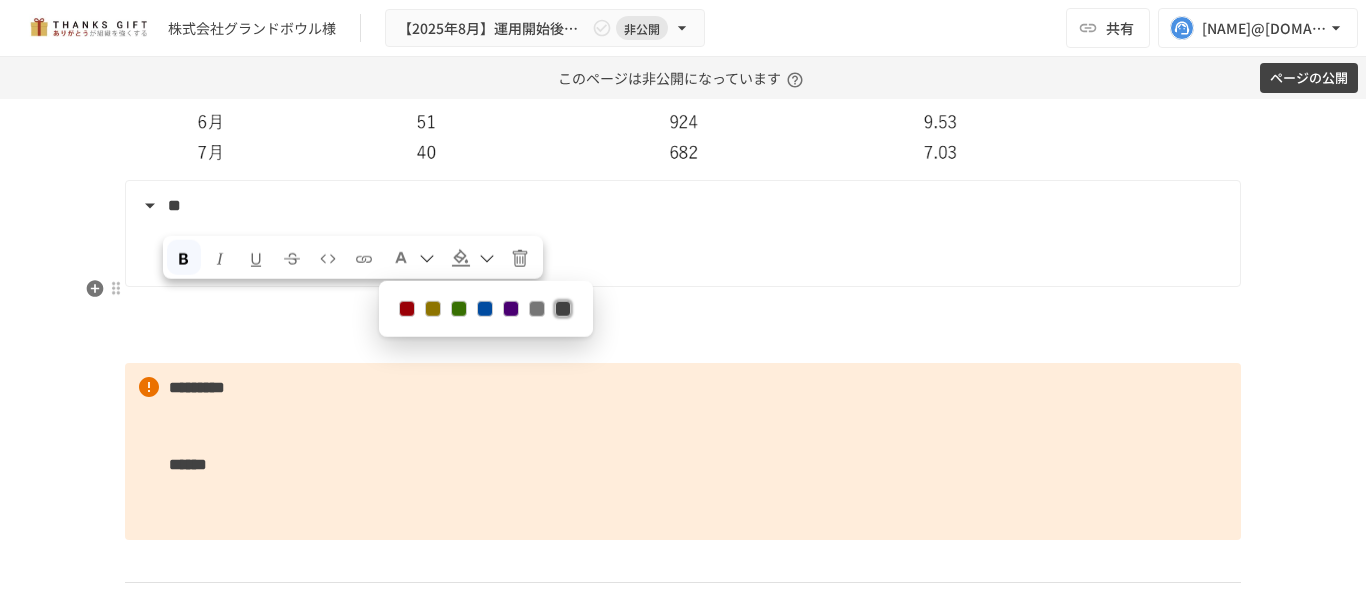 click at bounding box center (407, 309) 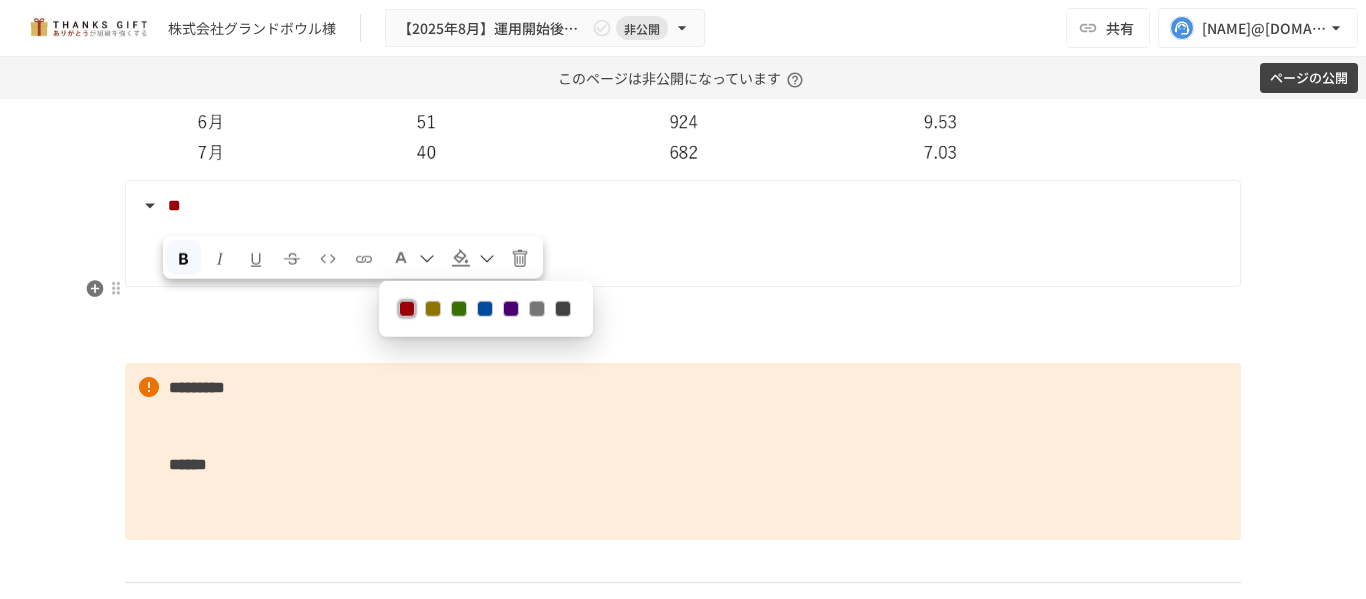 click at bounding box center (681, 242) 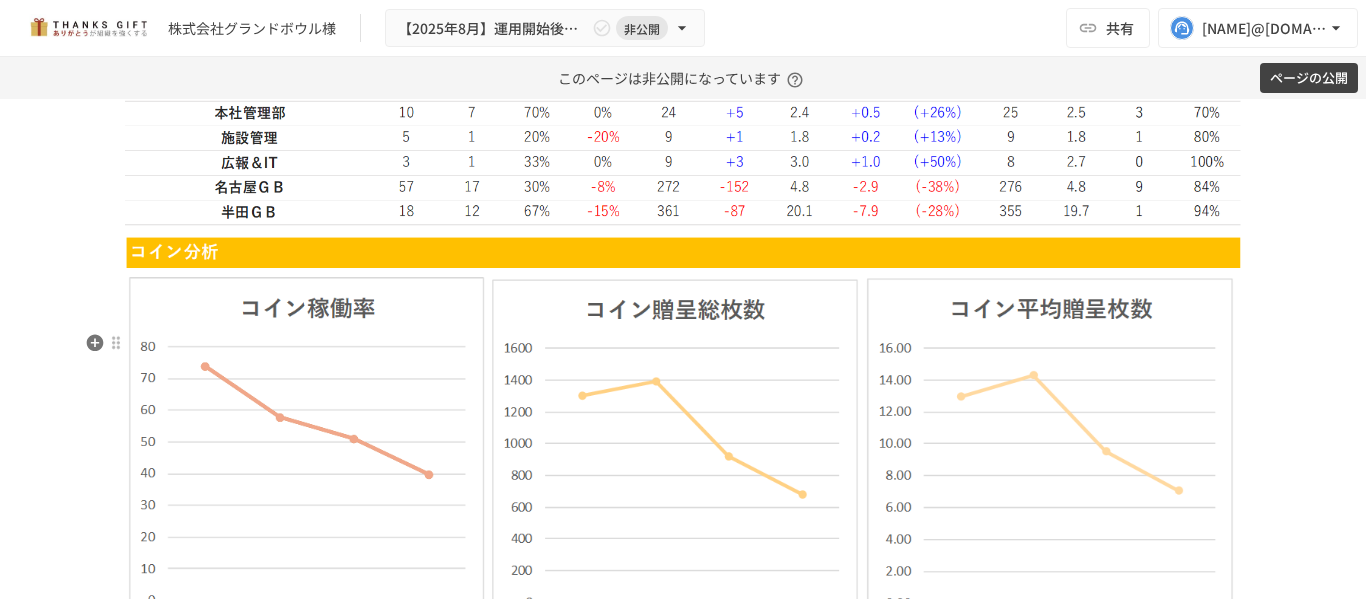scroll, scrollTop: 4174, scrollLeft: 0, axis: vertical 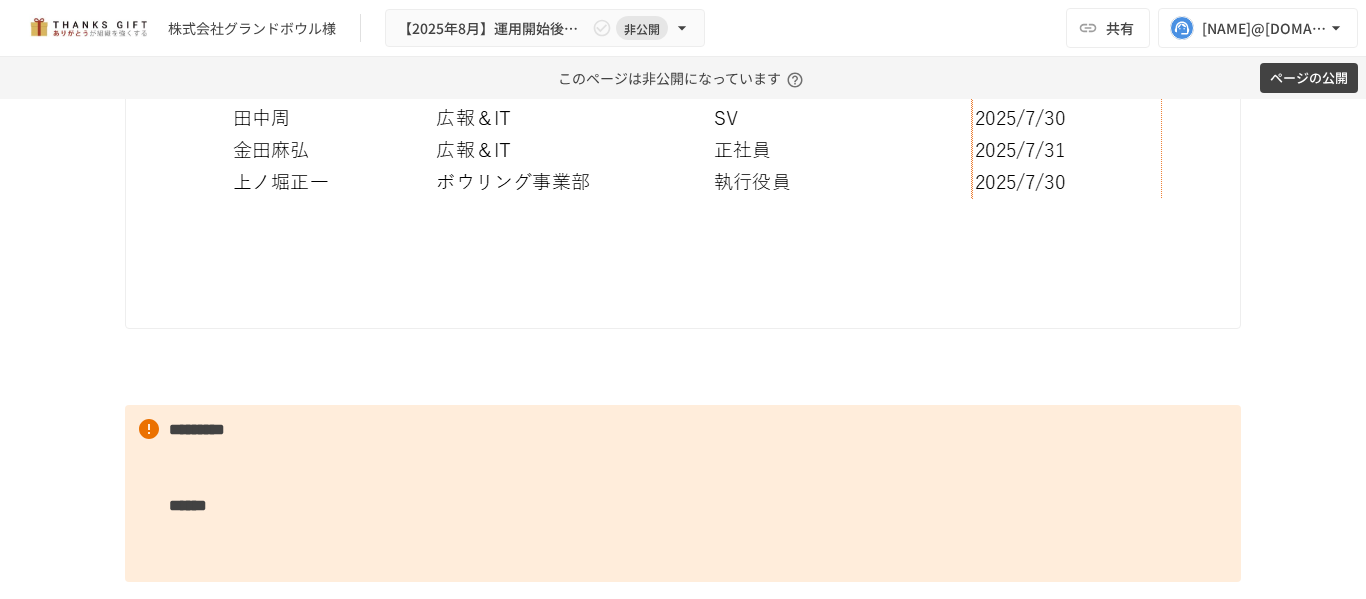 click at bounding box center (696, 258) 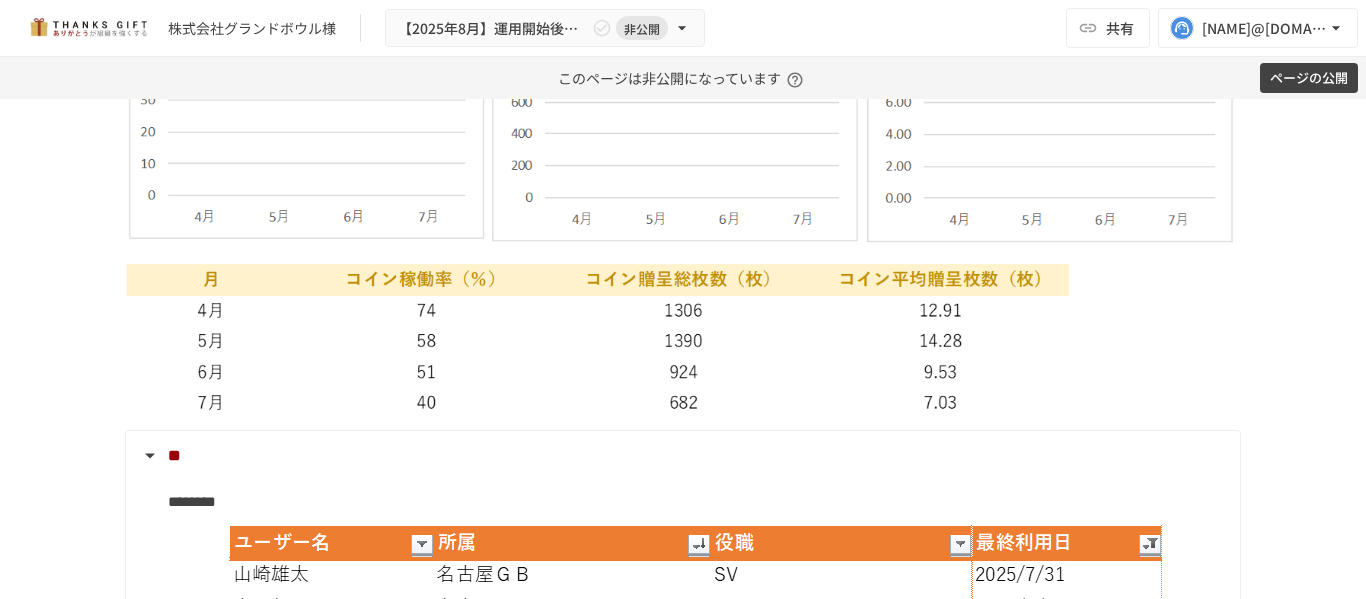 scroll, scrollTop: 4874, scrollLeft: 0, axis: vertical 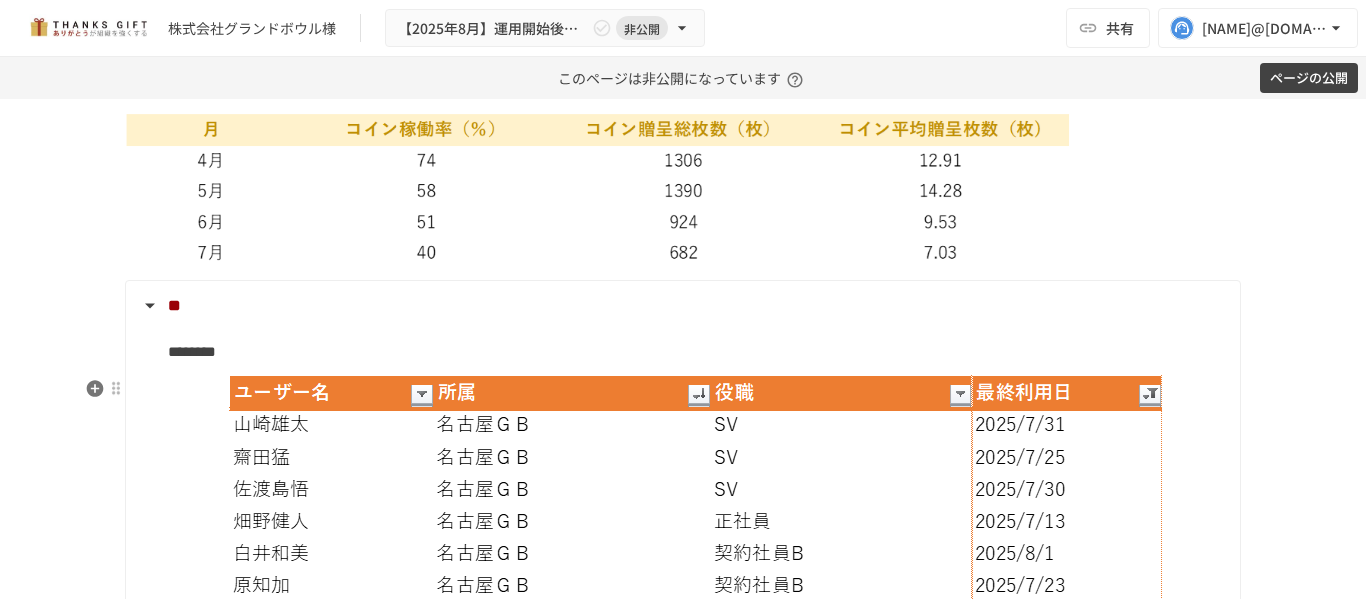 click on "** ******** ********" at bounding box center (683, 1252) 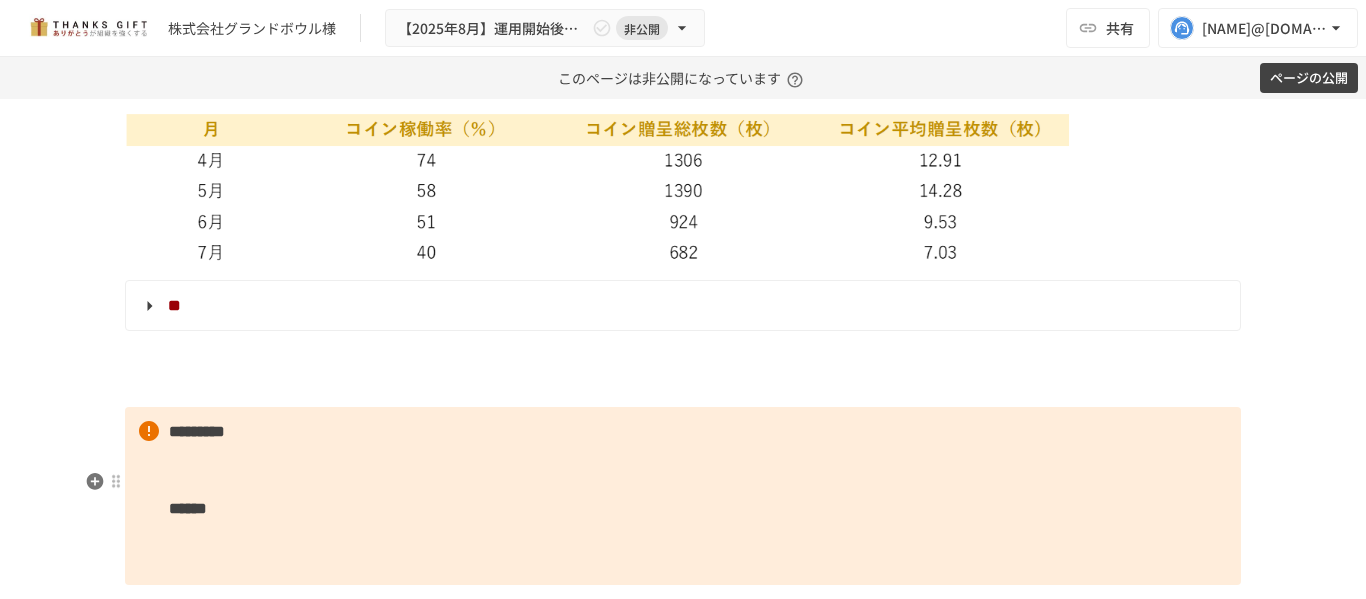 click at bounding box center [683, 386] 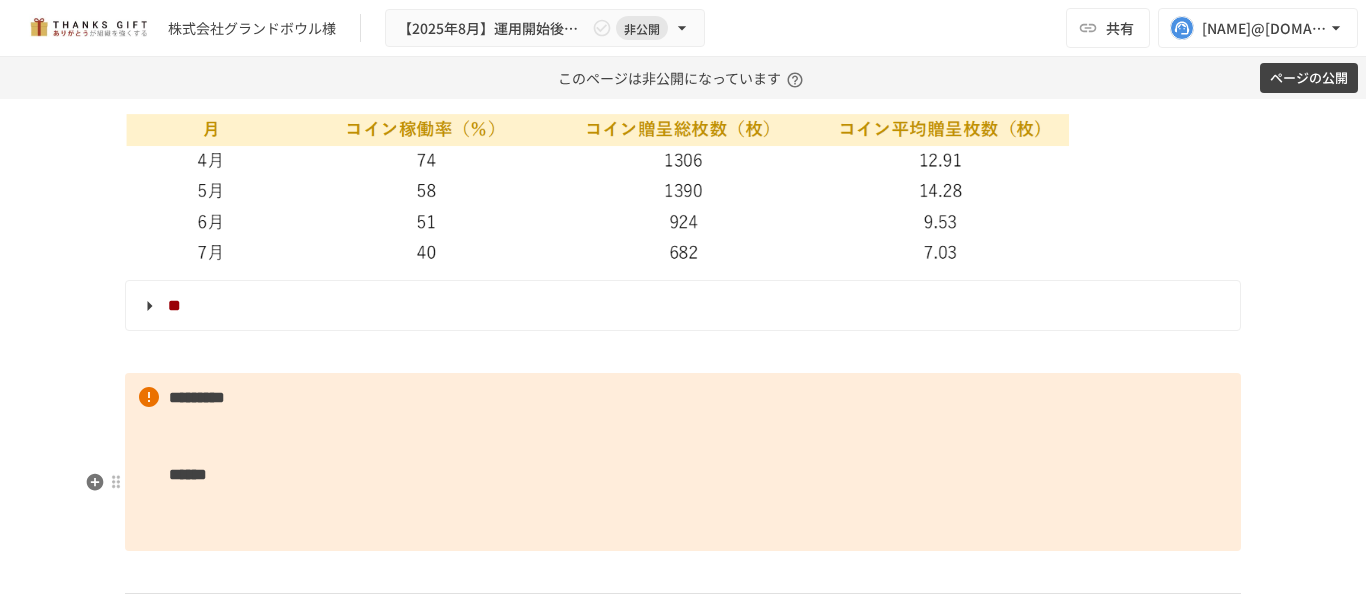 drag, startPoint x: 228, startPoint y: 522, endPoint x: 236, endPoint y: 506, distance: 17.888544 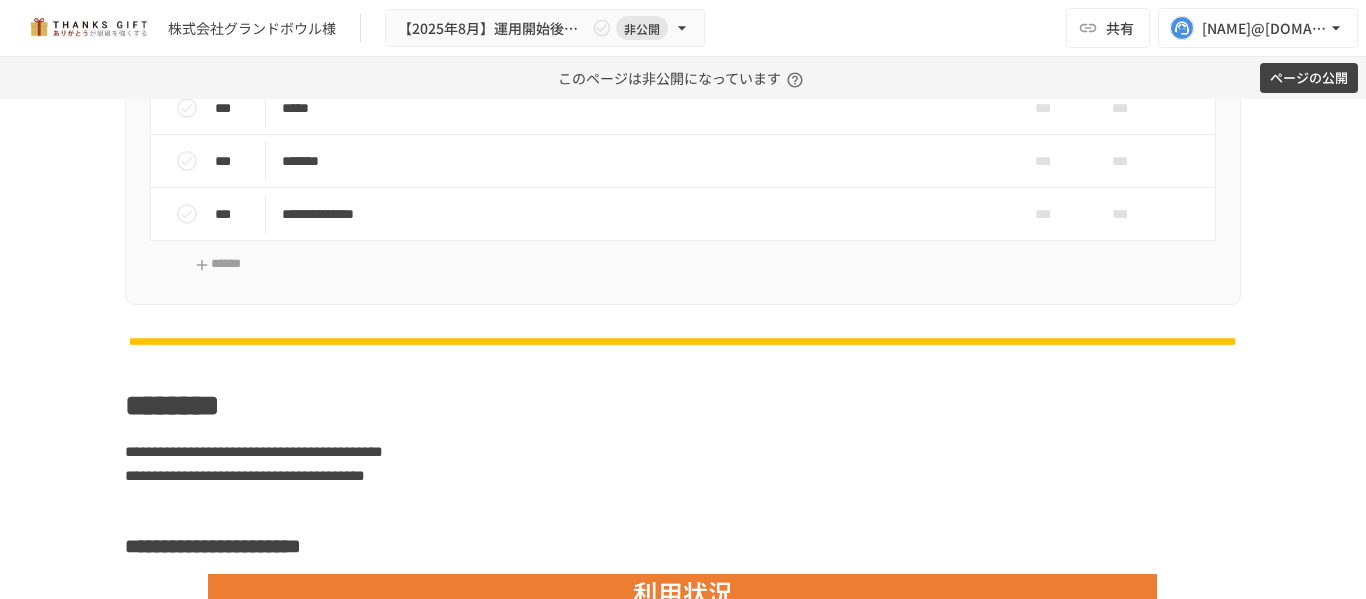scroll, scrollTop: 2774, scrollLeft: 0, axis: vertical 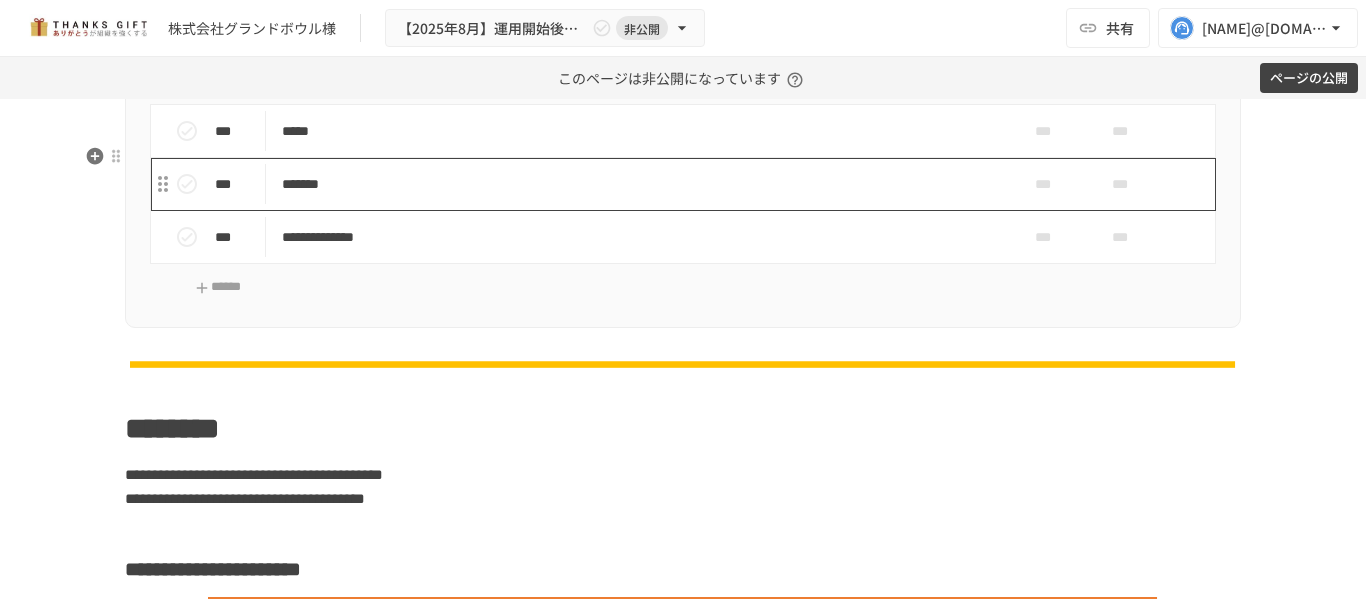 click on "*******" at bounding box center (641, 184) 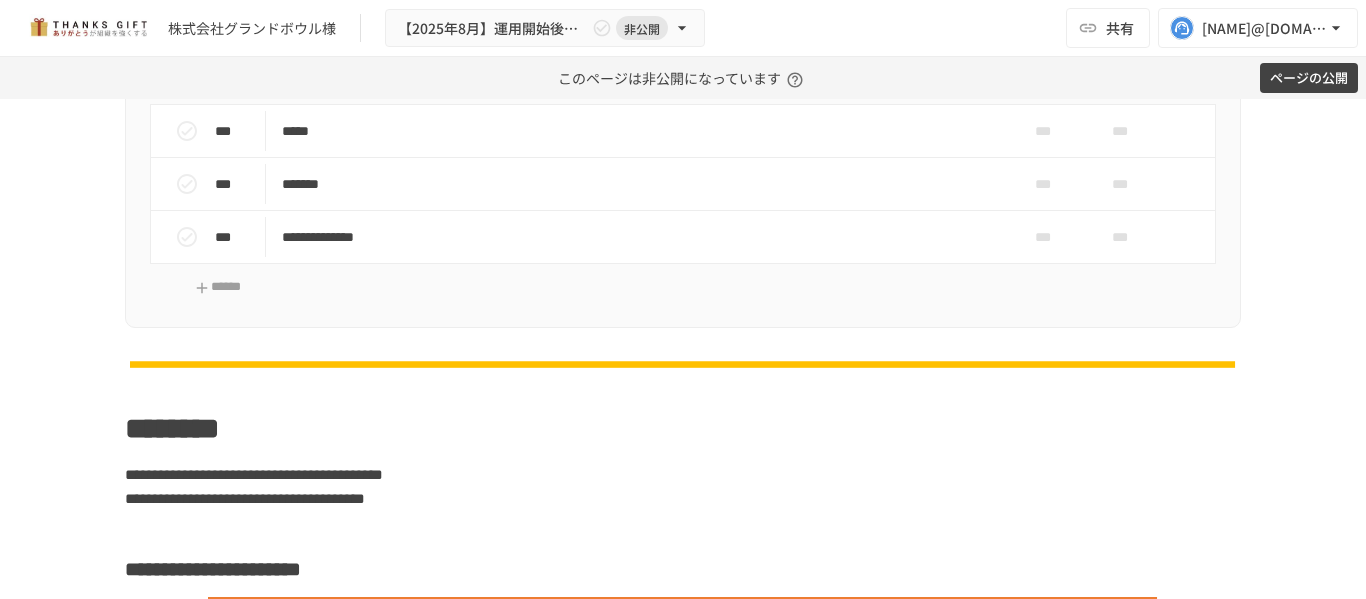 scroll, scrollTop: 4806, scrollLeft: 0, axis: vertical 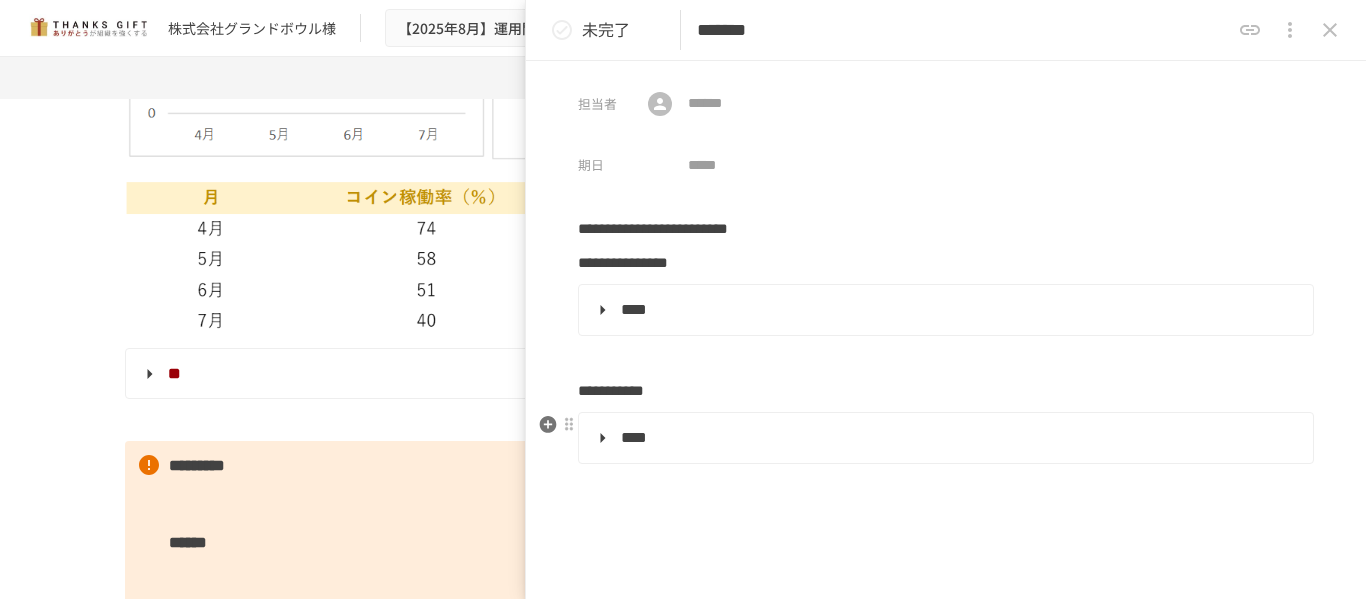 click on "****" at bounding box center [634, 437] 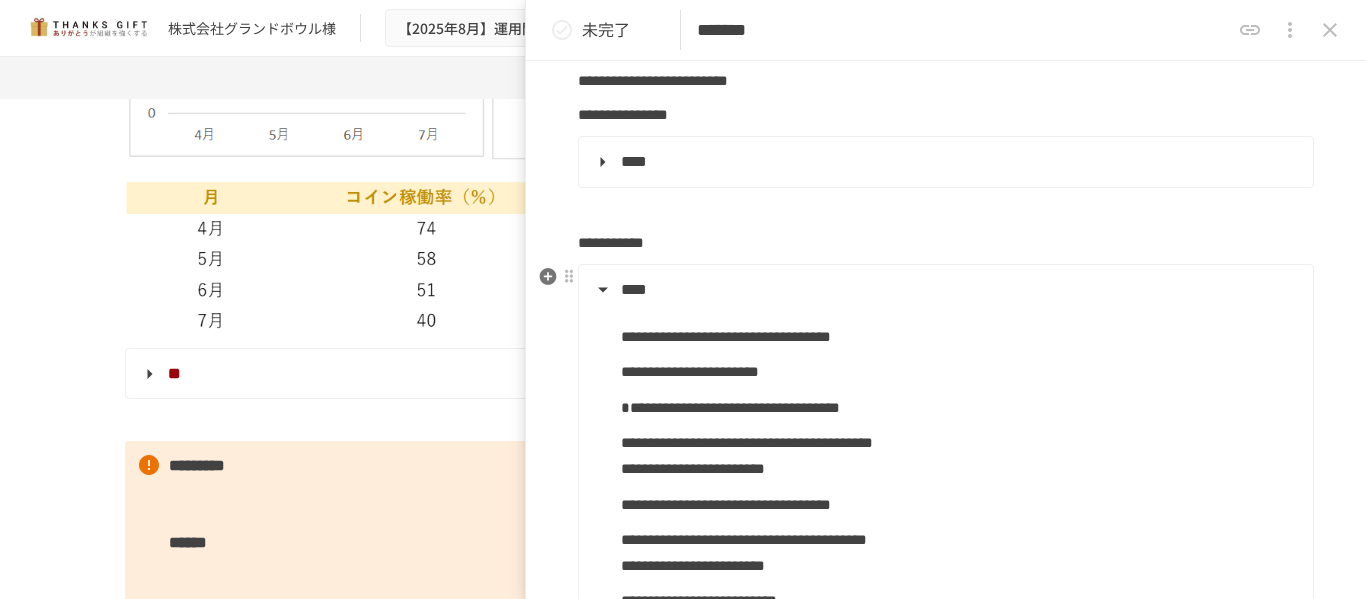 scroll, scrollTop: 200, scrollLeft: 0, axis: vertical 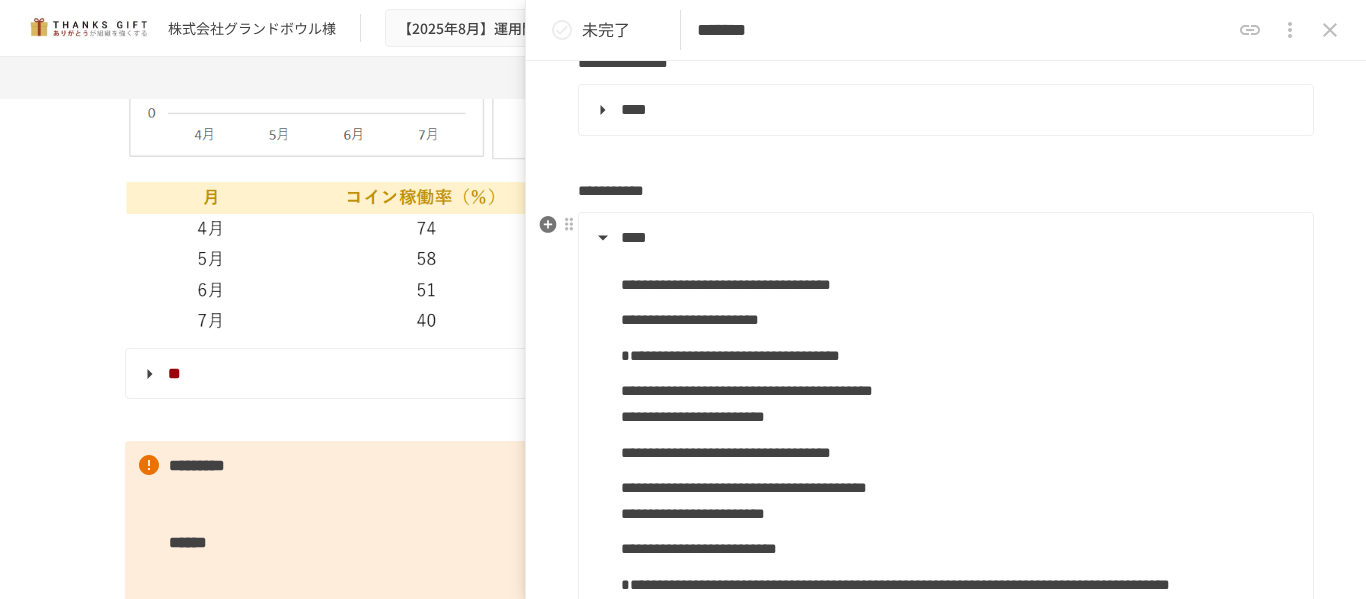 click on "****" at bounding box center (634, 237) 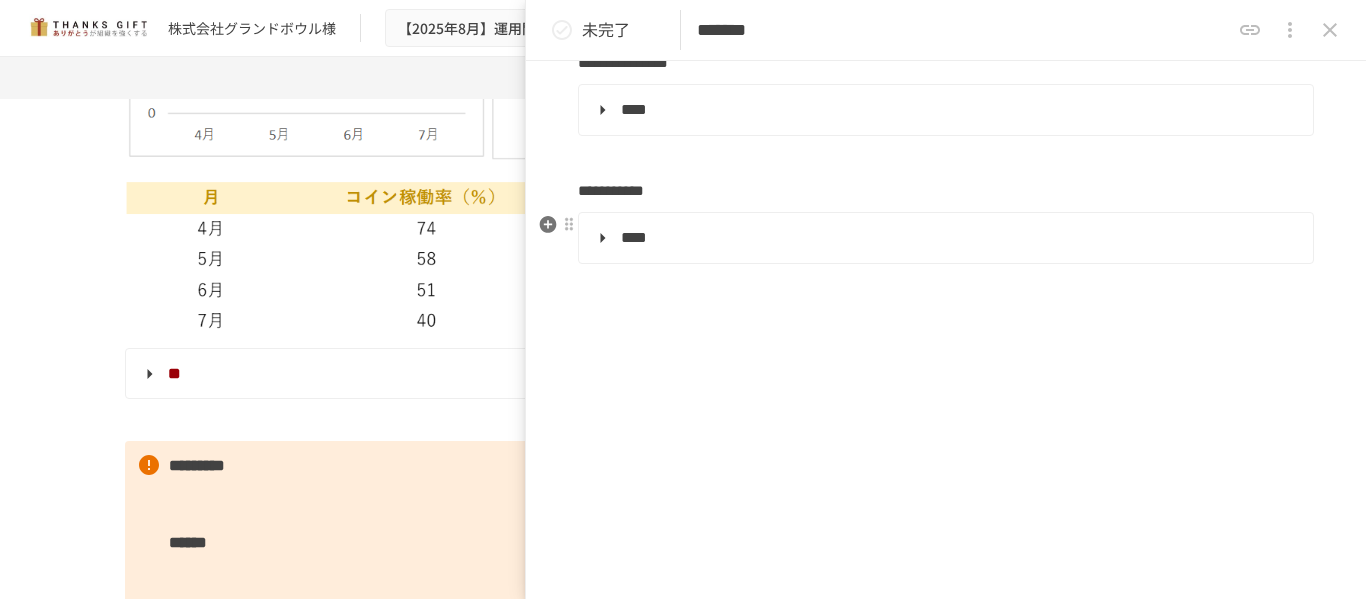 scroll, scrollTop: 100, scrollLeft: 0, axis: vertical 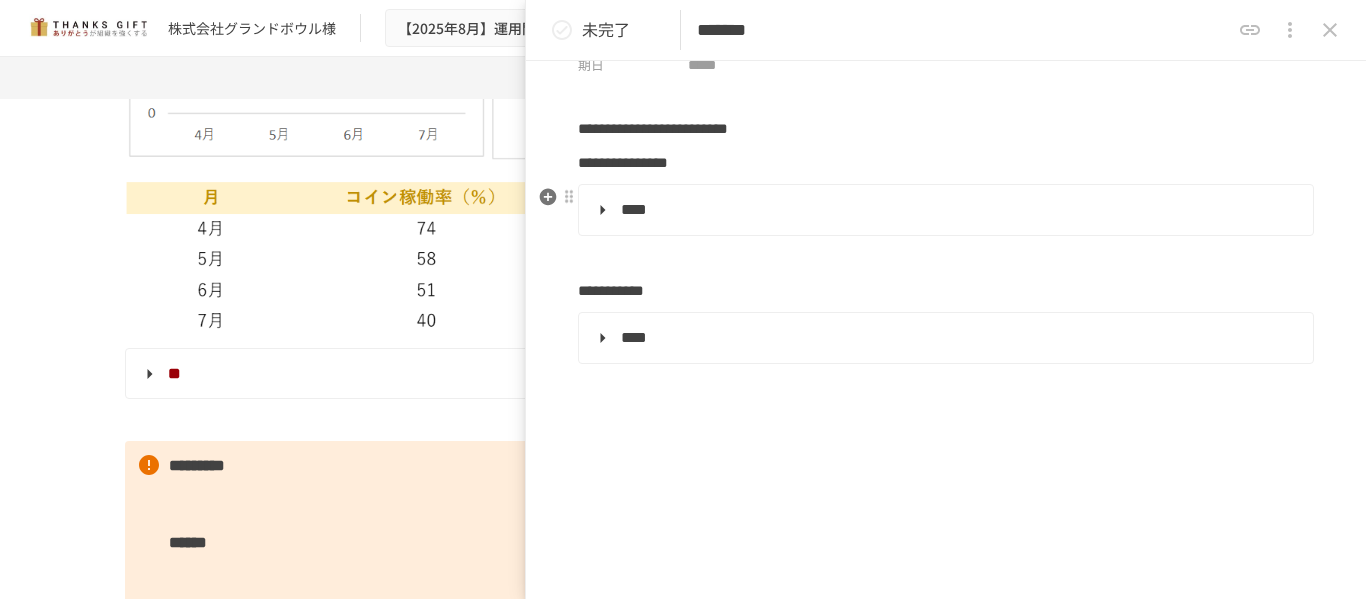 click on "****" at bounding box center (634, 209) 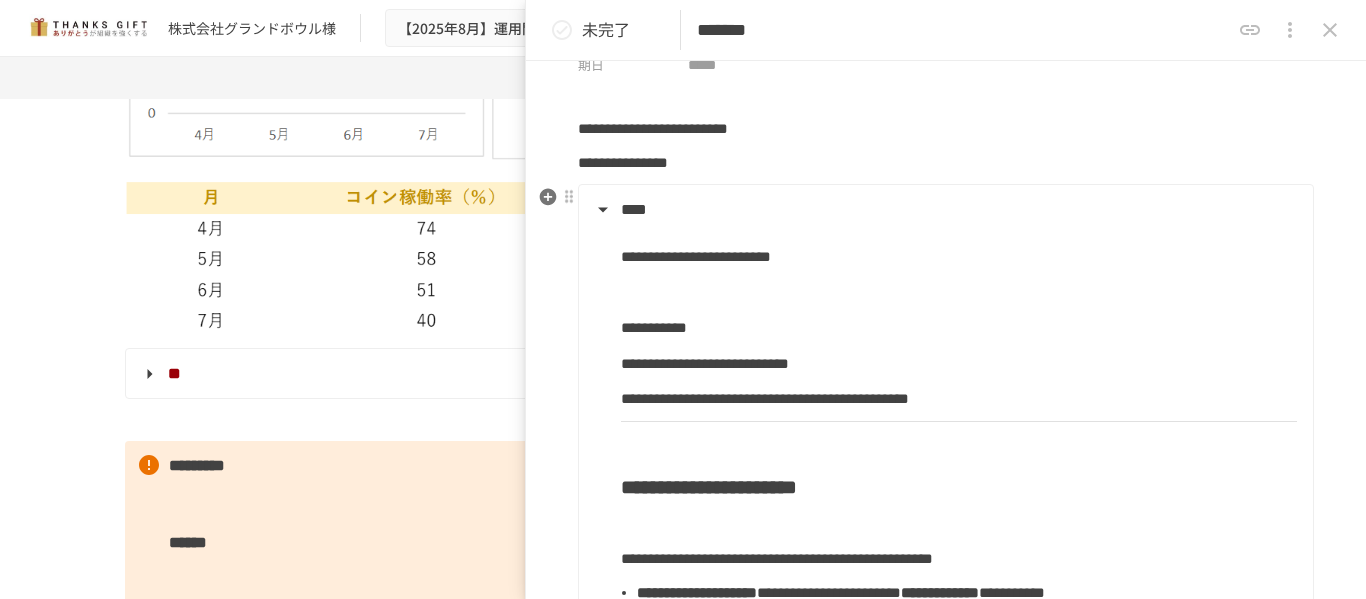 click on "****" at bounding box center (634, 209) 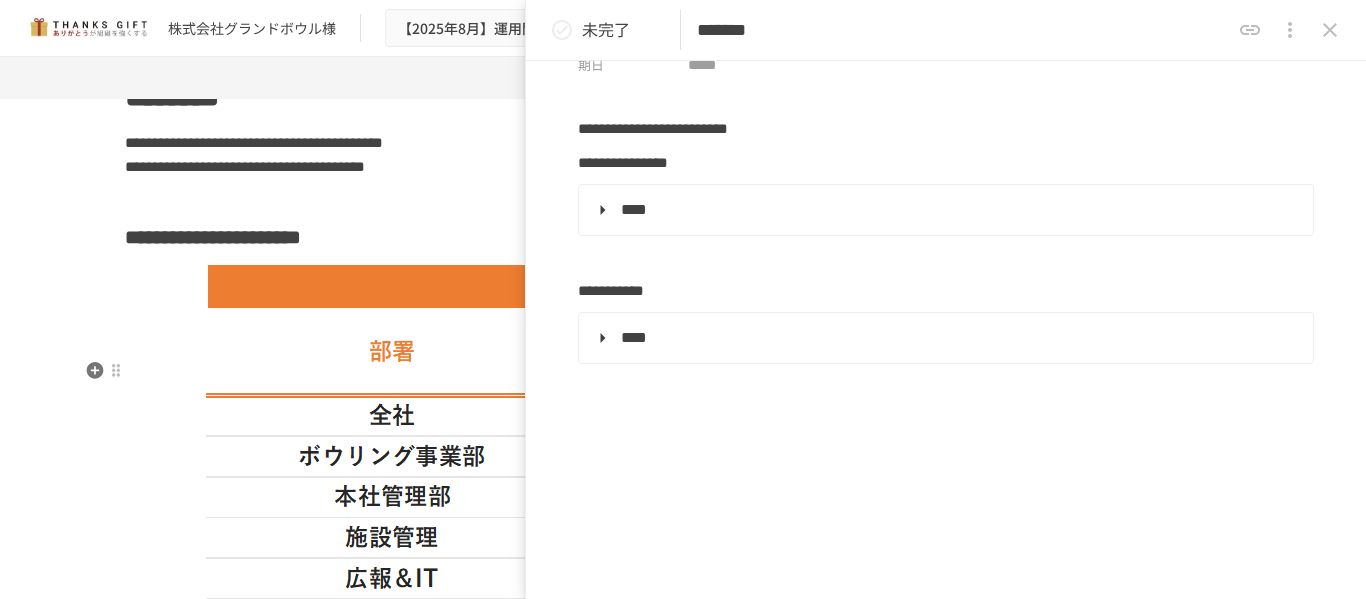 scroll, scrollTop: 3606, scrollLeft: 0, axis: vertical 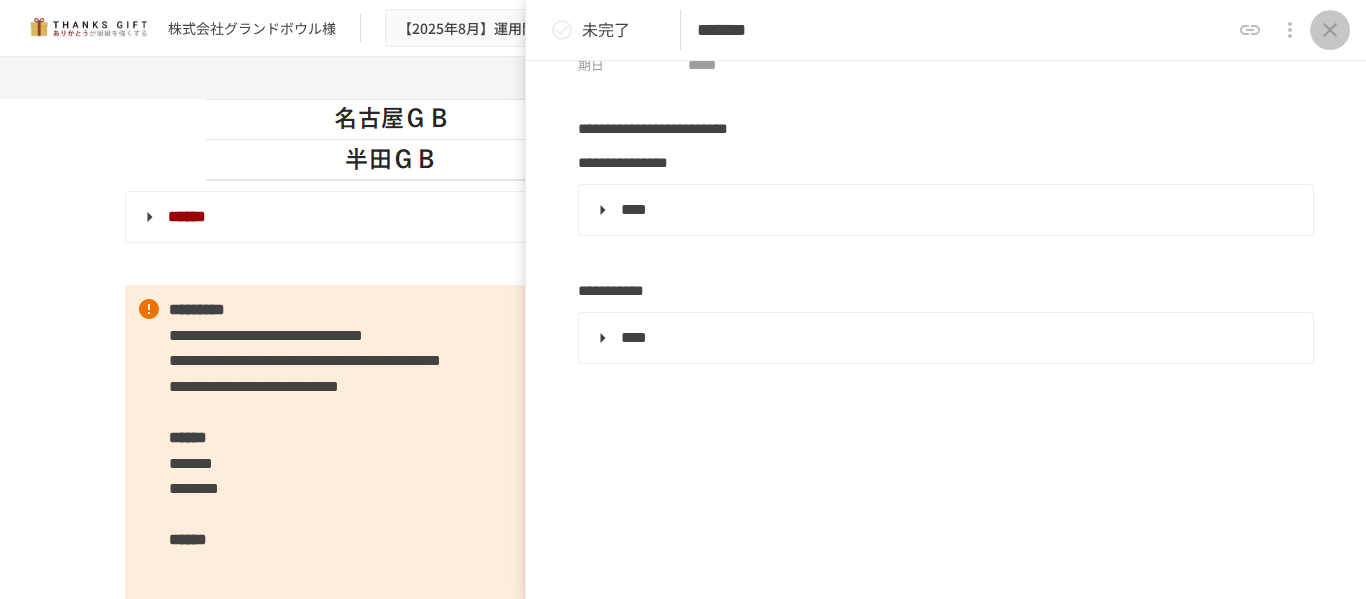click 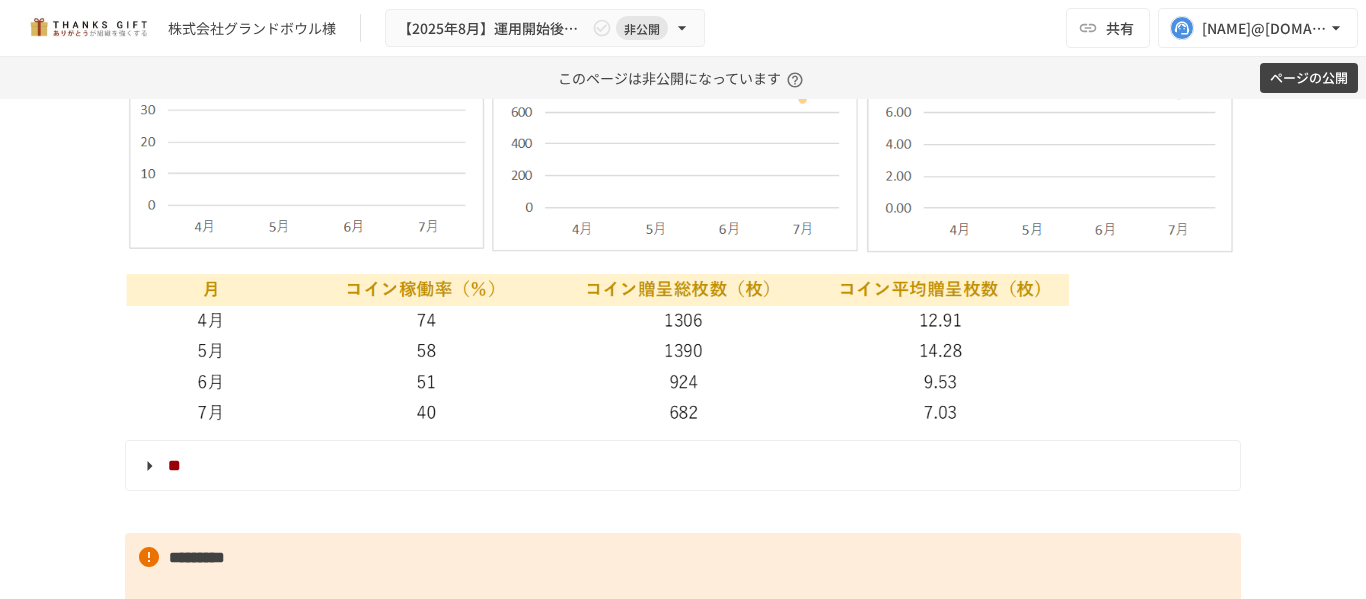 scroll, scrollTop: 4706, scrollLeft: 0, axis: vertical 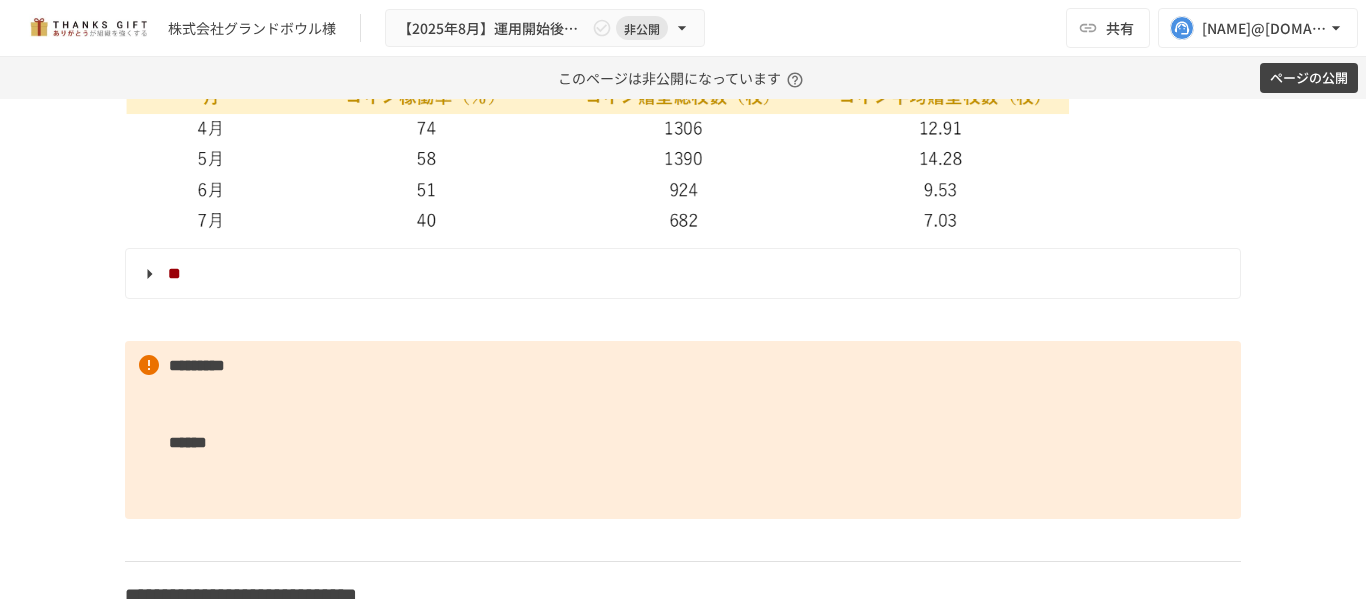 click on "**" at bounding box center (681, 274) 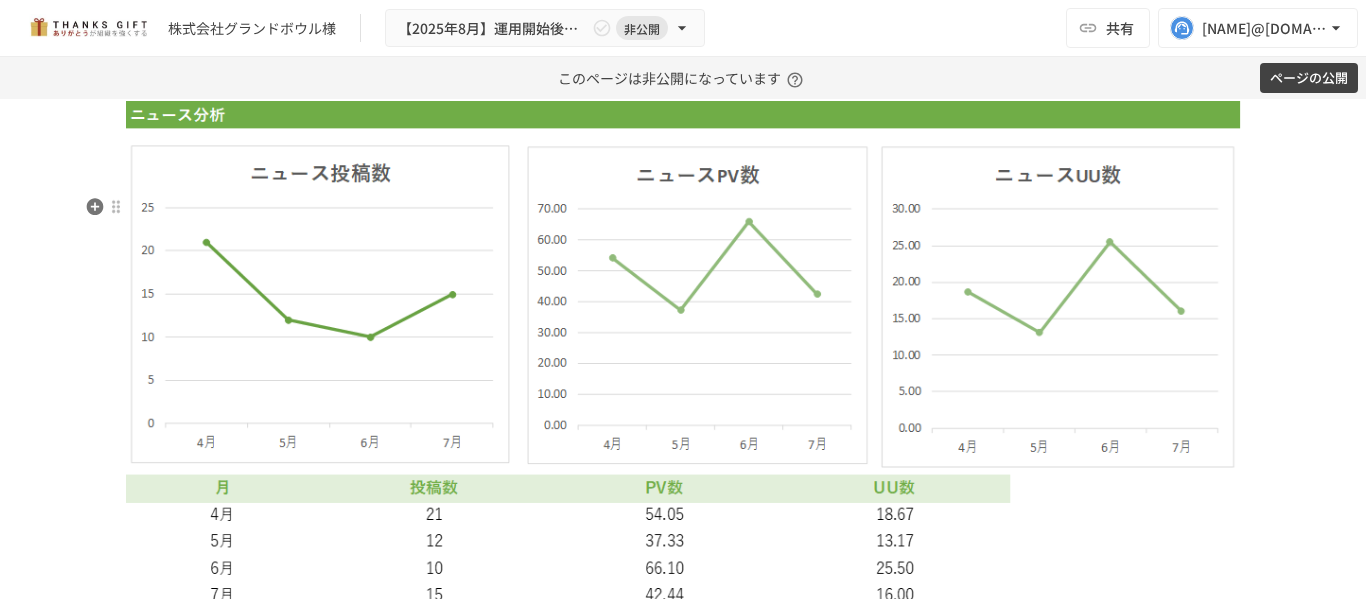 scroll, scrollTop: 8106, scrollLeft: 0, axis: vertical 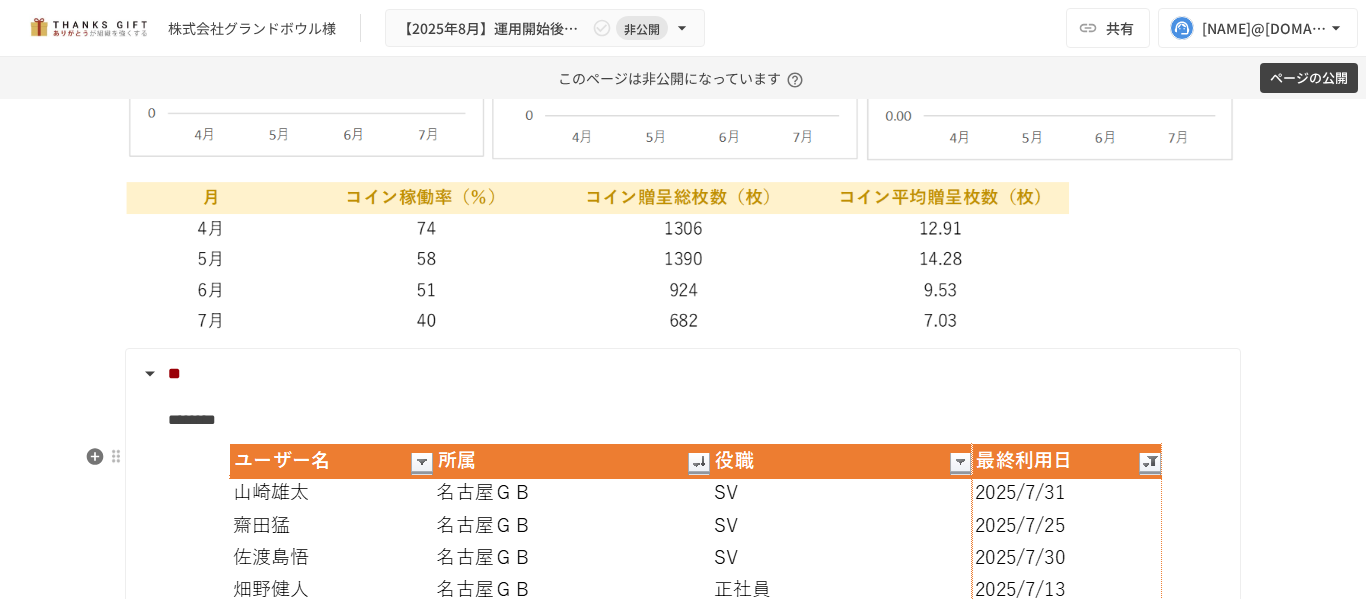 click on "**" at bounding box center [174, 373] 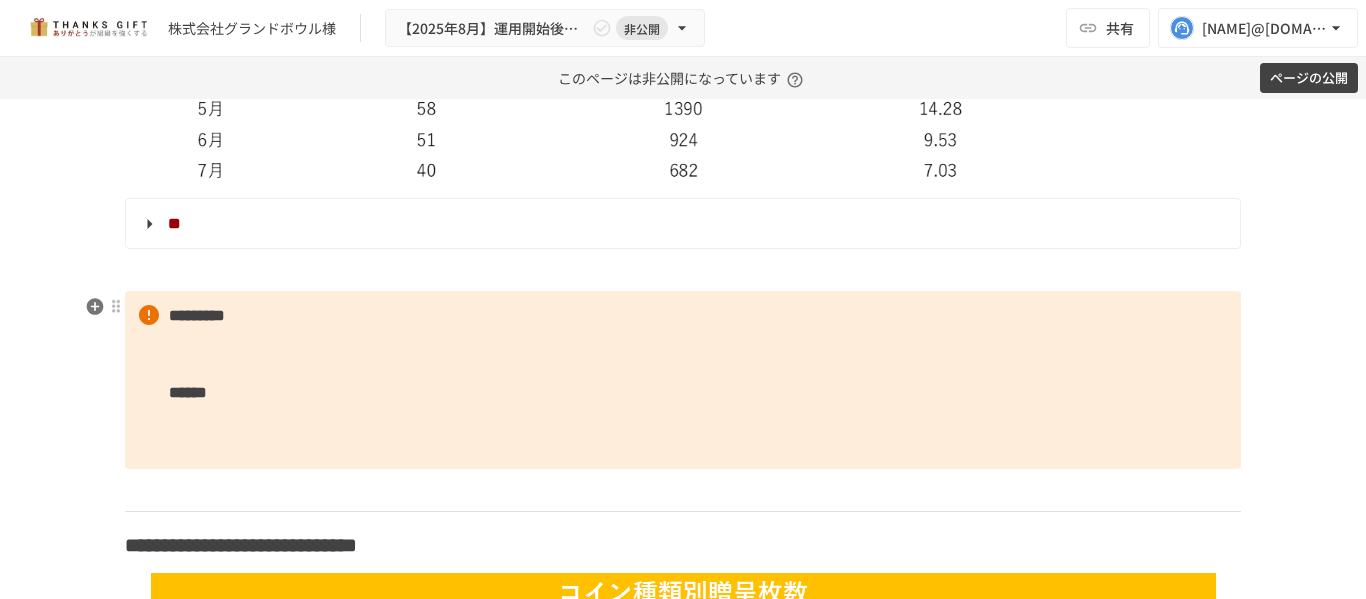 scroll, scrollTop: 5006, scrollLeft: 0, axis: vertical 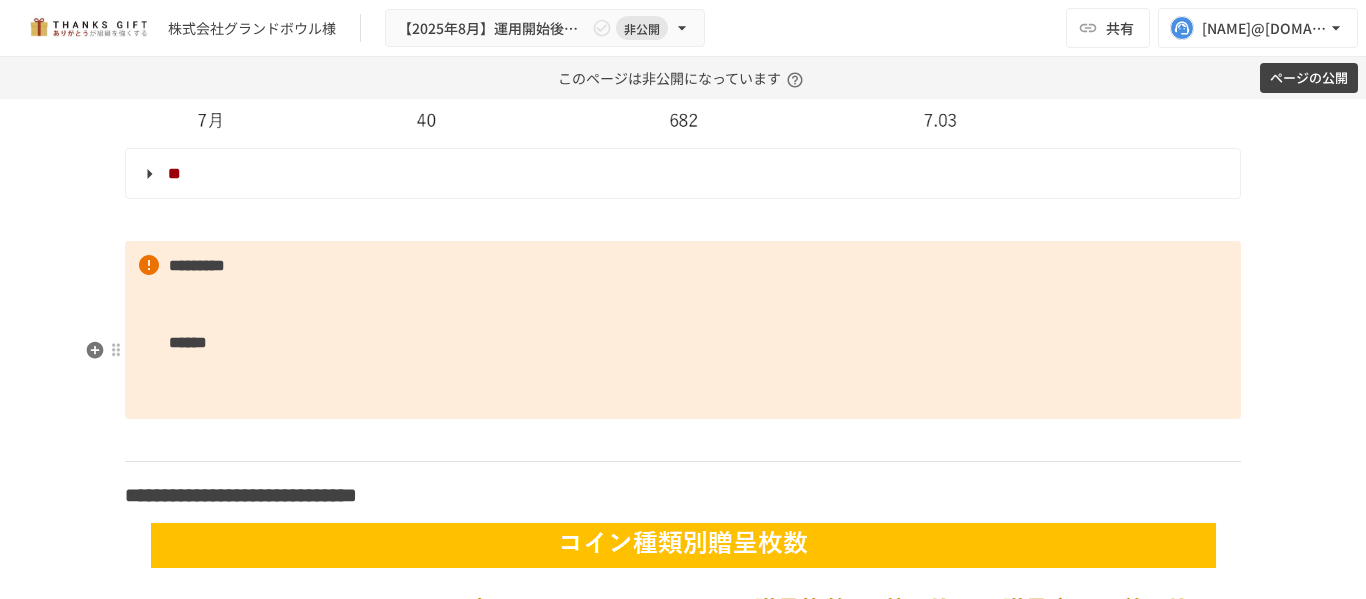 click on "********* ******" at bounding box center (683, 330) 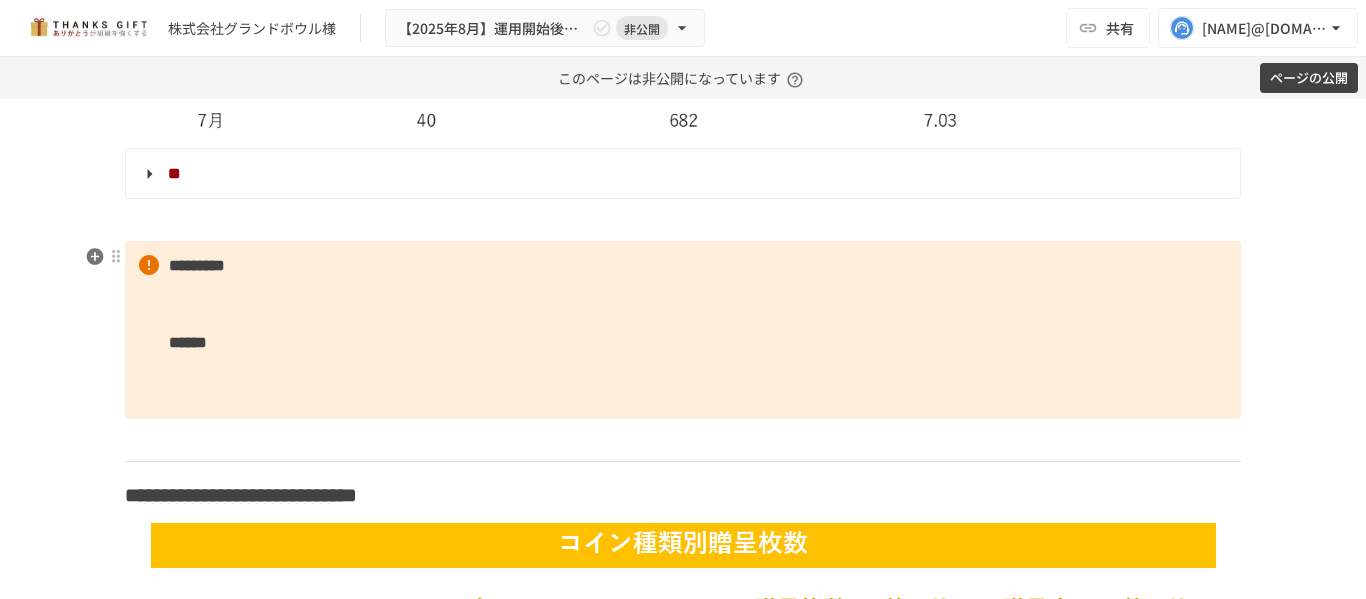 click on "**" at bounding box center [681, 174] 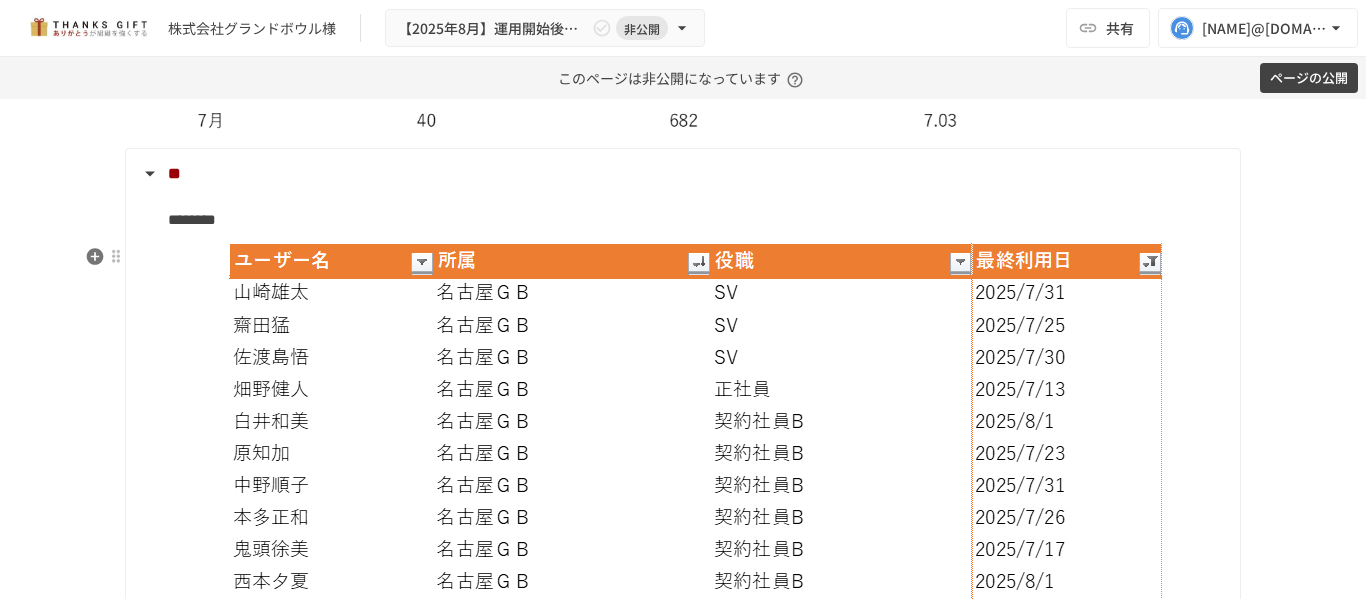 click on "**" at bounding box center [681, 174] 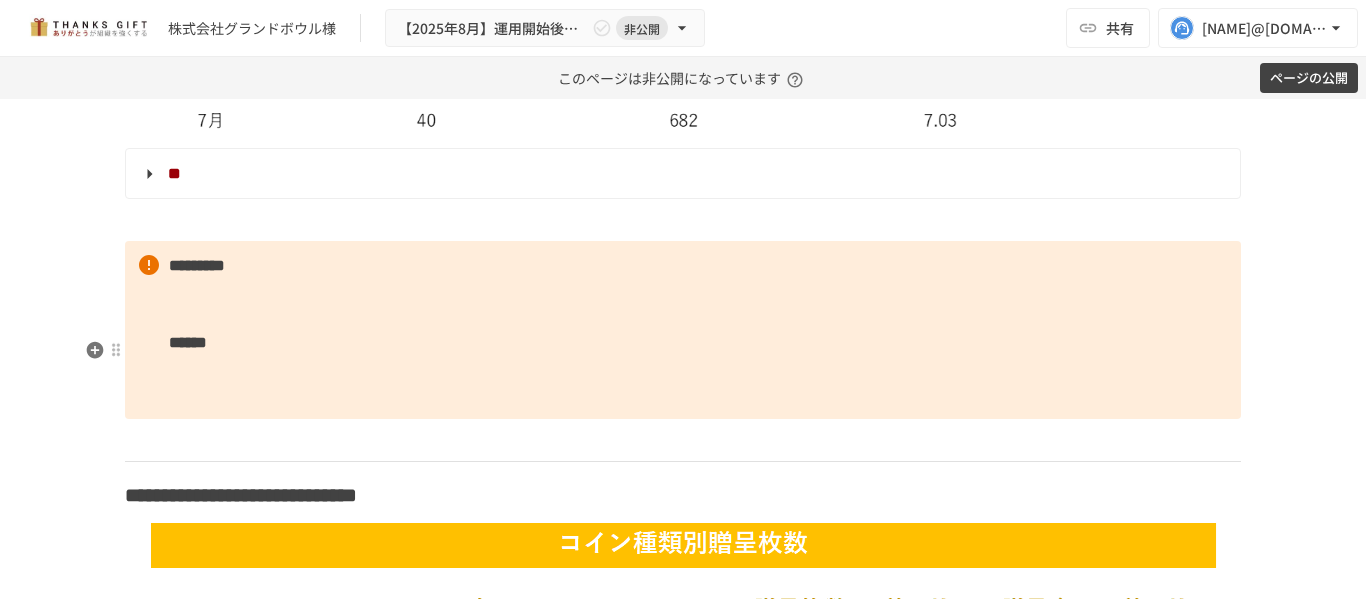 click on "********* ******" at bounding box center [683, 330] 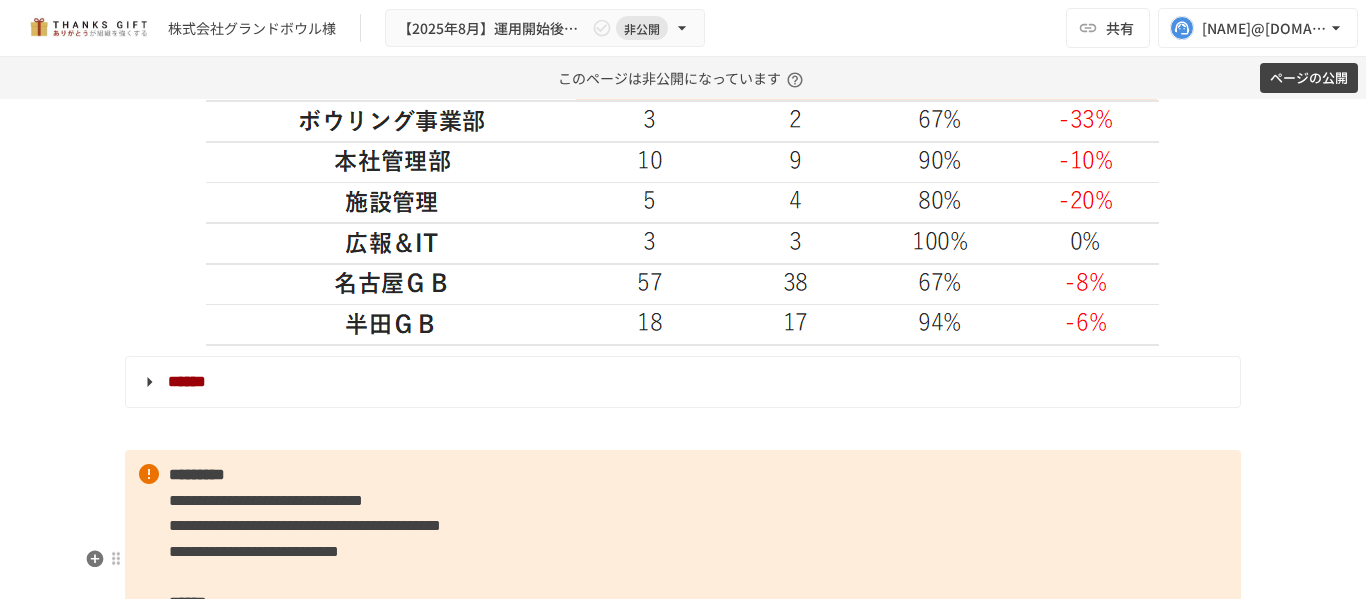 scroll, scrollTop: 3406, scrollLeft: 0, axis: vertical 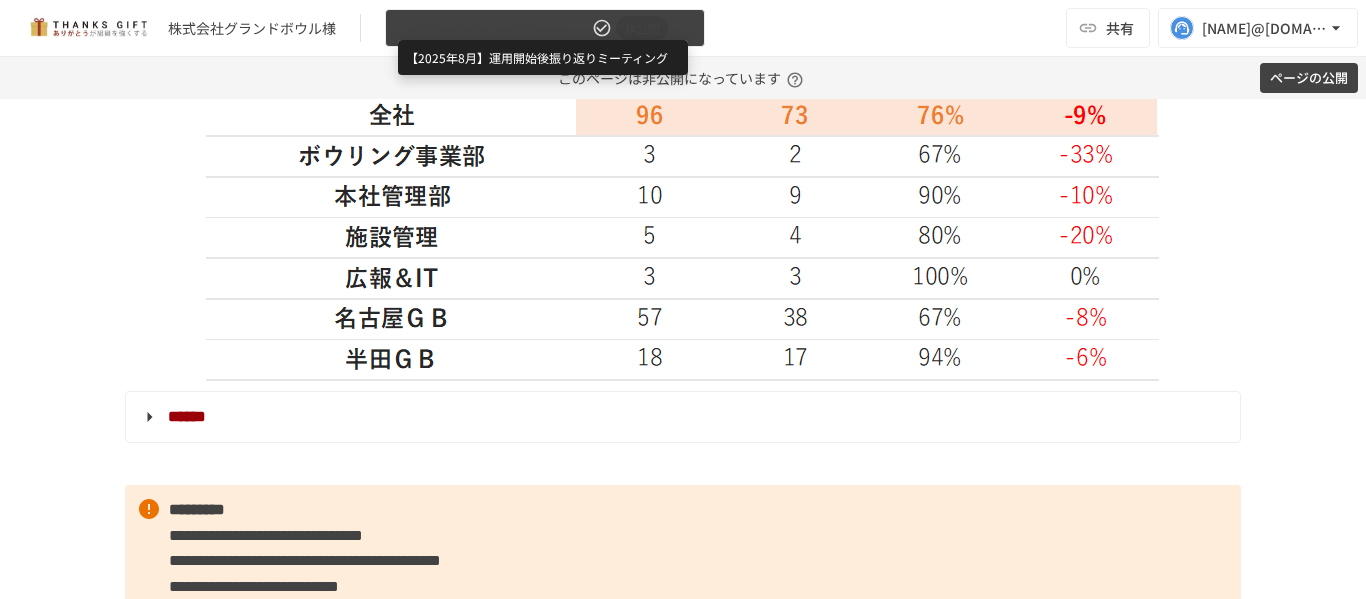 click on "【2025年8月】運用開始後振り返りミーティング 非公開" at bounding box center [545, 28] 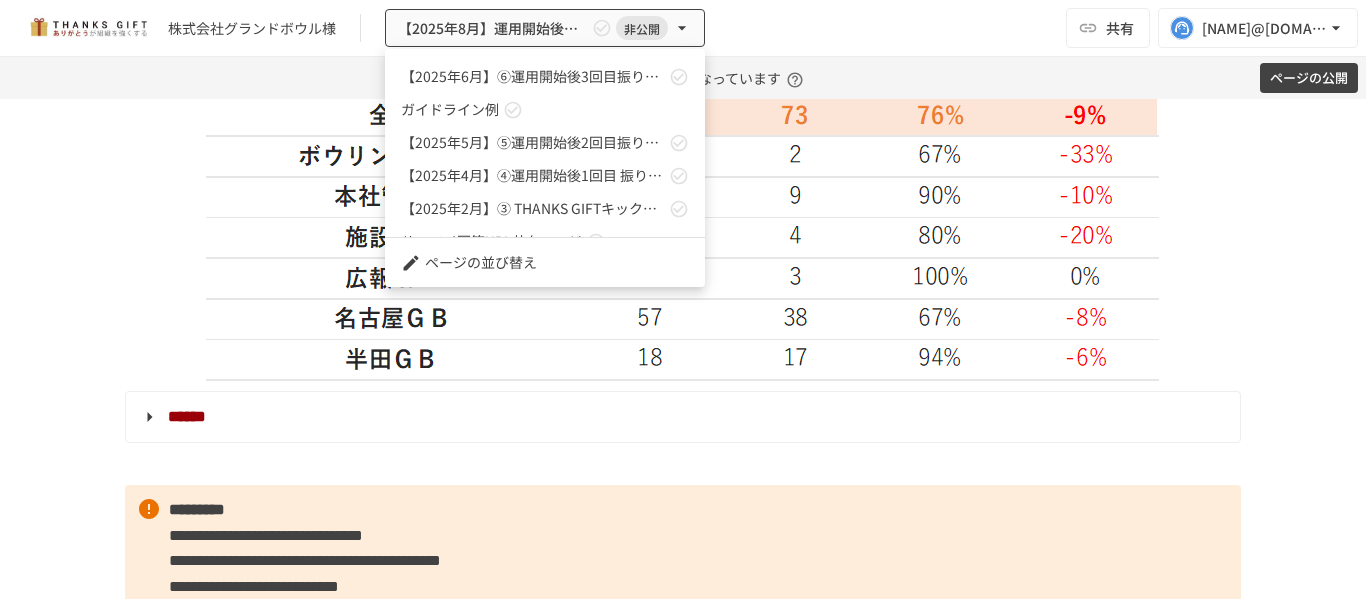 scroll, scrollTop: 100, scrollLeft: 0, axis: vertical 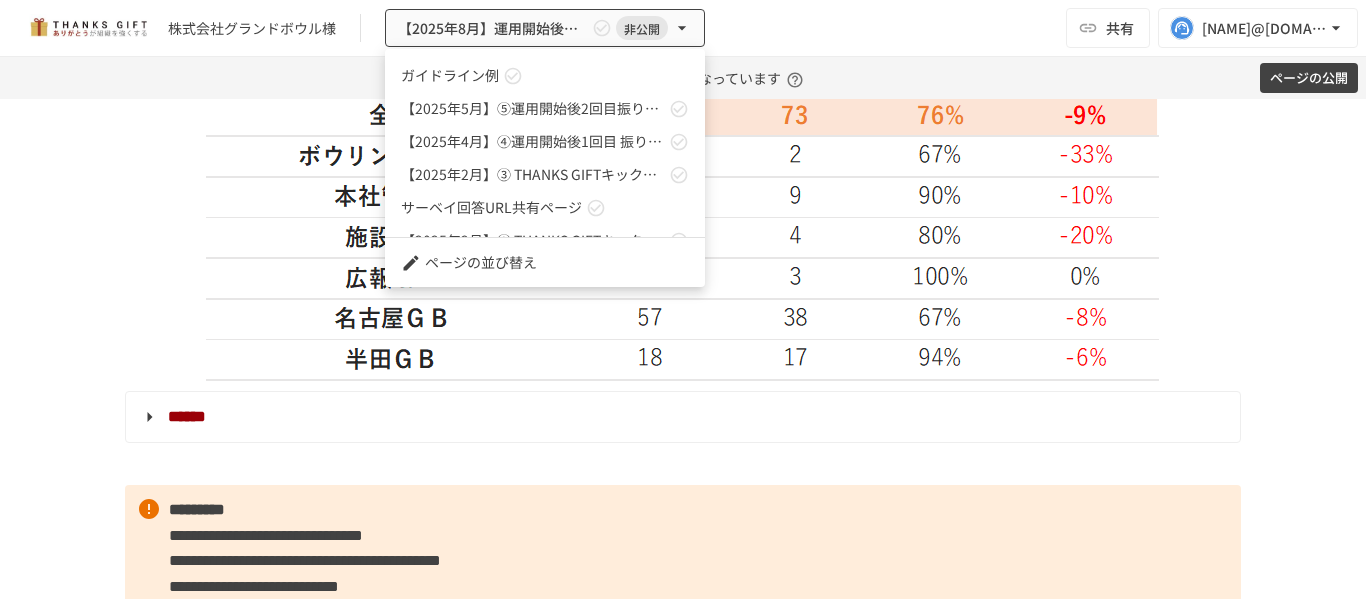 click at bounding box center (683, 299) 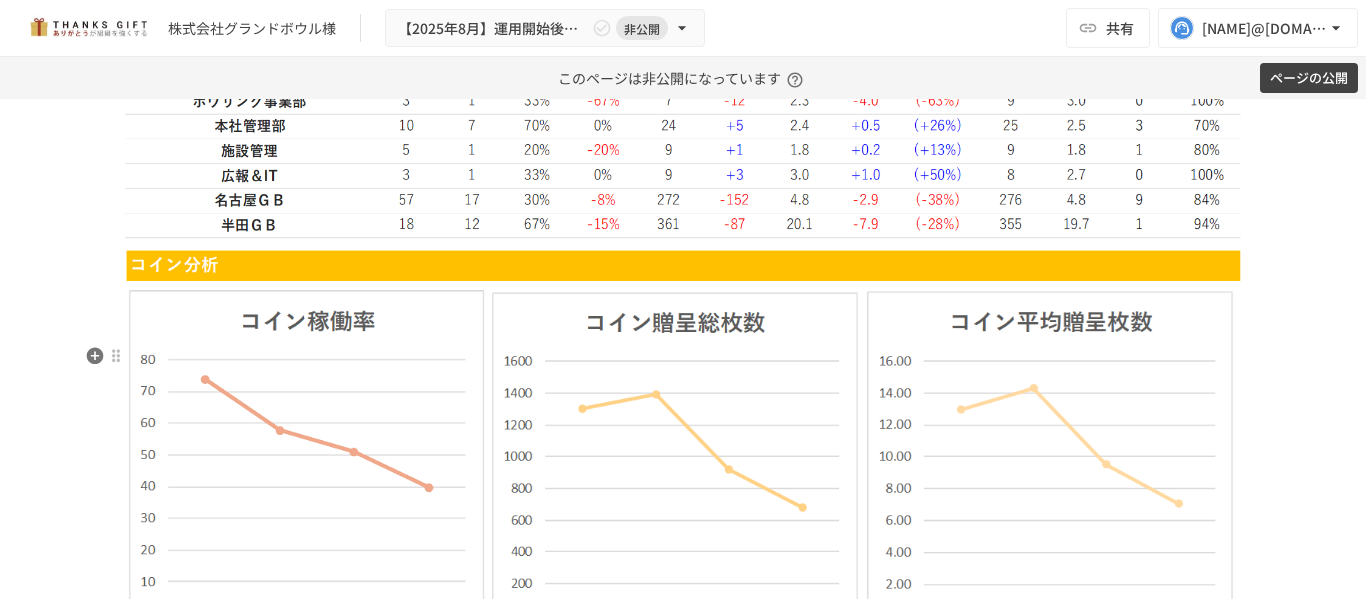 scroll, scrollTop: 4406, scrollLeft: 0, axis: vertical 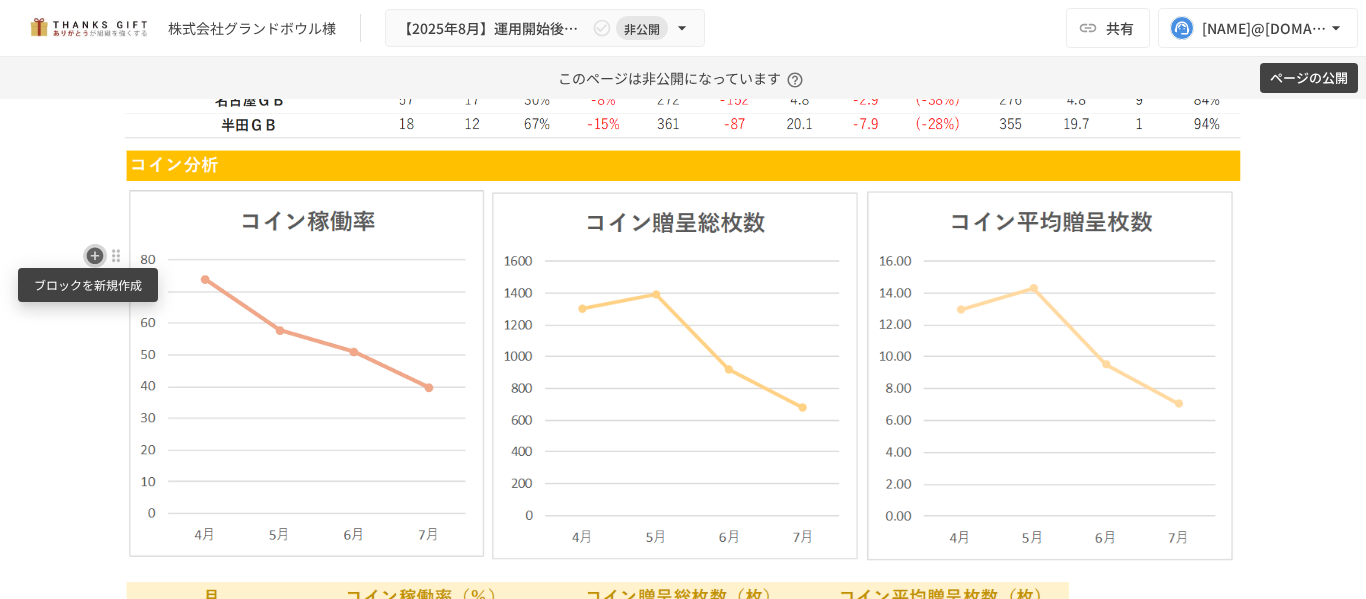 drag, startPoint x: 83, startPoint y: 255, endPoint x: 492, endPoint y: 359, distance: 422.0154 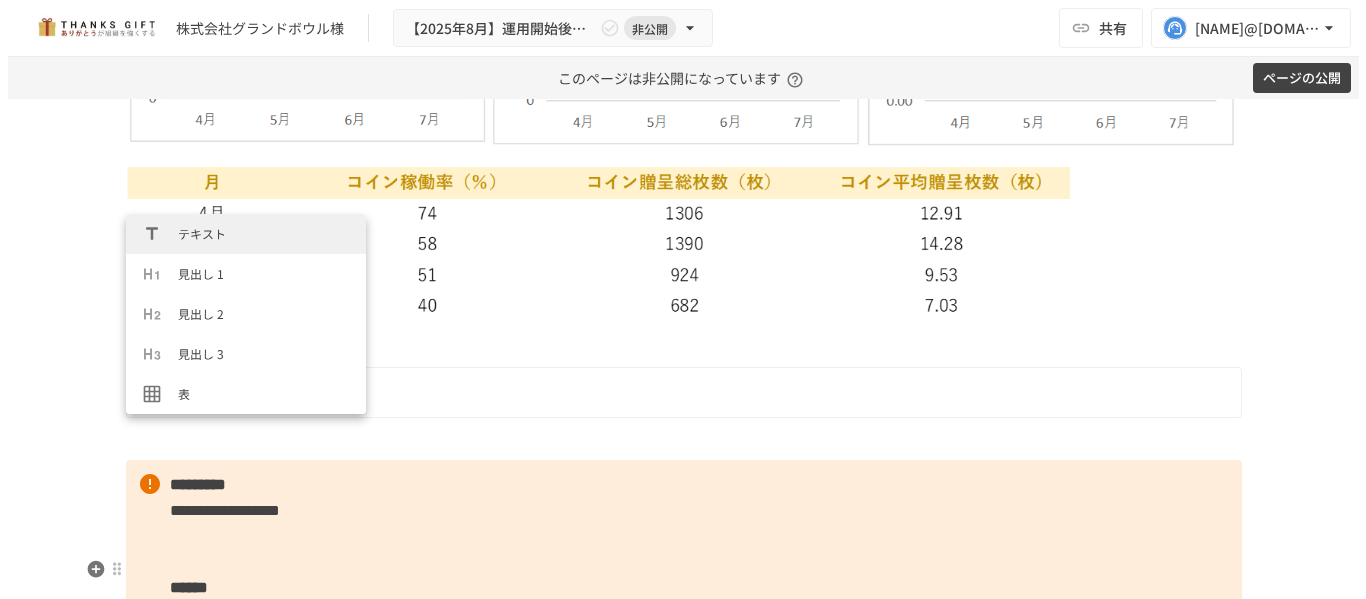 scroll, scrollTop: 5074, scrollLeft: 0, axis: vertical 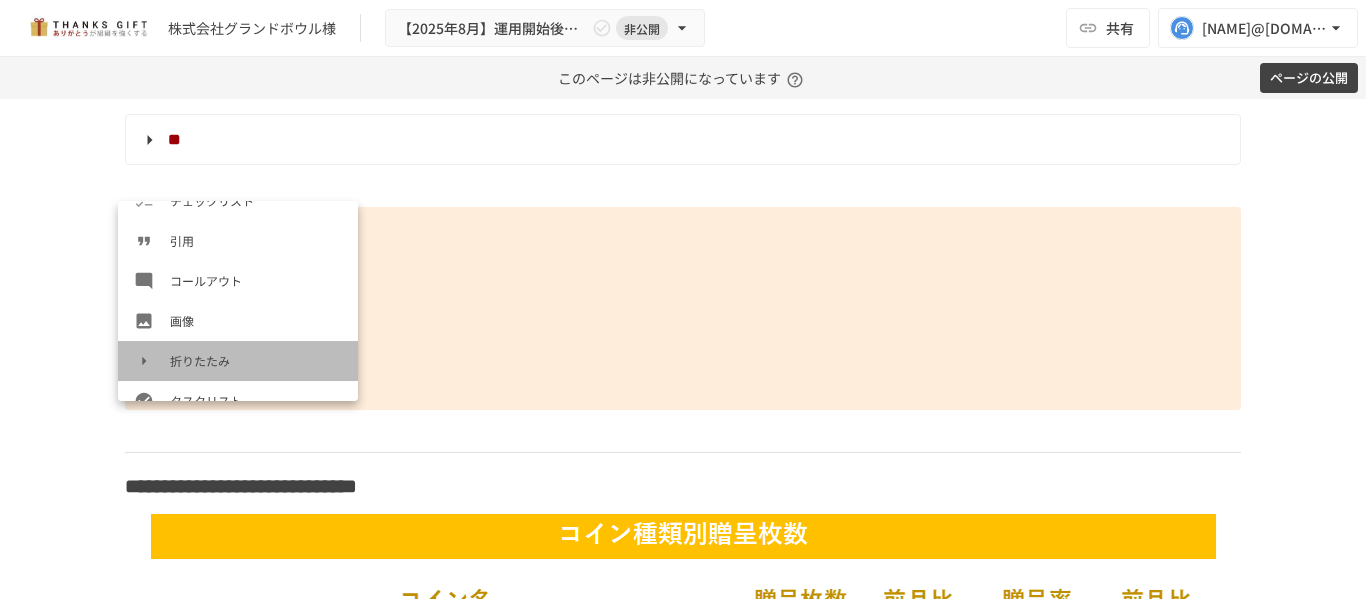 click on "折りたたみ" at bounding box center (256, 360) 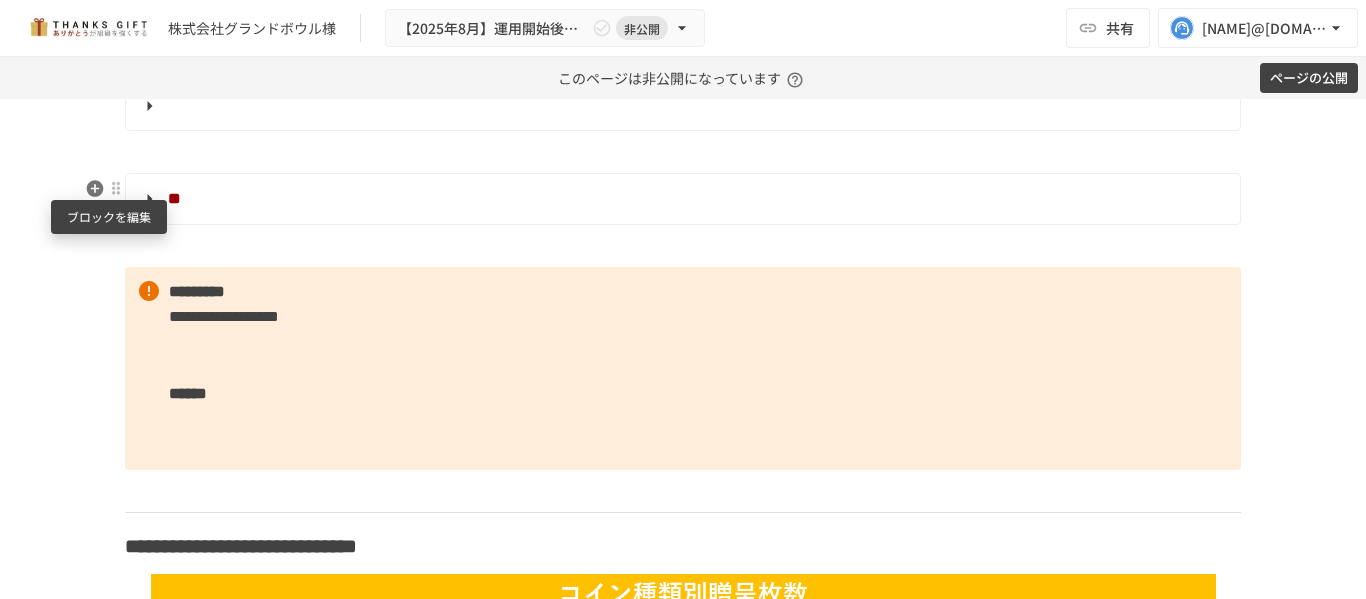 click at bounding box center (116, 188) 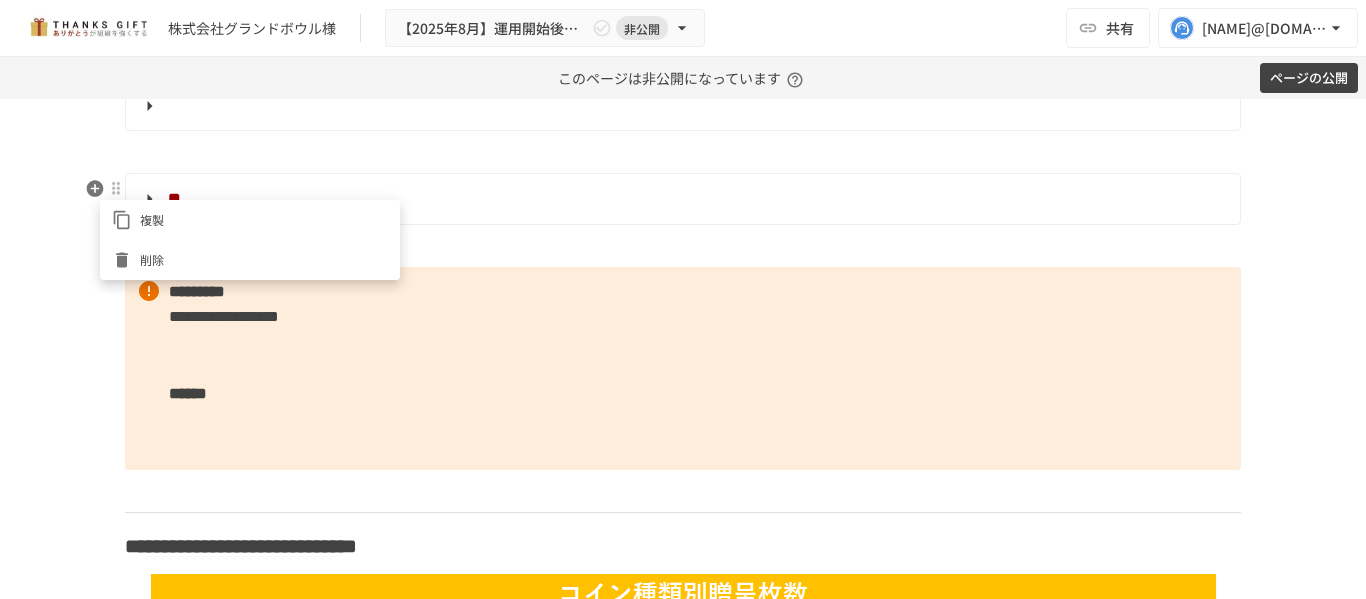 click on "削除" at bounding box center (264, 259) 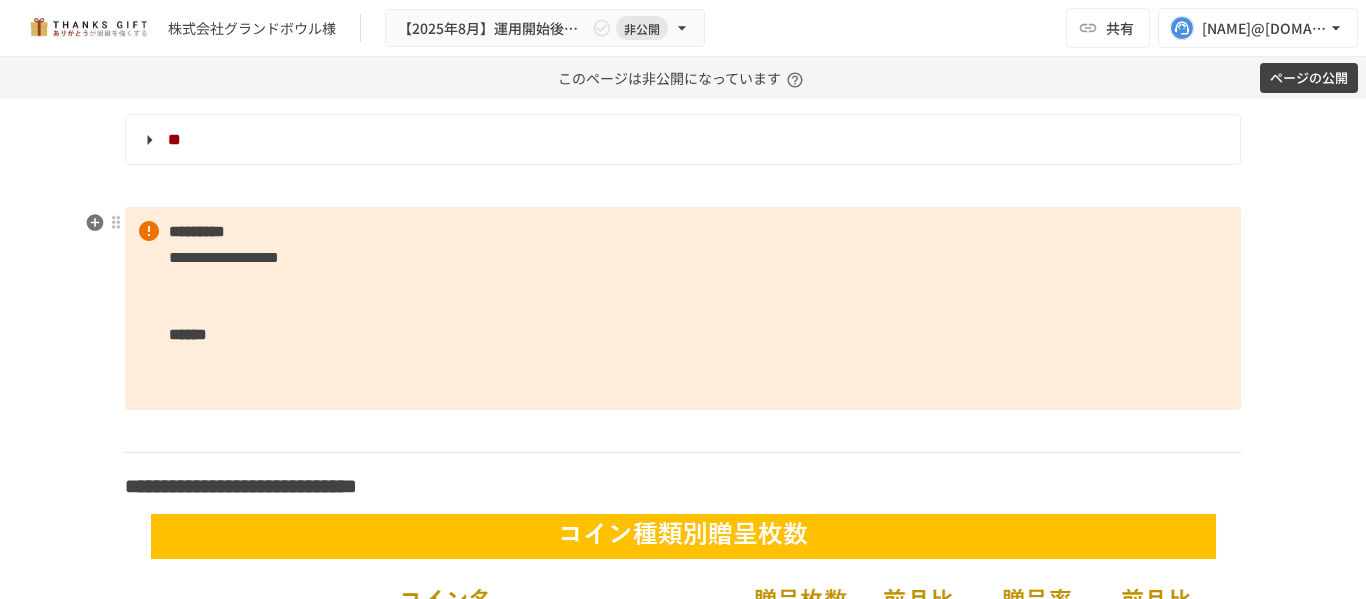 click on "**" at bounding box center (681, 140) 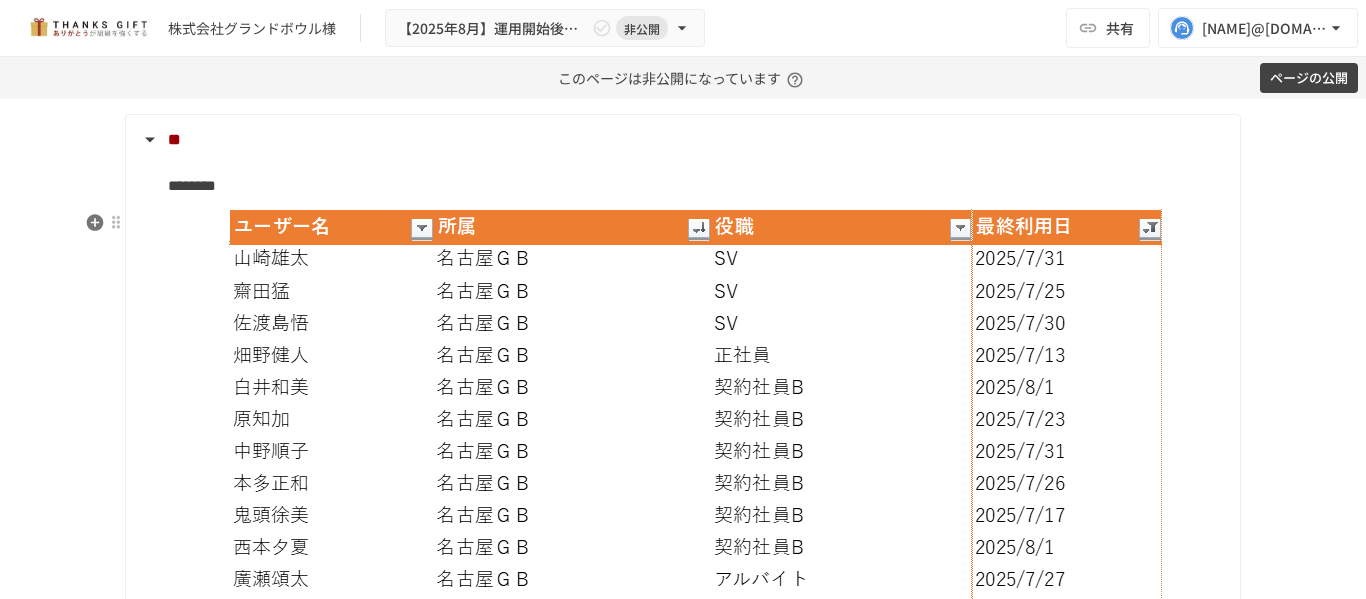 click on "**" at bounding box center [681, 140] 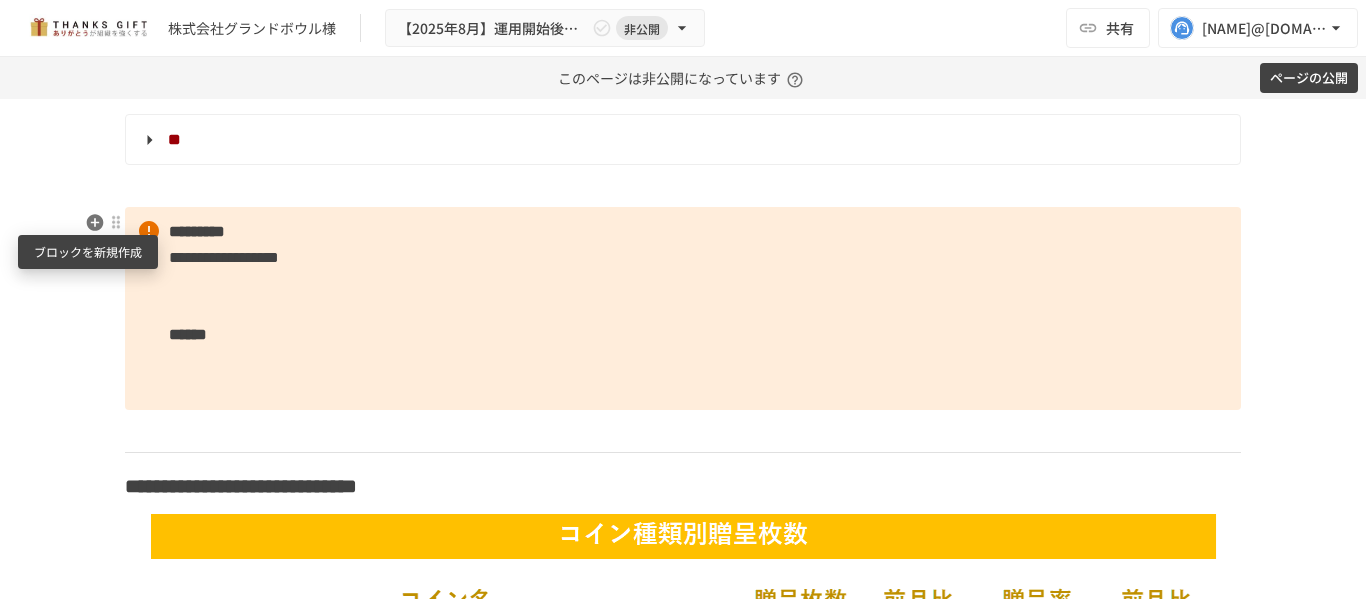 click 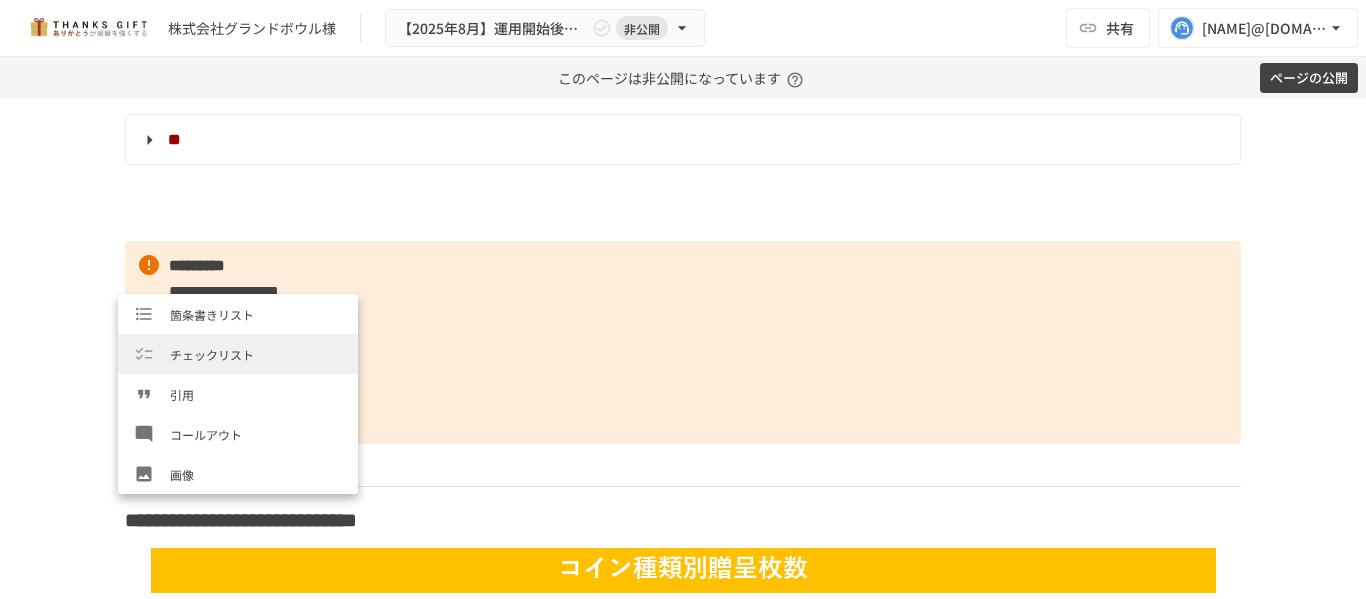 scroll, scrollTop: 300, scrollLeft: 0, axis: vertical 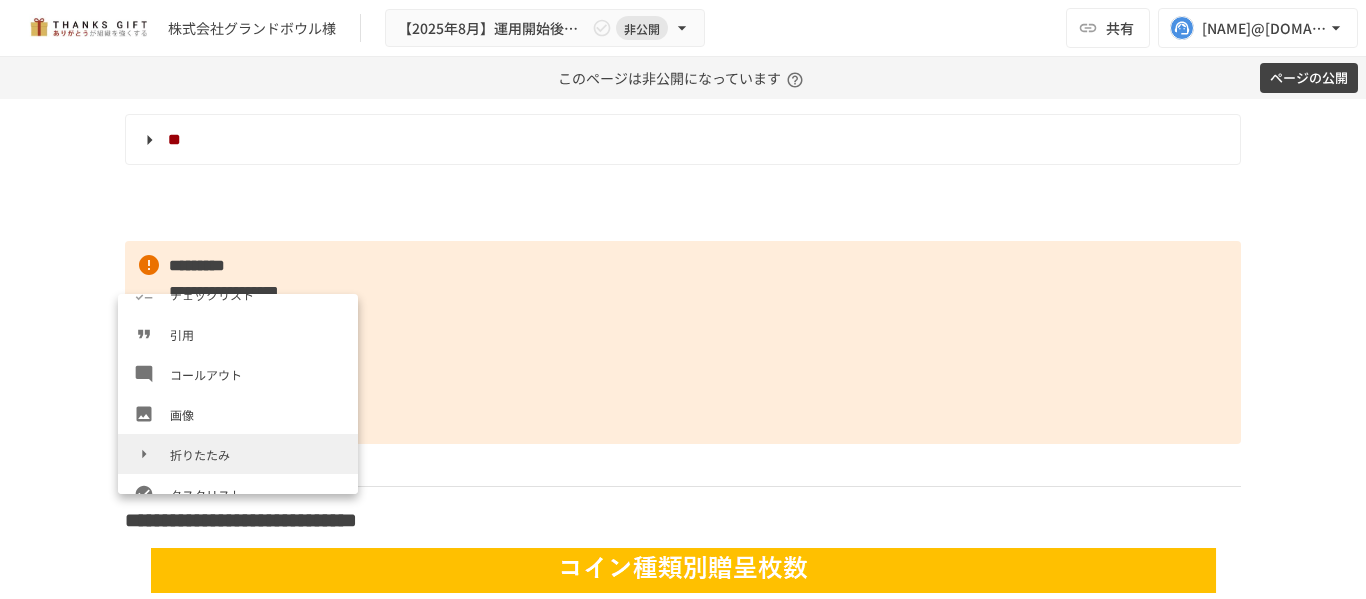 click on "折りたたみ" at bounding box center (238, 454) 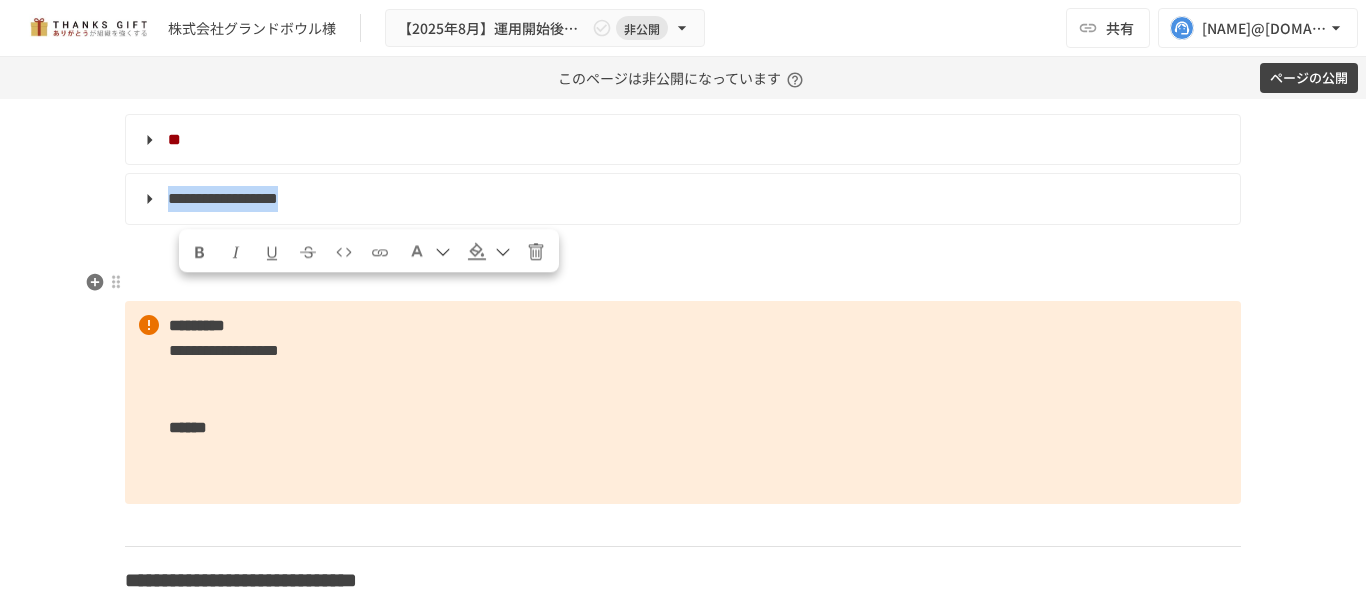 drag, startPoint x: 465, startPoint y: 291, endPoint x: 167, endPoint y: 288, distance: 298.0151 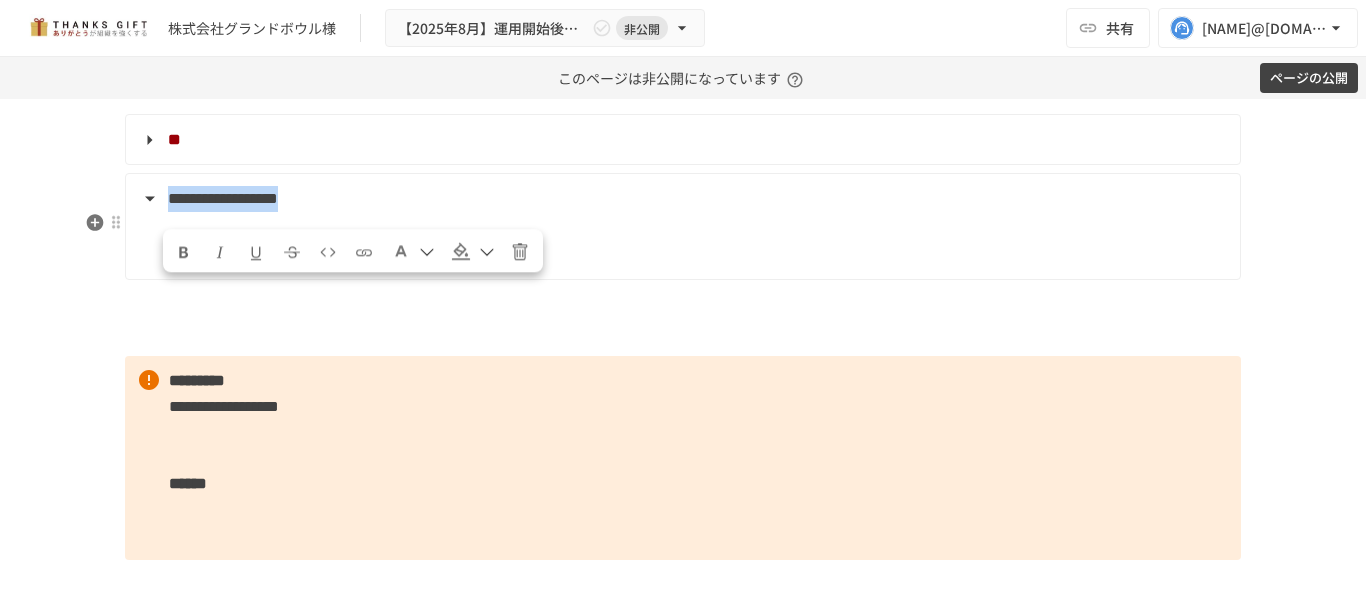 click at bounding box center [184, 252] 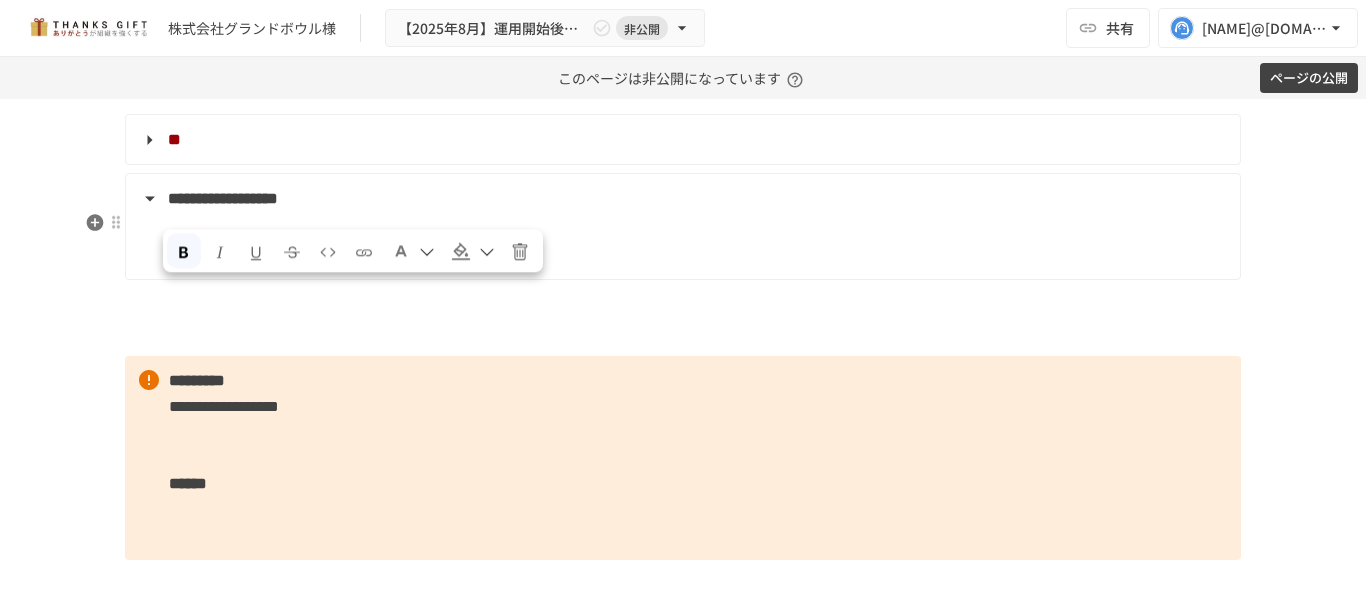 click at bounding box center [413, 250] 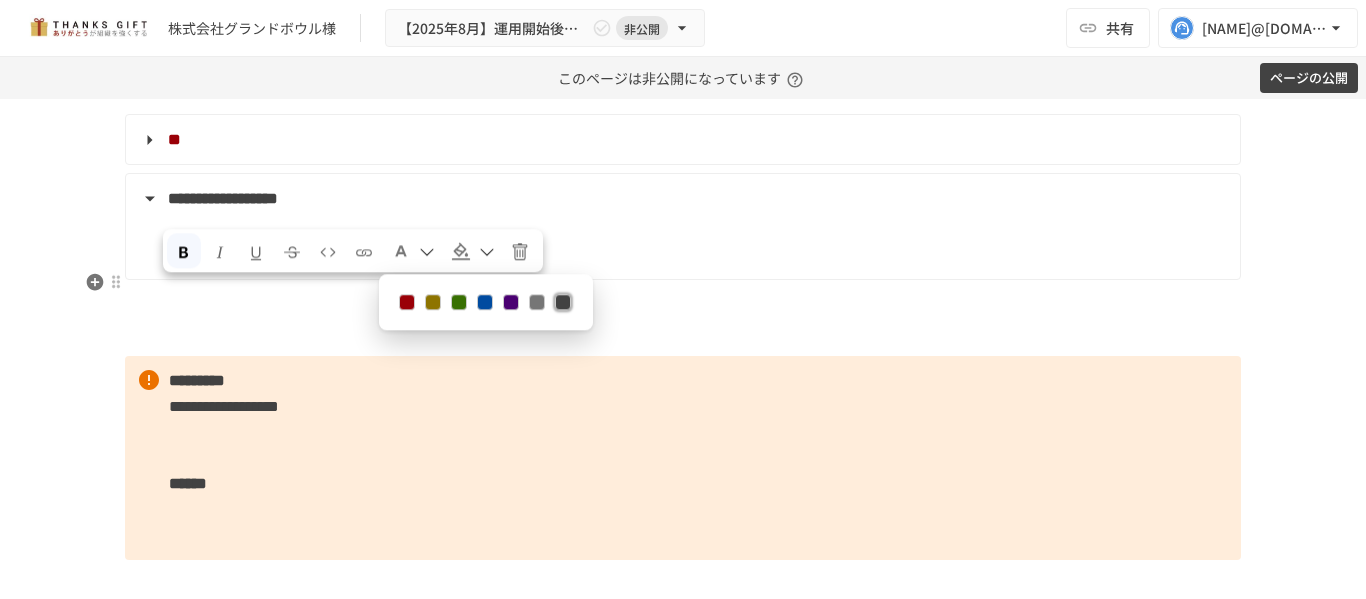 click at bounding box center [407, 302] 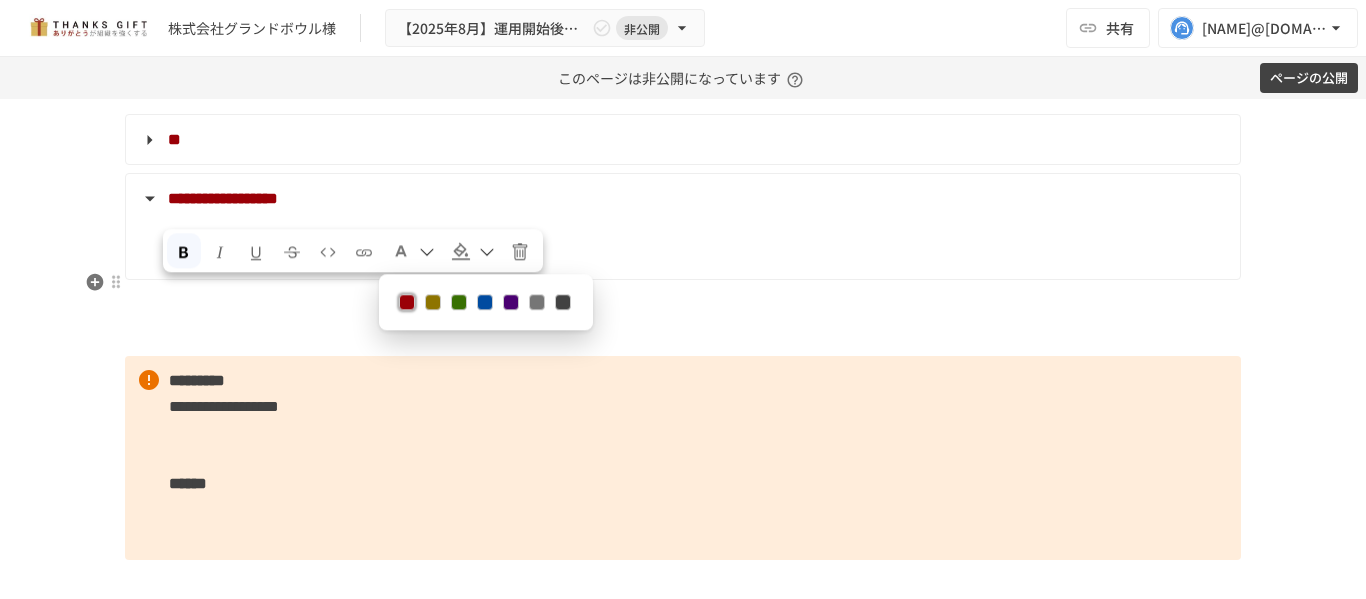 click at bounding box center (696, 246) 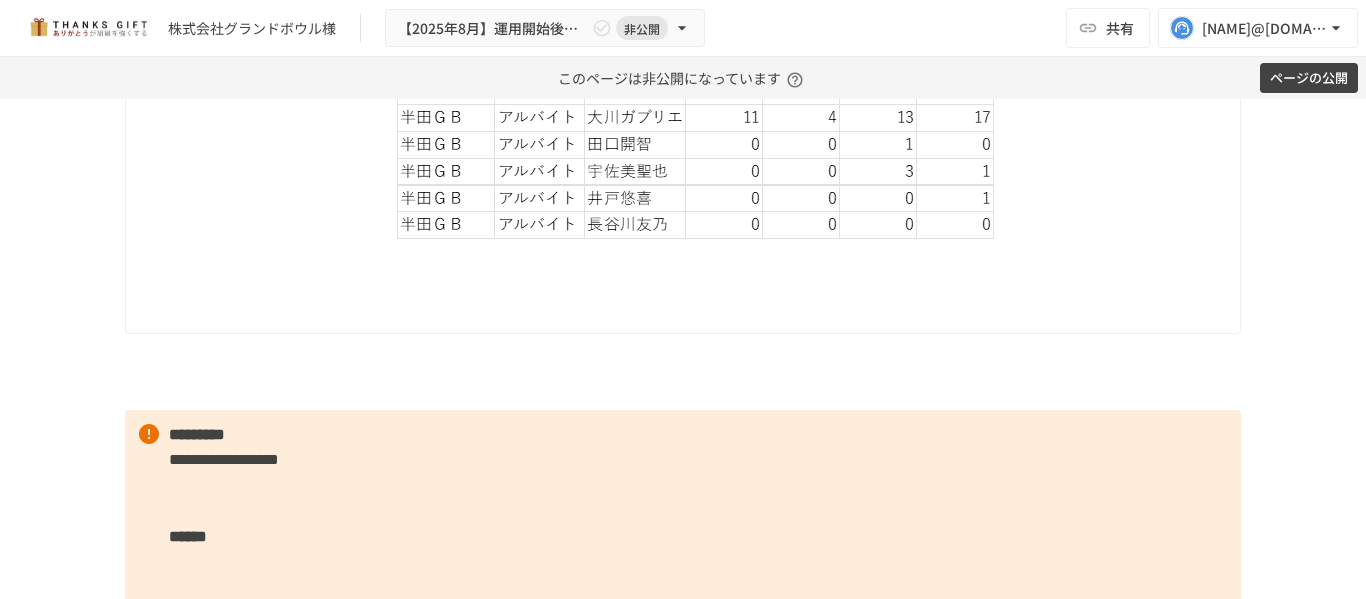 scroll, scrollTop: 6274, scrollLeft: 0, axis: vertical 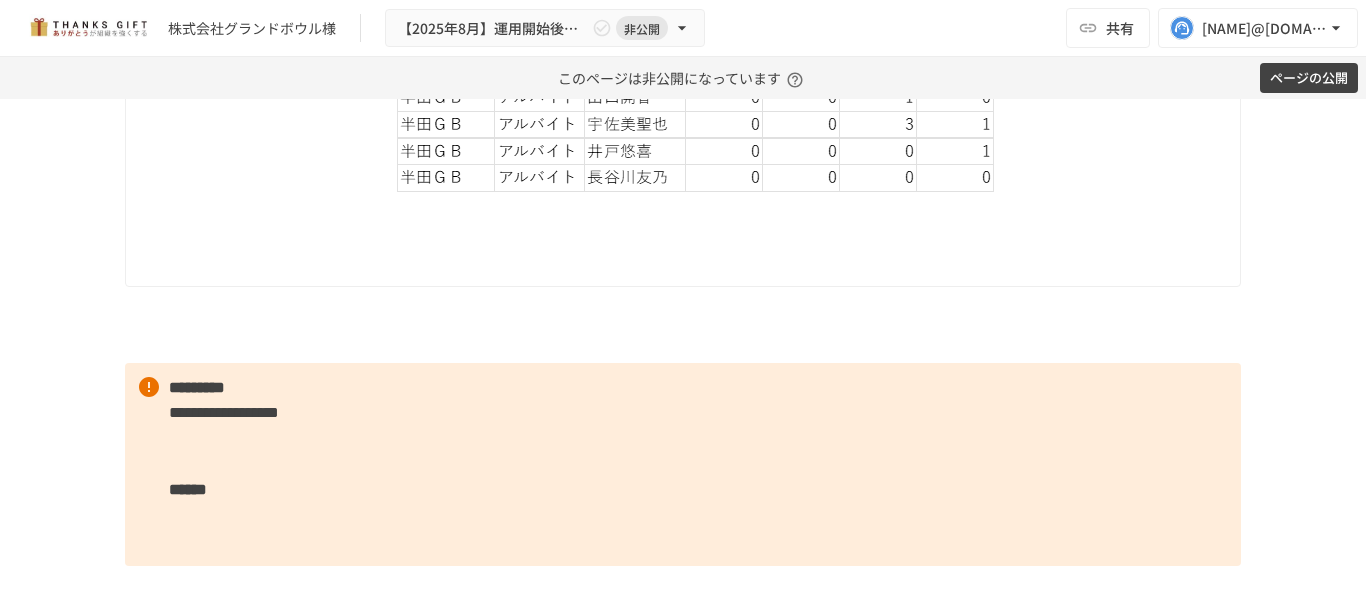 click at bounding box center [696, 252] 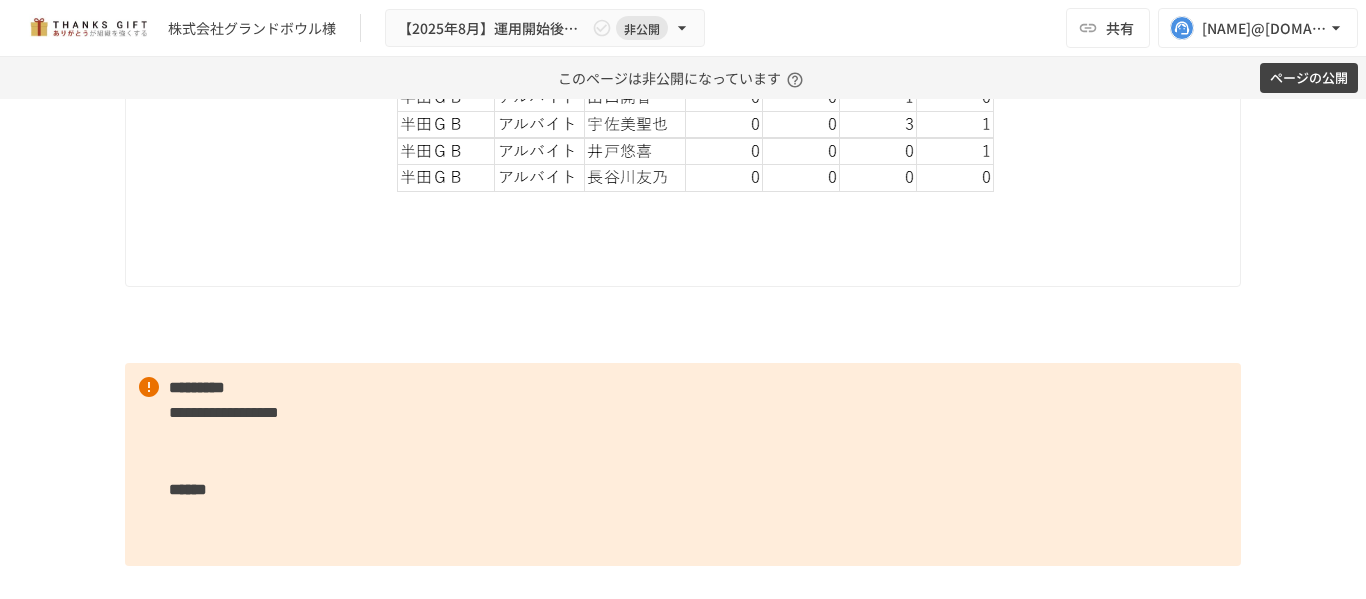 drag, startPoint x: 241, startPoint y: 360, endPoint x: 262, endPoint y: 346, distance: 25.23886 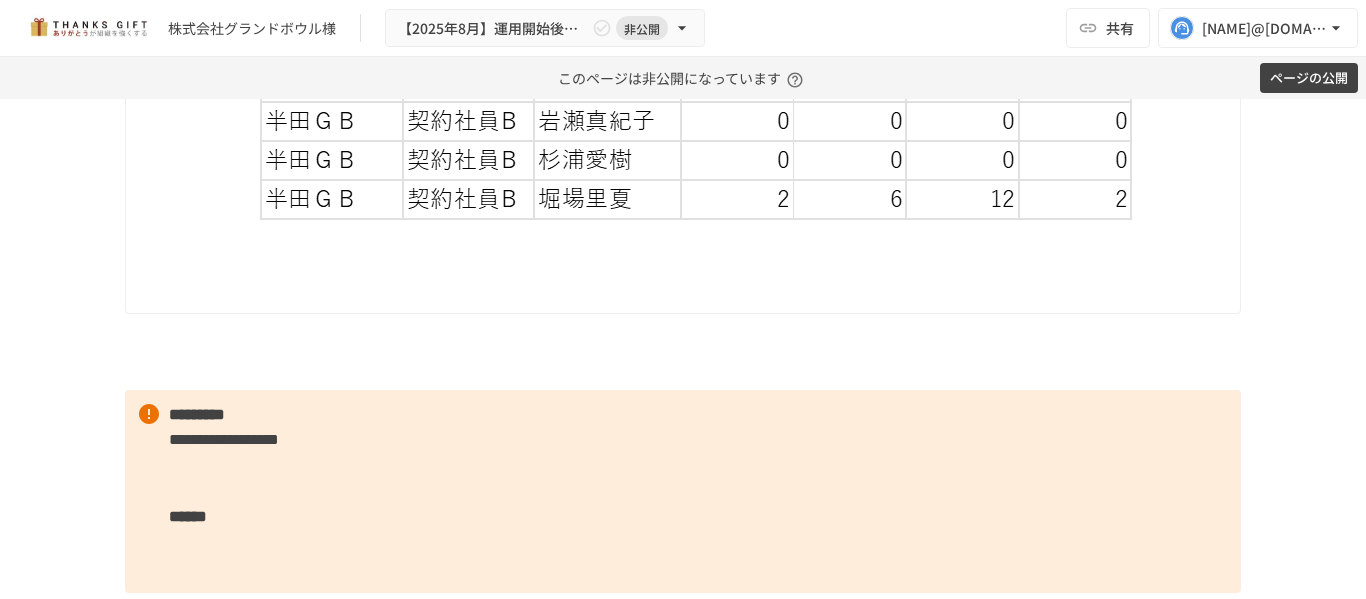 scroll, scrollTop: 7074, scrollLeft: 0, axis: vertical 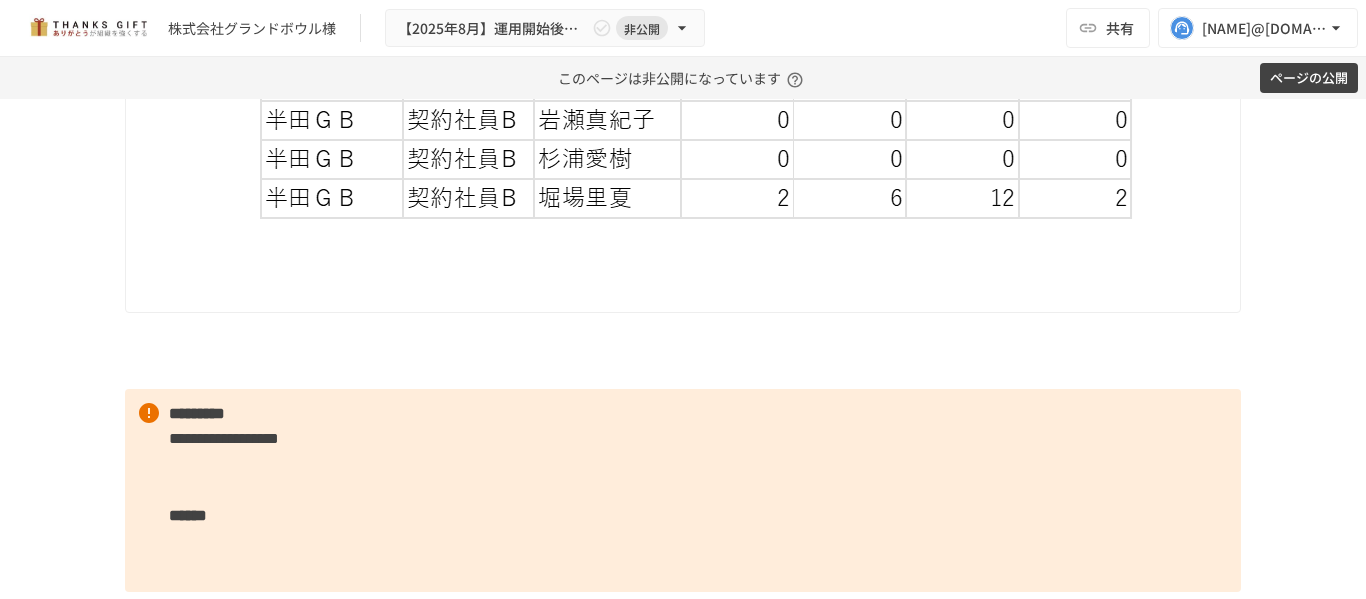drag, startPoint x: 367, startPoint y: 366, endPoint x: 371, endPoint y: 351, distance: 15.524175 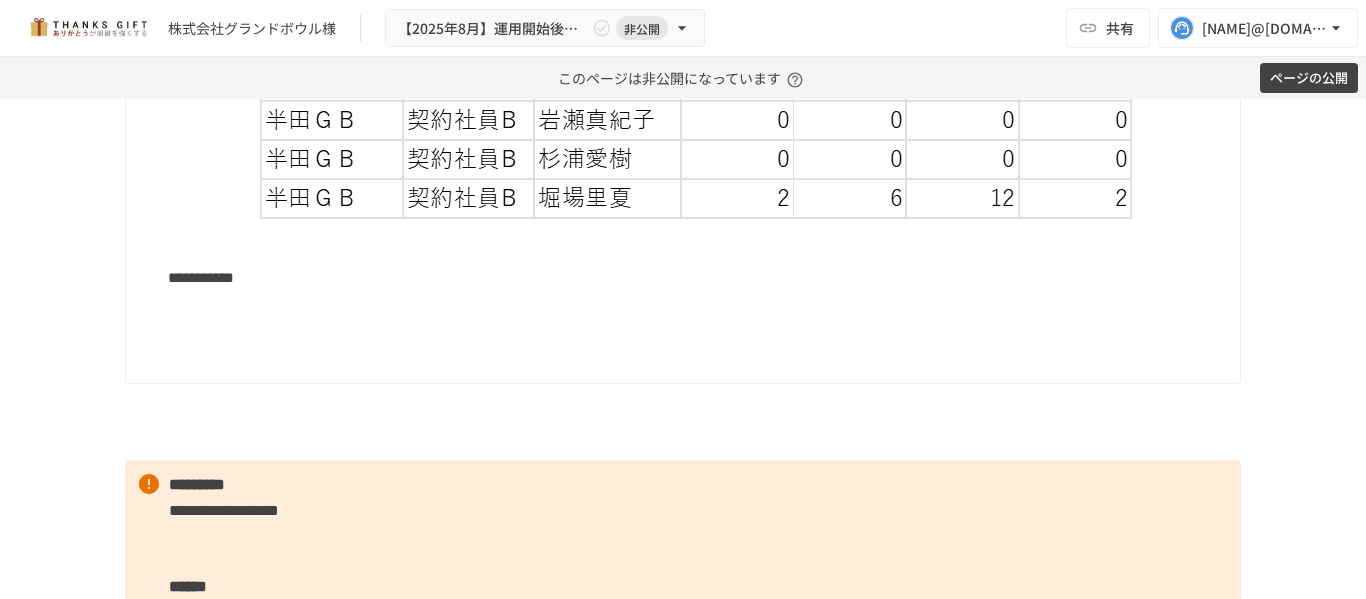 click at bounding box center (696, 314) 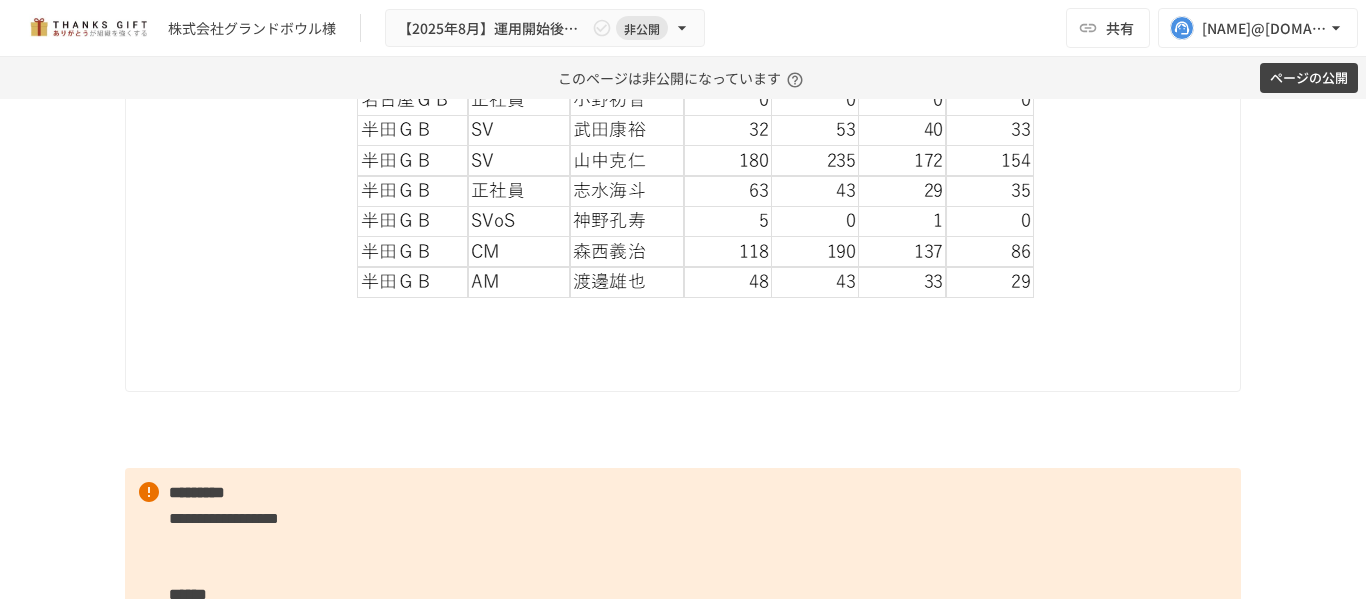 scroll, scrollTop: 8374, scrollLeft: 0, axis: vertical 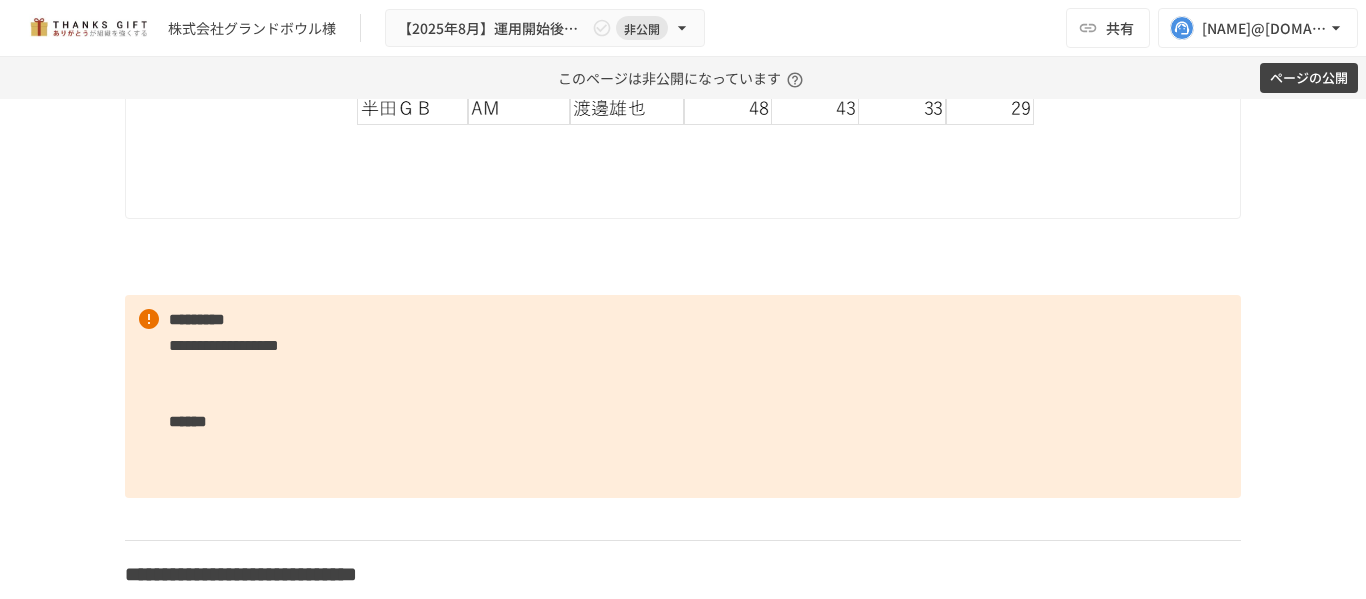 click on "**********" at bounding box center [681, -1445] 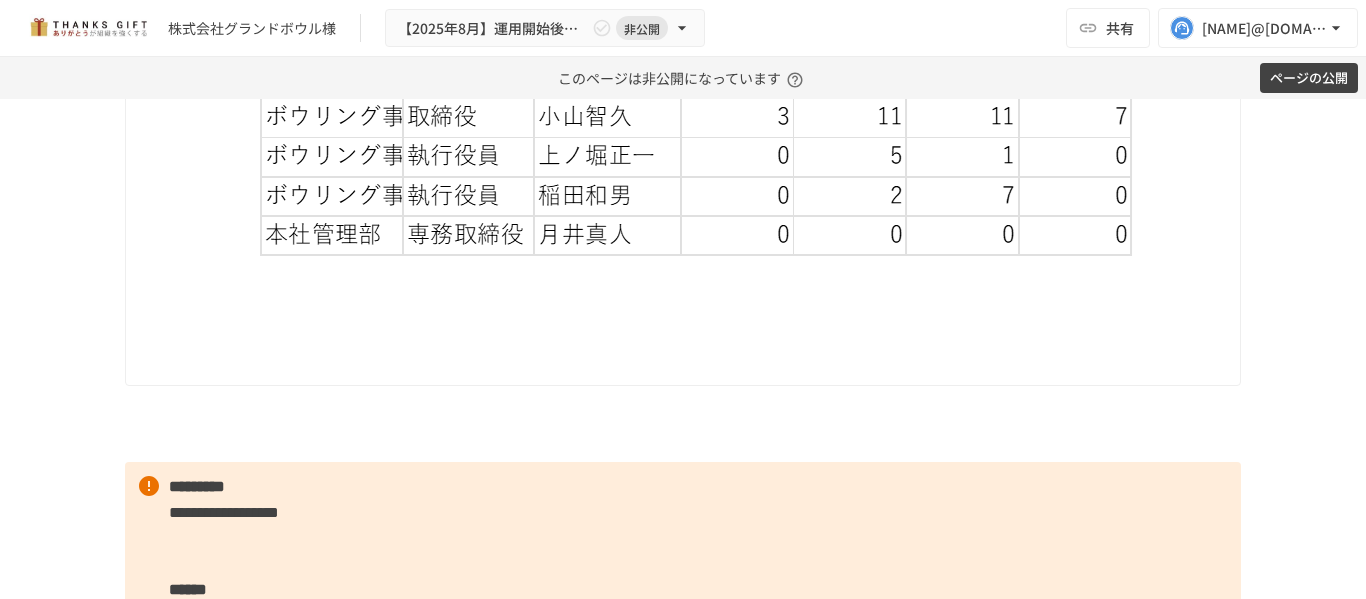 scroll, scrollTop: 8574, scrollLeft: 0, axis: vertical 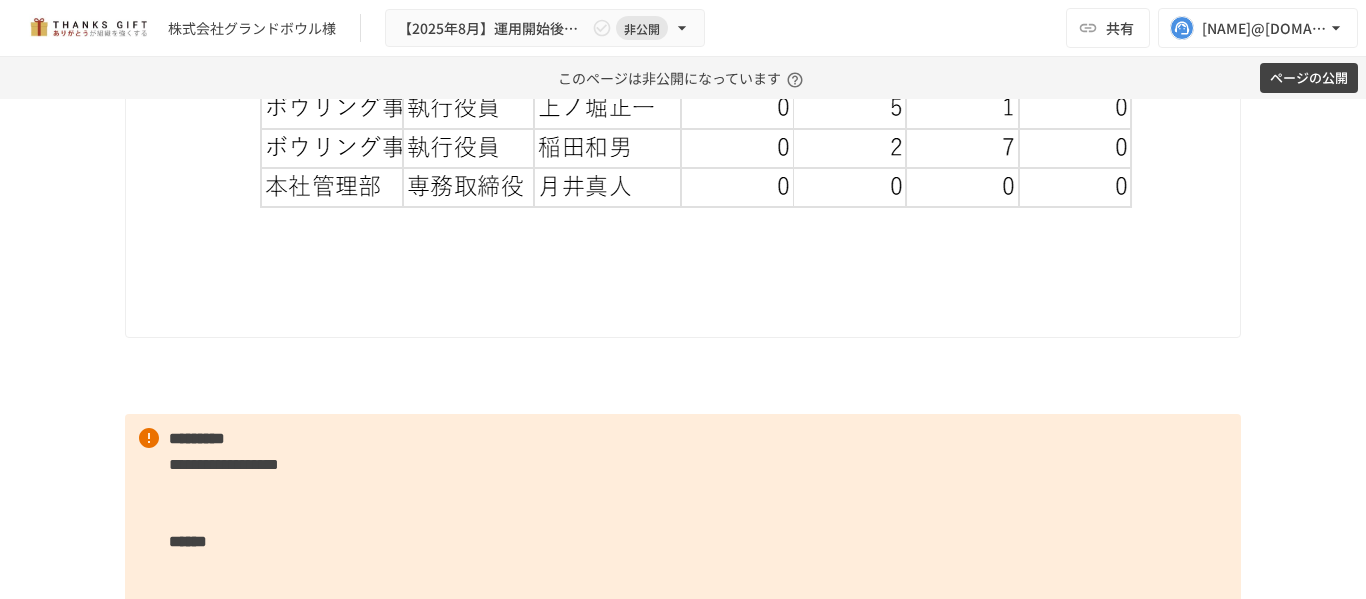 click at bounding box center [696, 304] 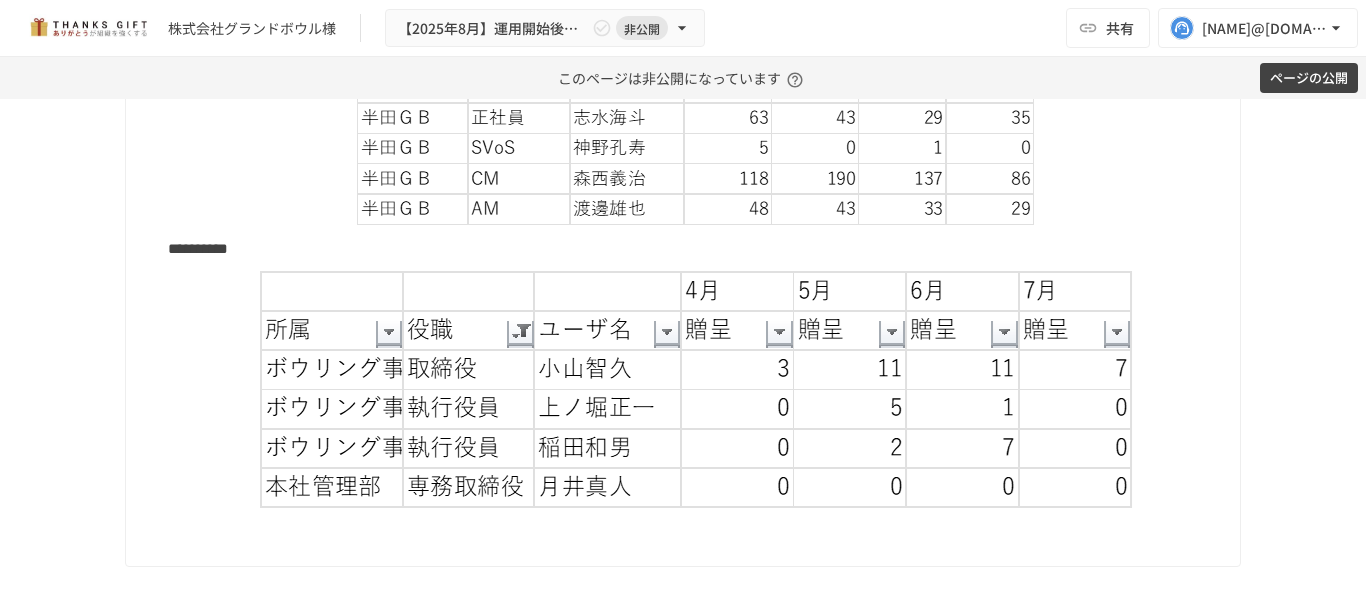 scroll, scrollTop: 7874, scrollLeft: 0, axis: vertical 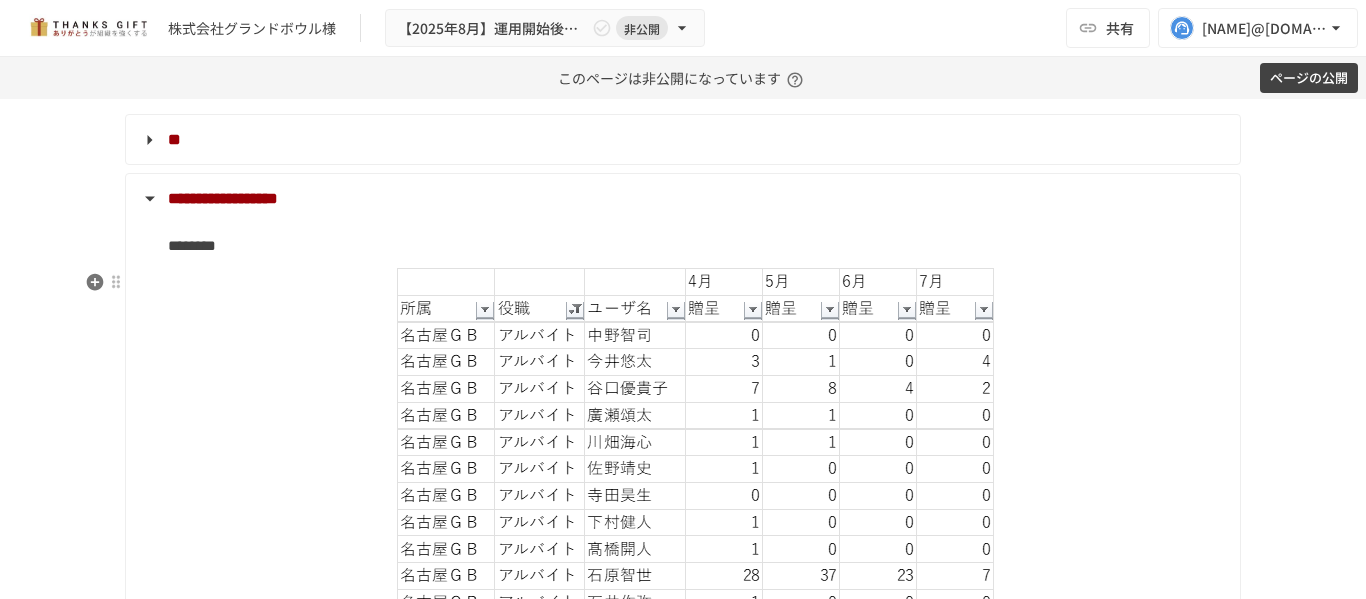click on "**********" at bounding box center (223, 198) 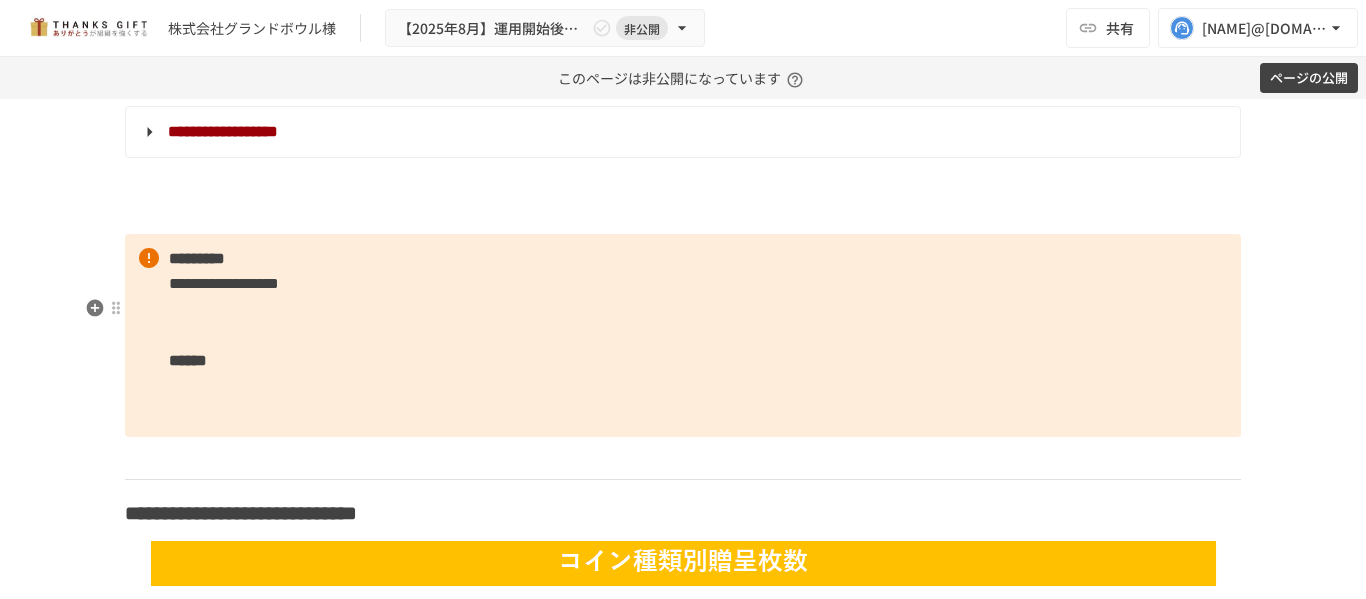 scroll, scrollTop: 5174, scrollLeft: 0, axis: vertical 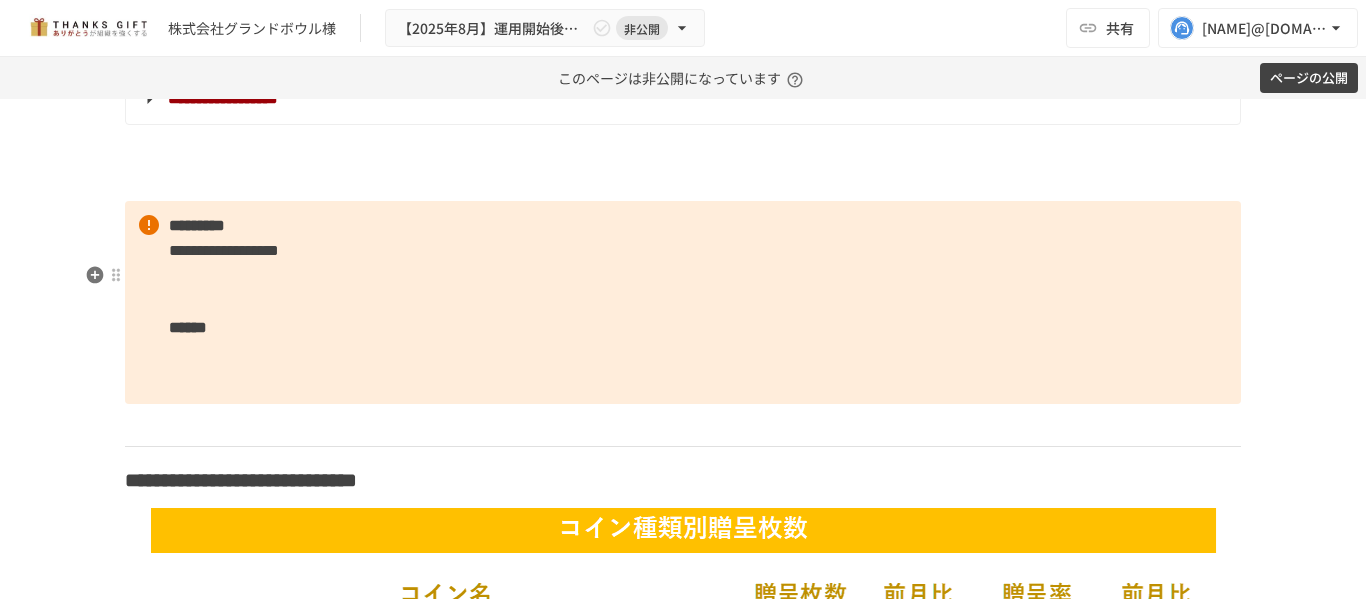 click at bounding box center [683, 180] 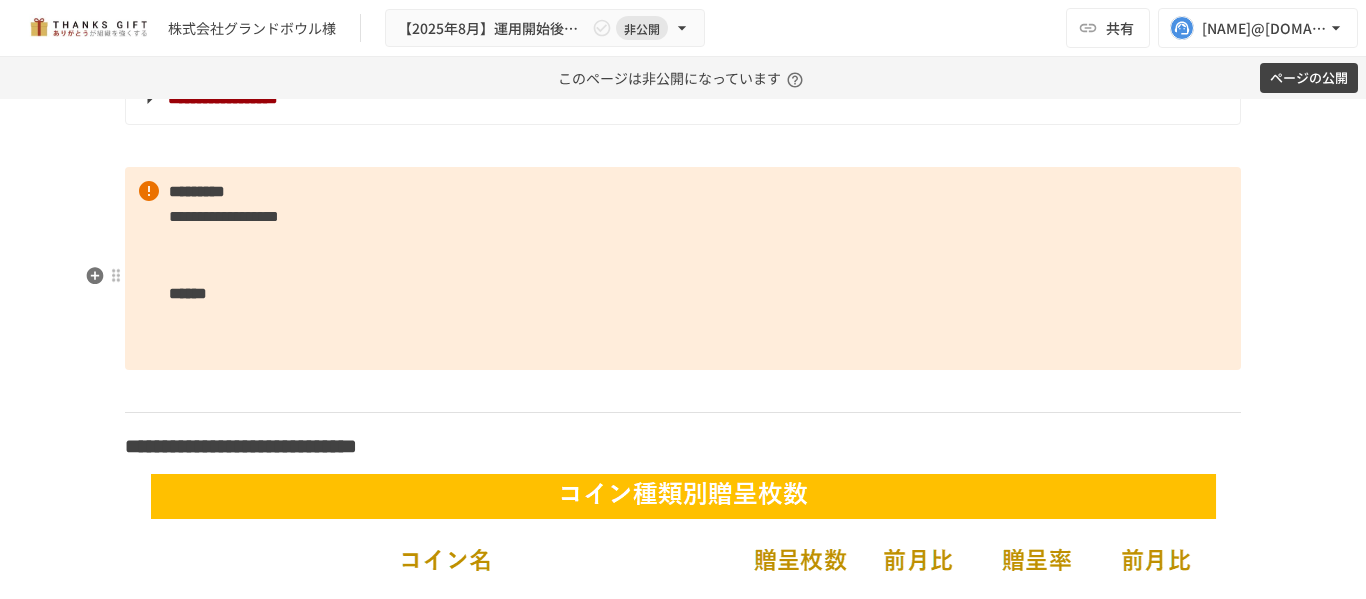 click on "**********" at bounding box center [683, 268] 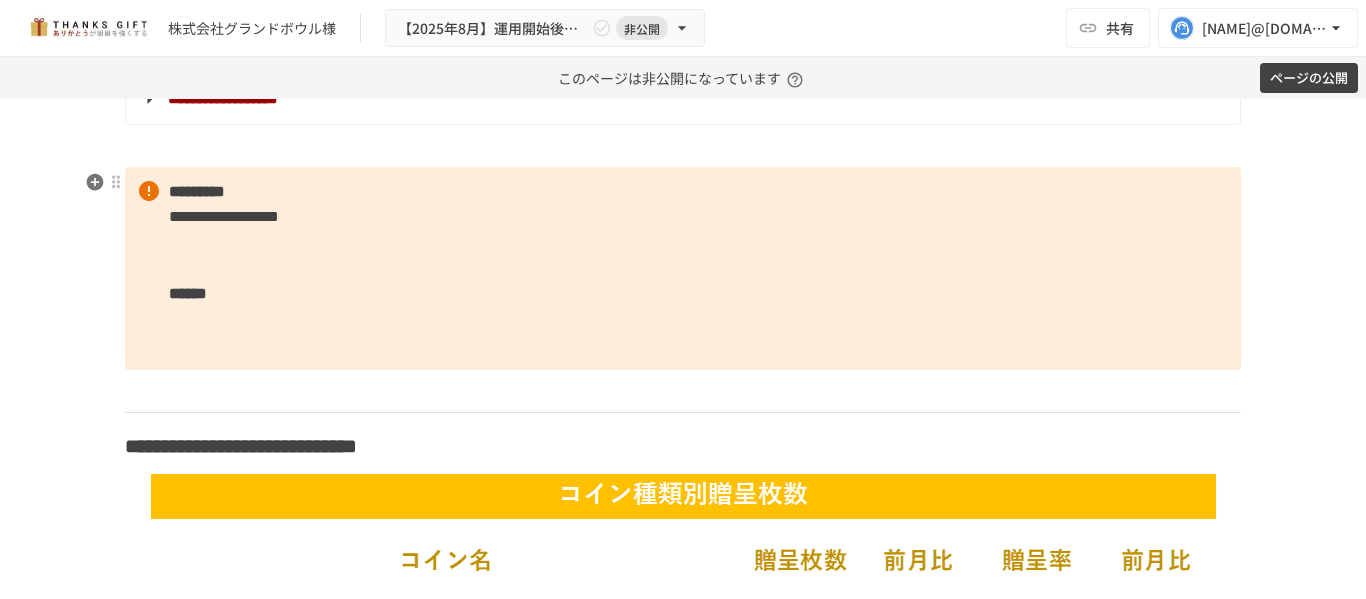 click on "**********" at bounding box center (223, 98) 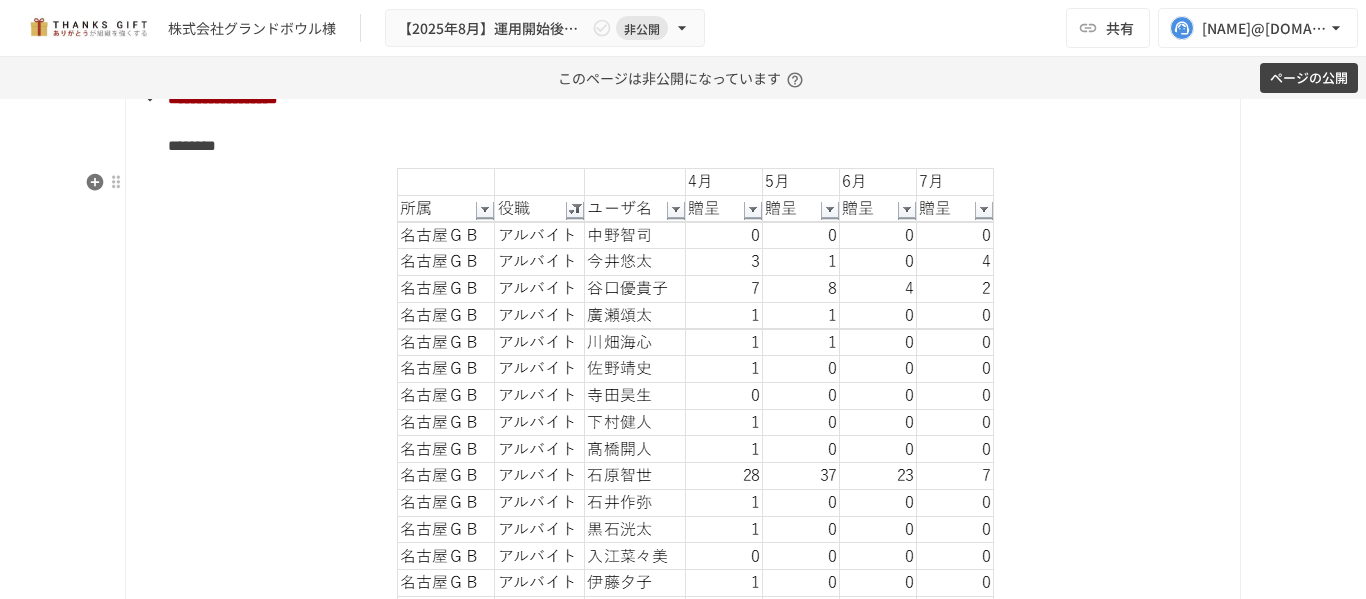 click on "**********" at bounding box center (223, 98) 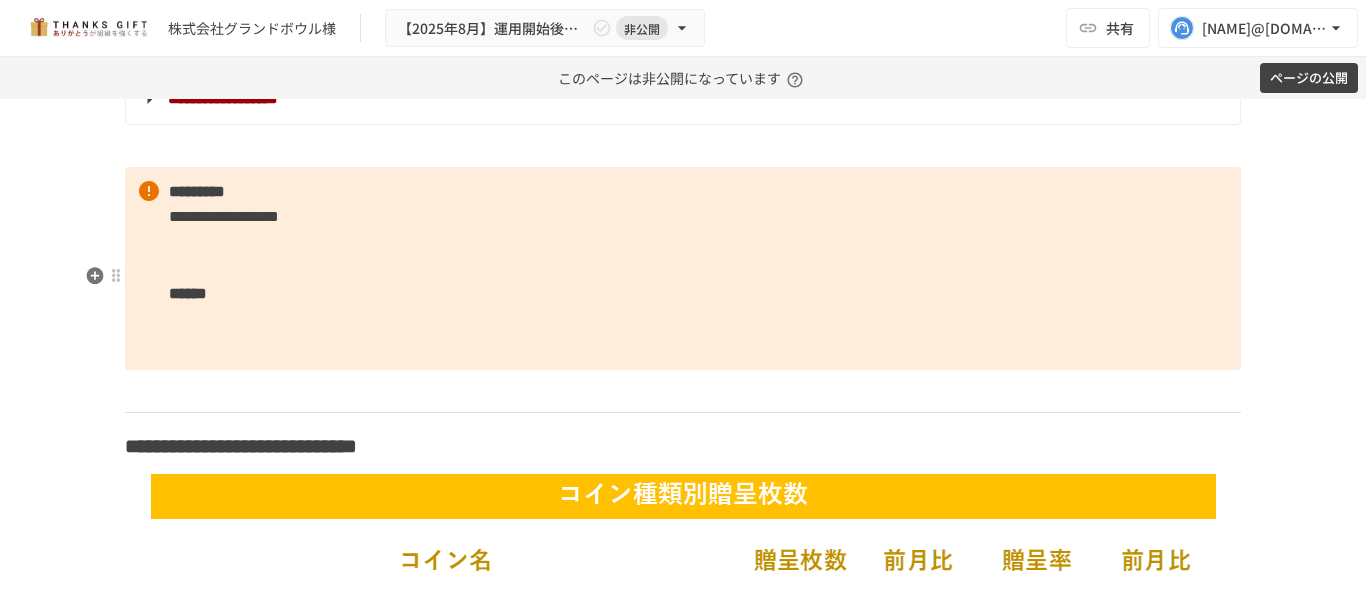 click on "**********" at bounding box center [683, 268] 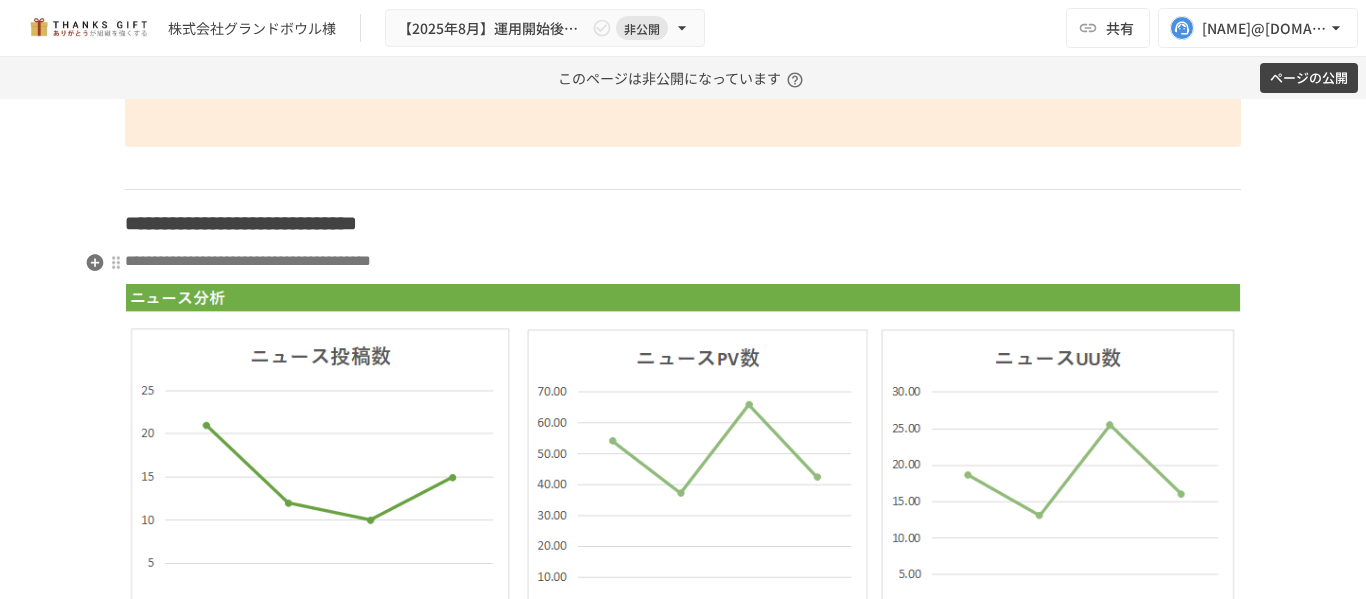 scroll, scrollTop: 6374, scrollLeft: 0, axis: vertical 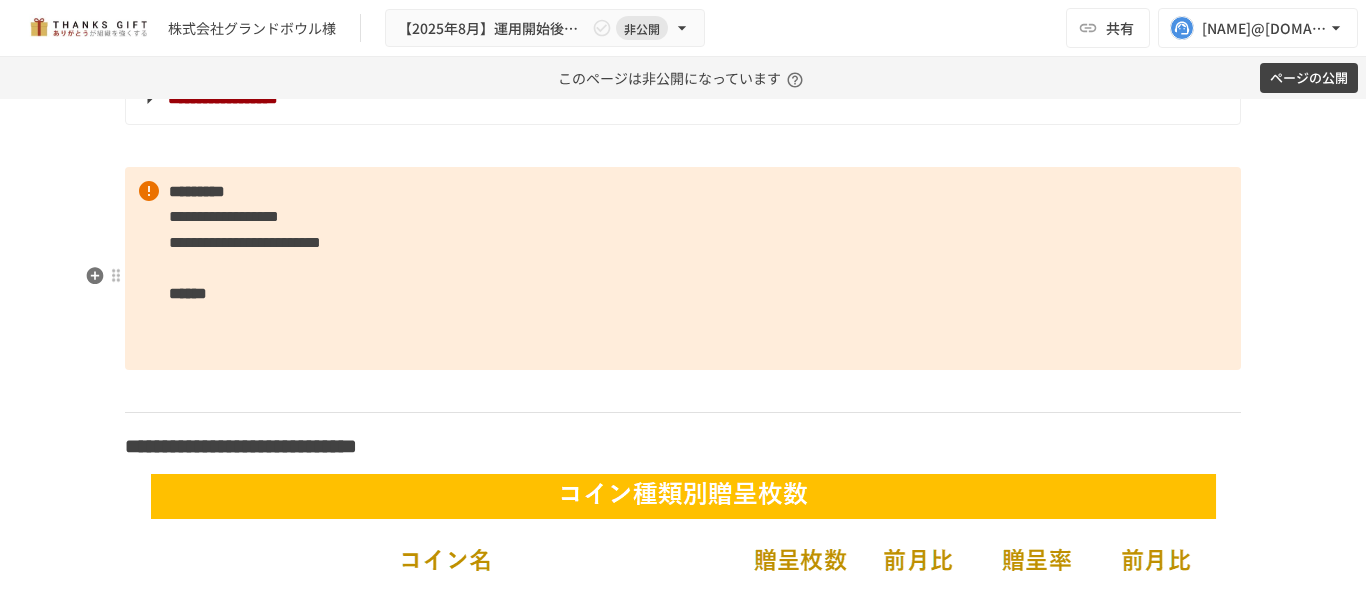 click on "**********" at bounding box center [683, 268] 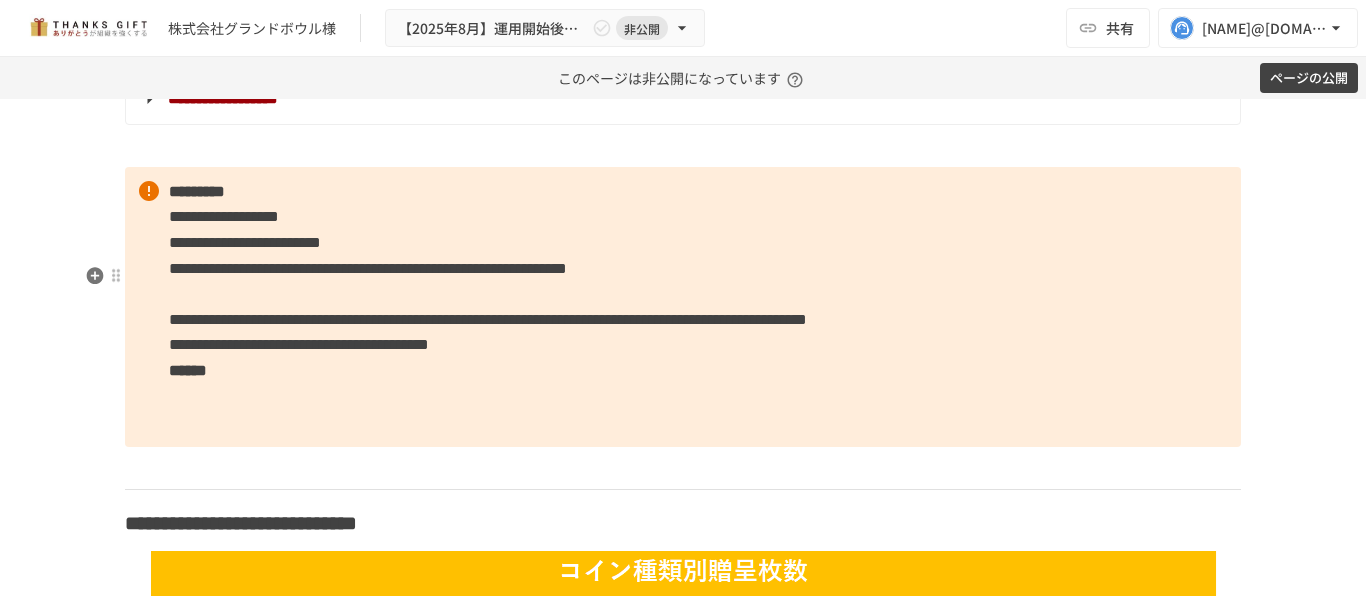 click on "**********" at bounding box center [683, 307] 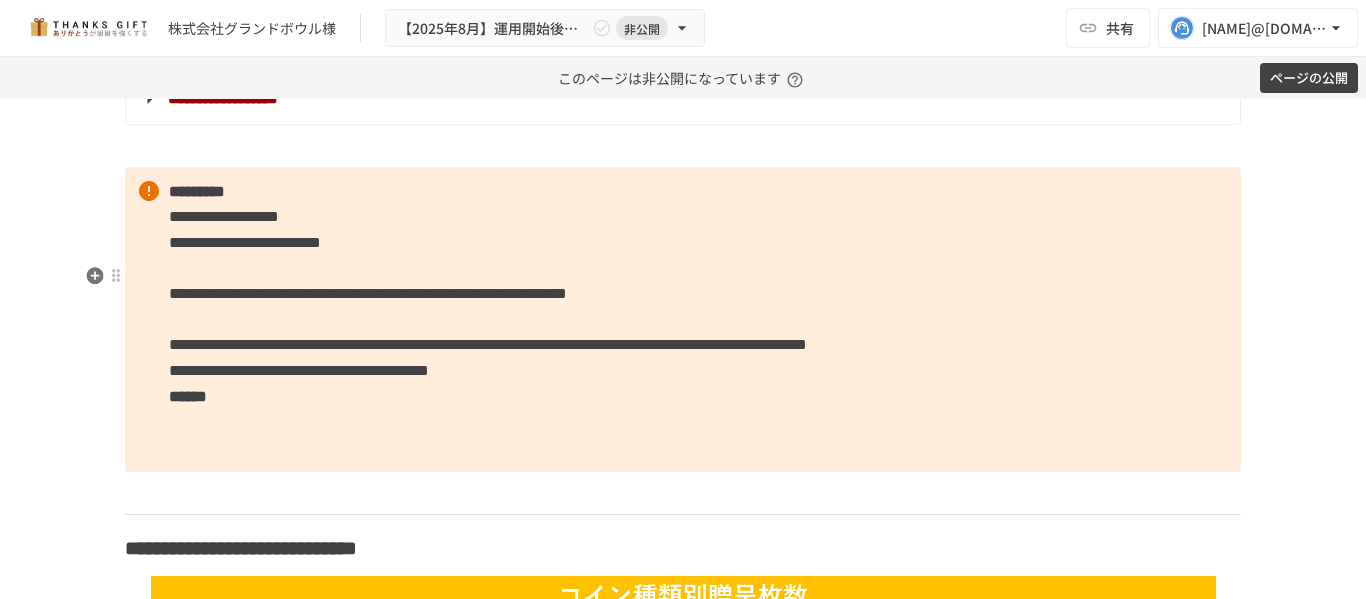 click on "**********" at bounding box center (488, 344) 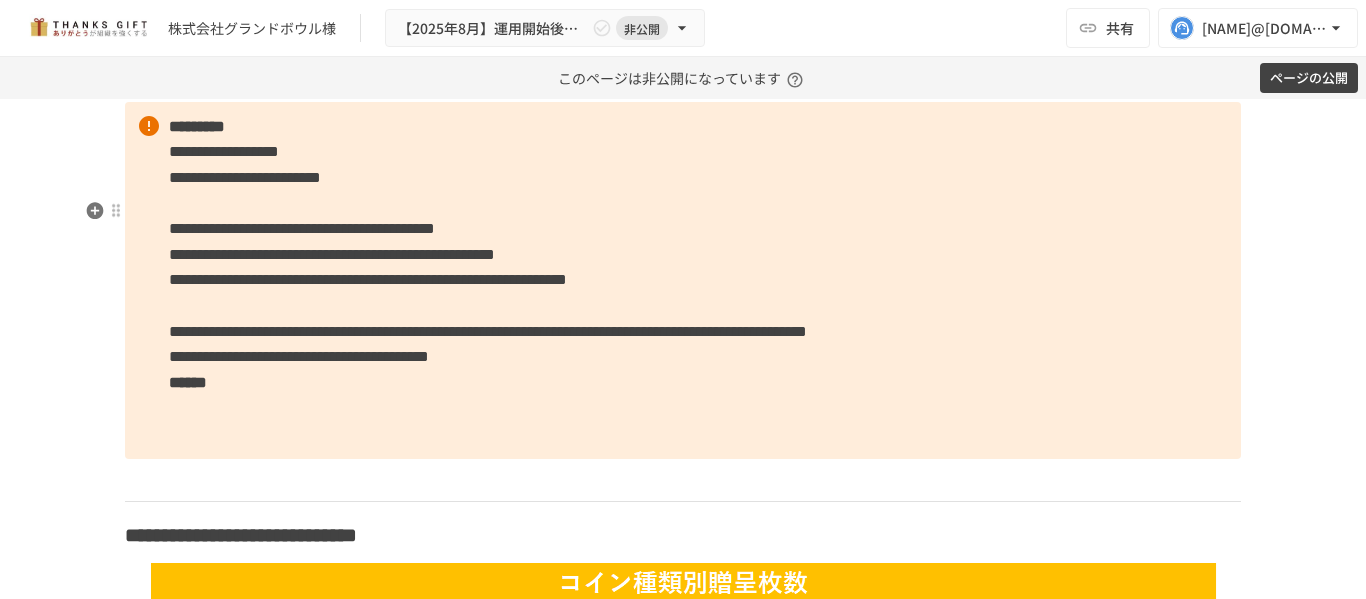 scroll, scrollTop: 5274, scrollLeft: 0, axis: vertical 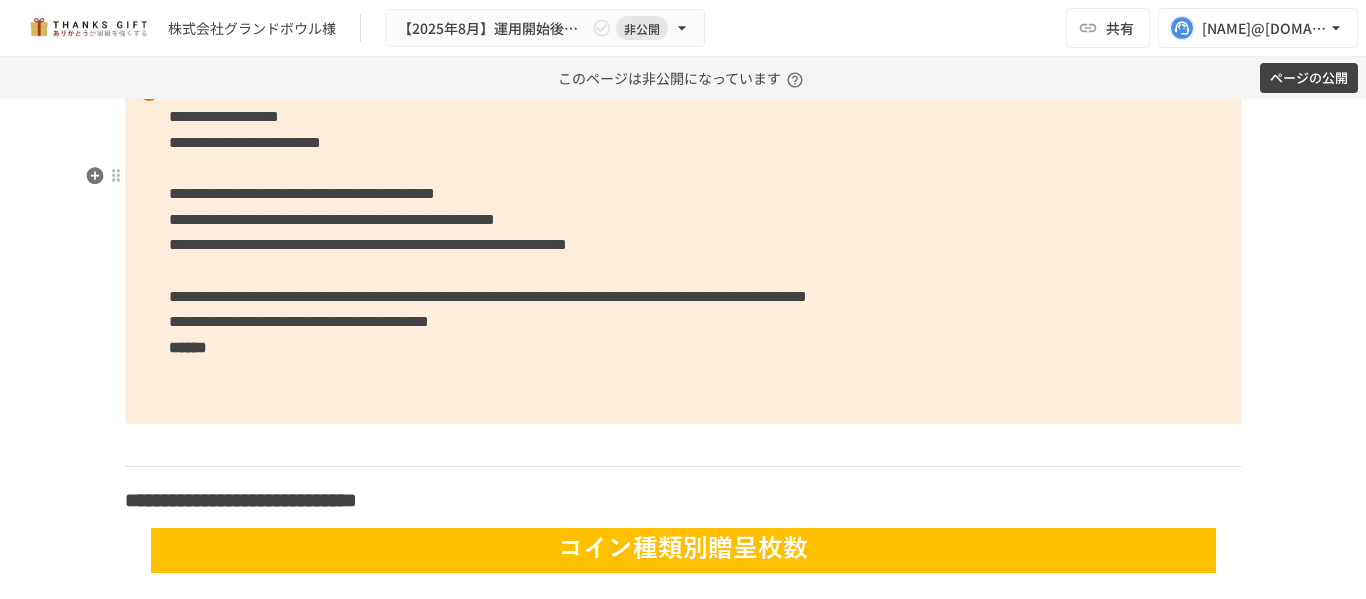 click on "**********" at bounding box center (683, 245) 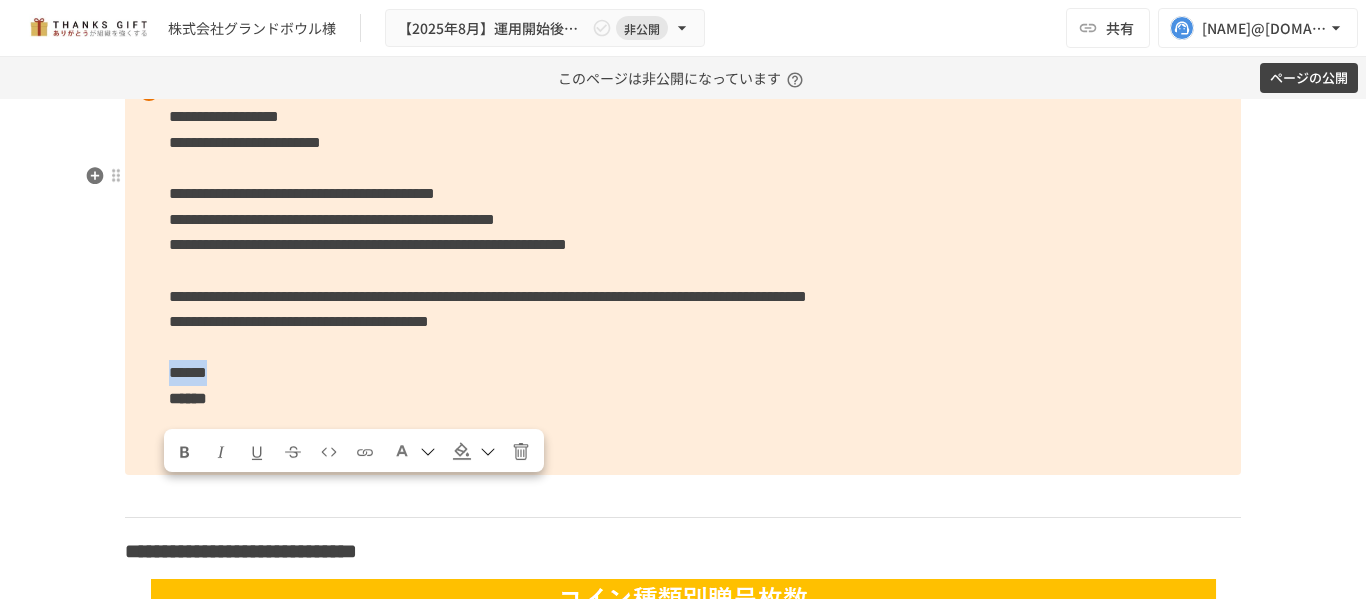drag, startPoint x: 316, startPoint y: 484, endPoint x: 156, endPoint y: 487, distance: 160.02812 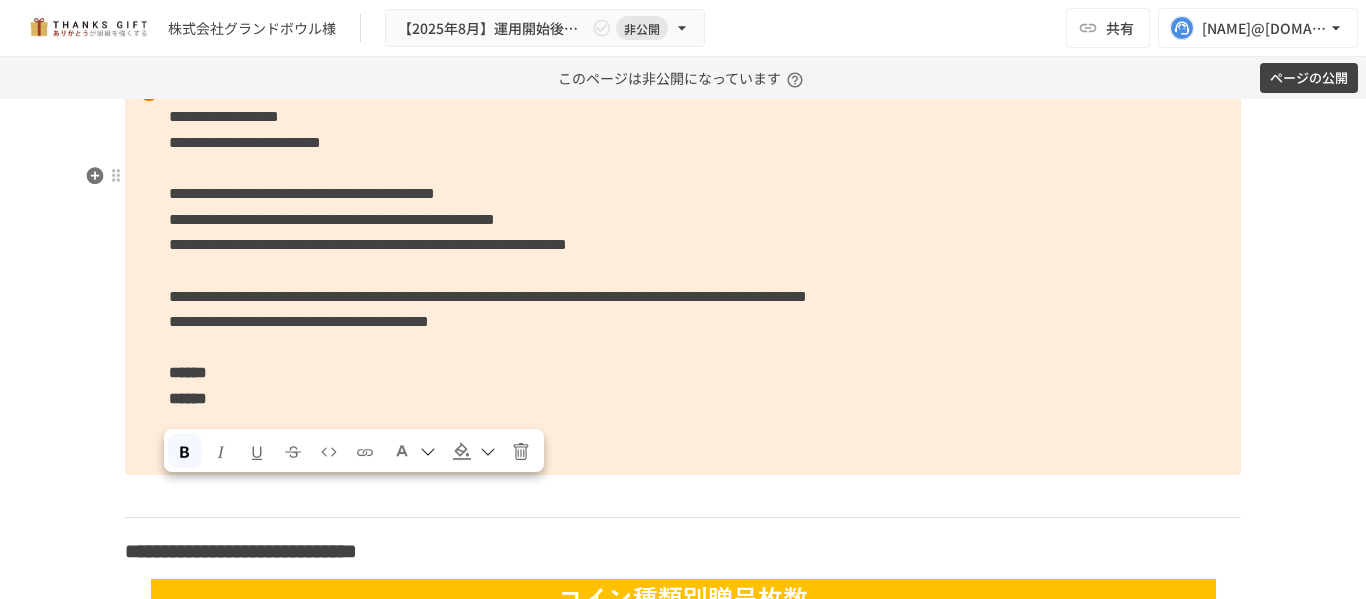 click on "**********" at bounding box center (683, 271) 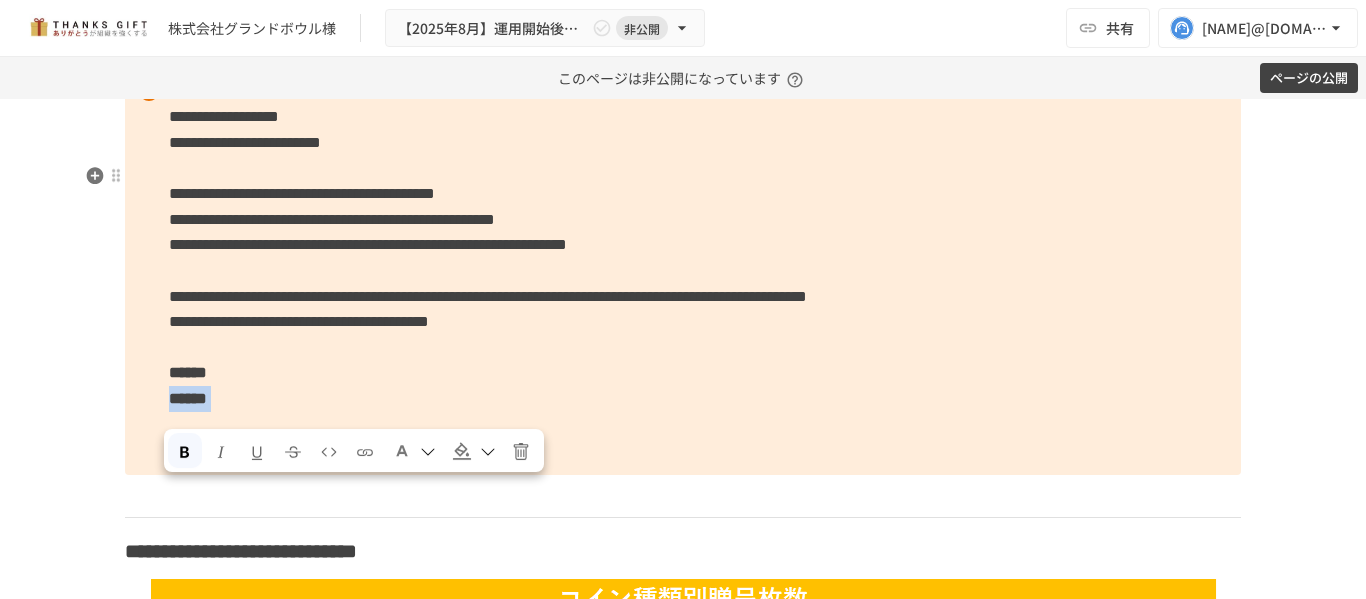 click on "**********" at bounding box center [683, 271] 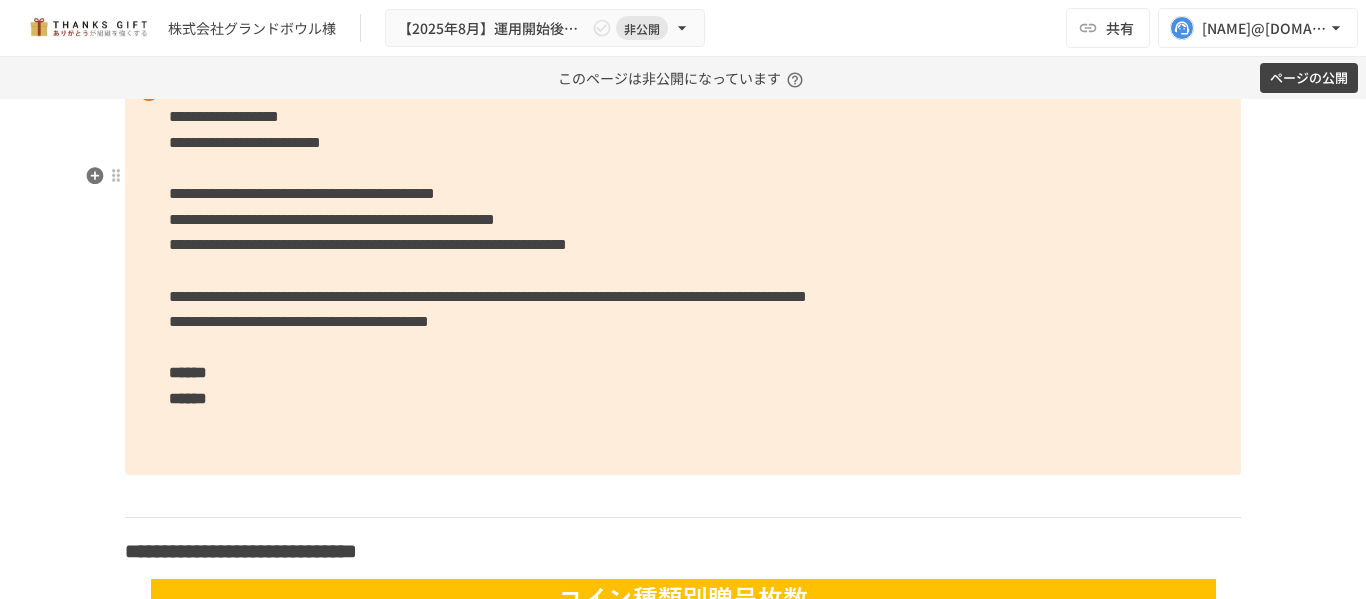 click on "**********" at bounding box center (683, 271) 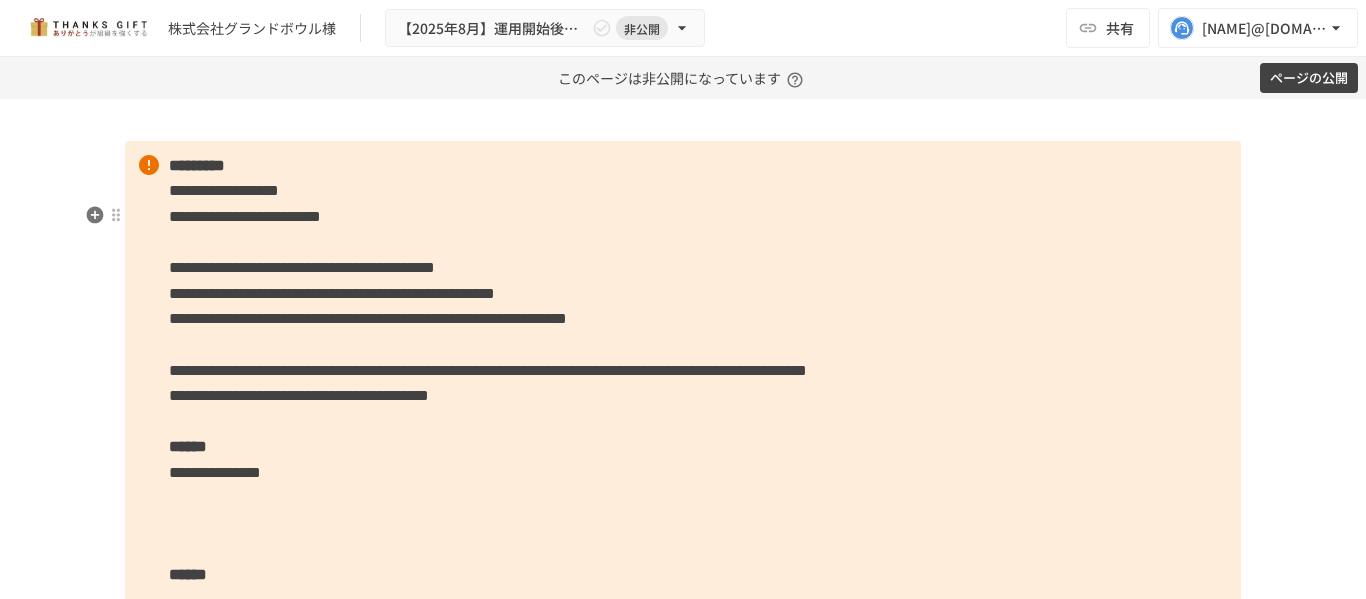 scroll, scrollTop: 5074, scrollLeft: 0, axis: vertical 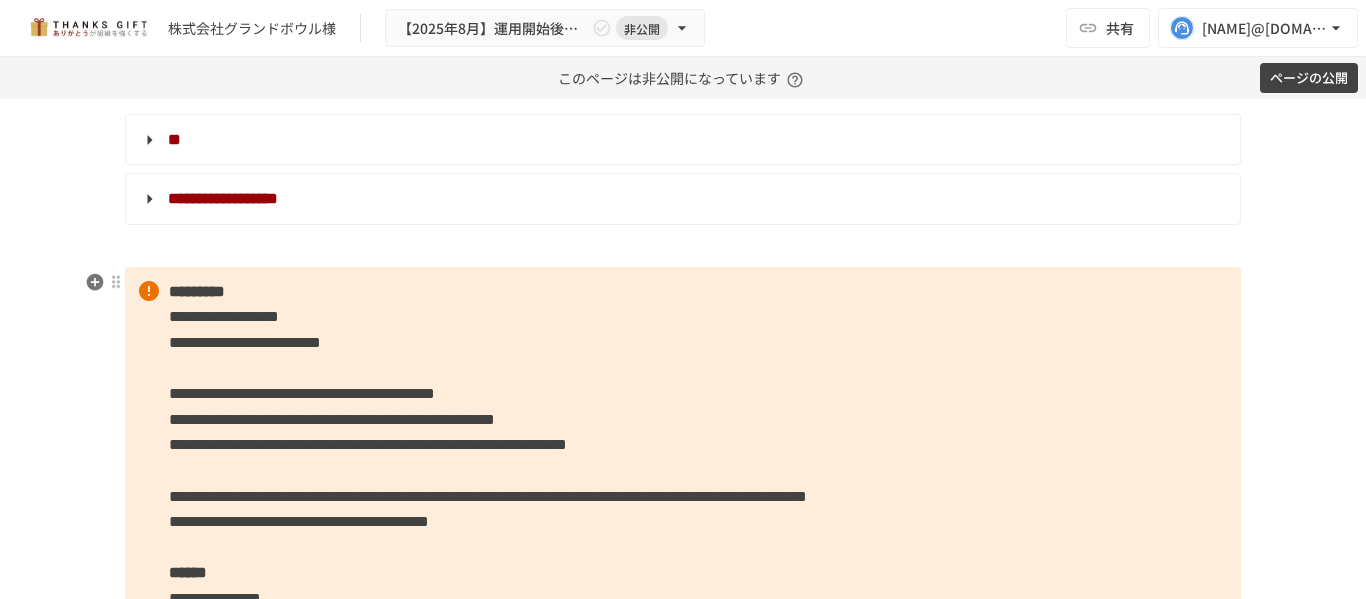 click on "**********" at bounding box center [223, 198] 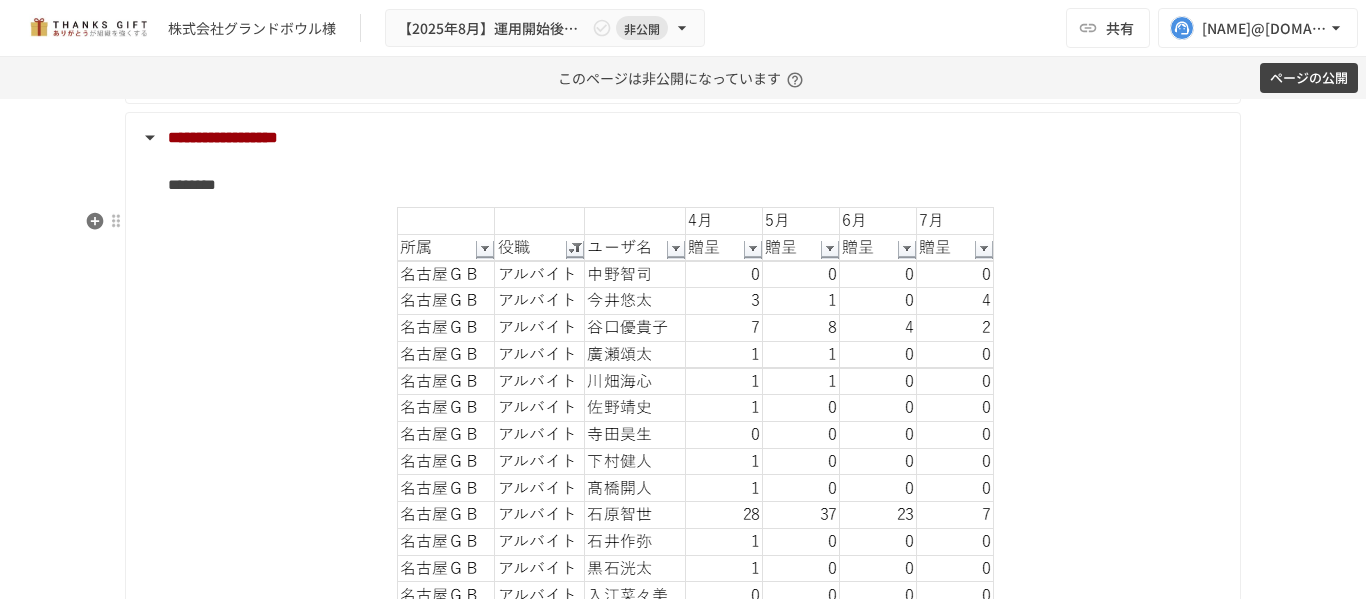 scroll, scrollTop: 4874, scrollLeft: 0, axis: vertical 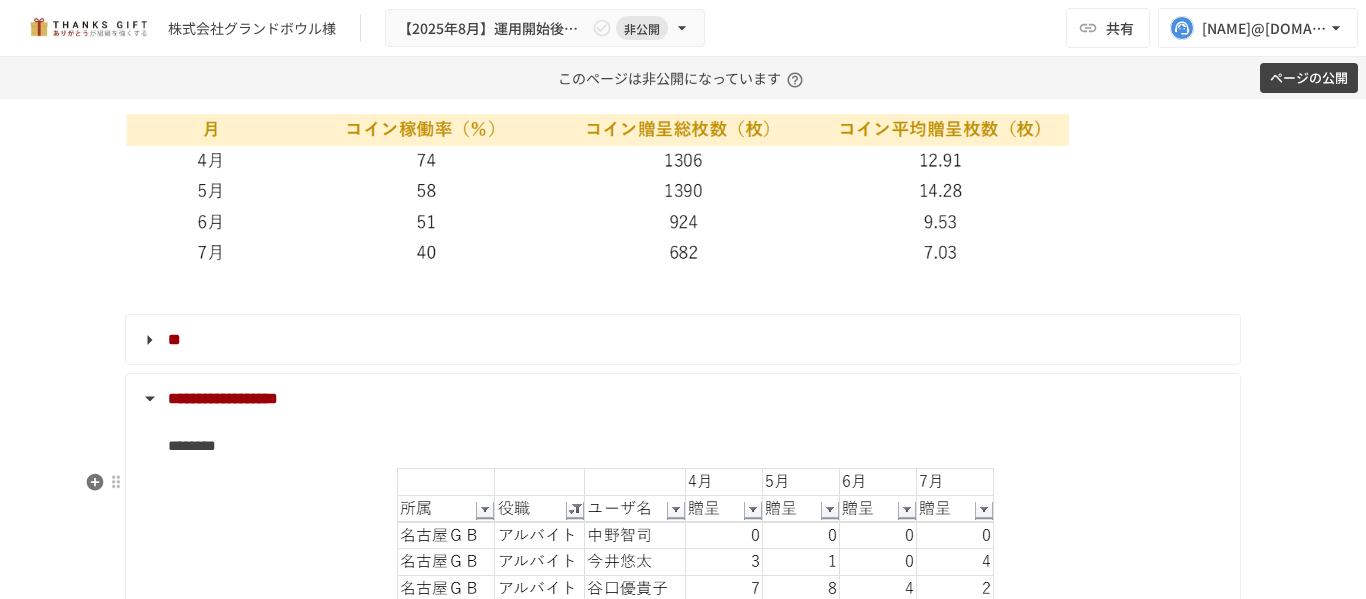 click on "**********" at bounding box center [683, 2170] 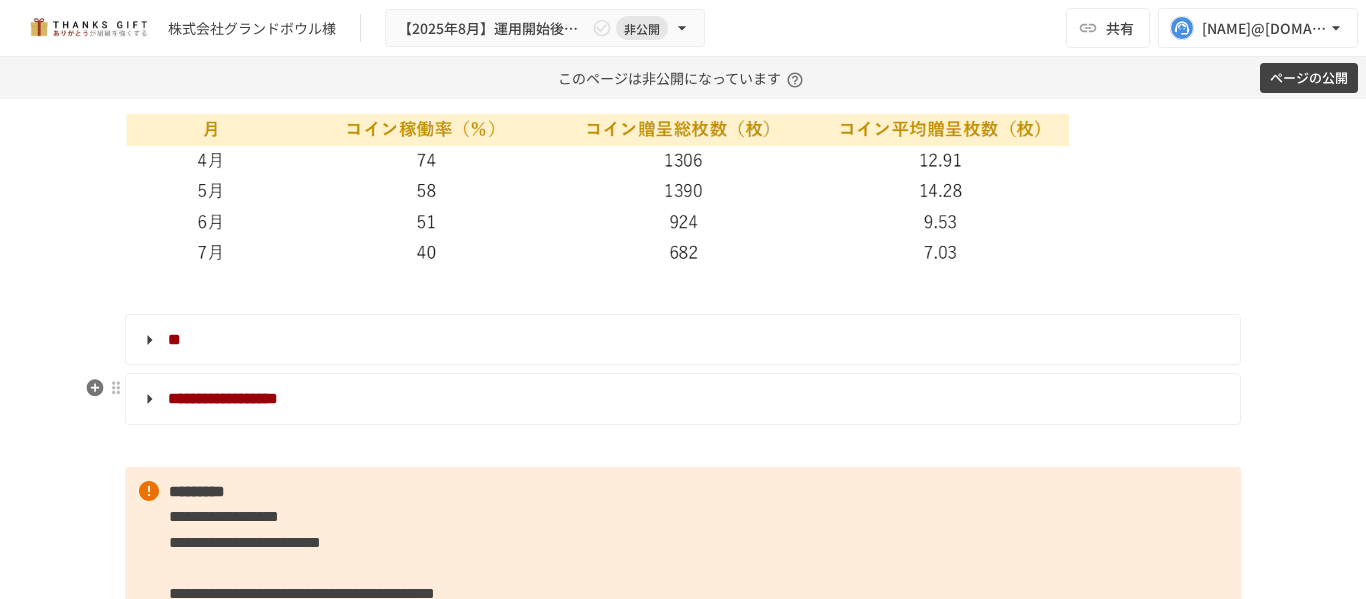 scroll, scrollTop: 5374, scrollLeft: 0, axis: vertical 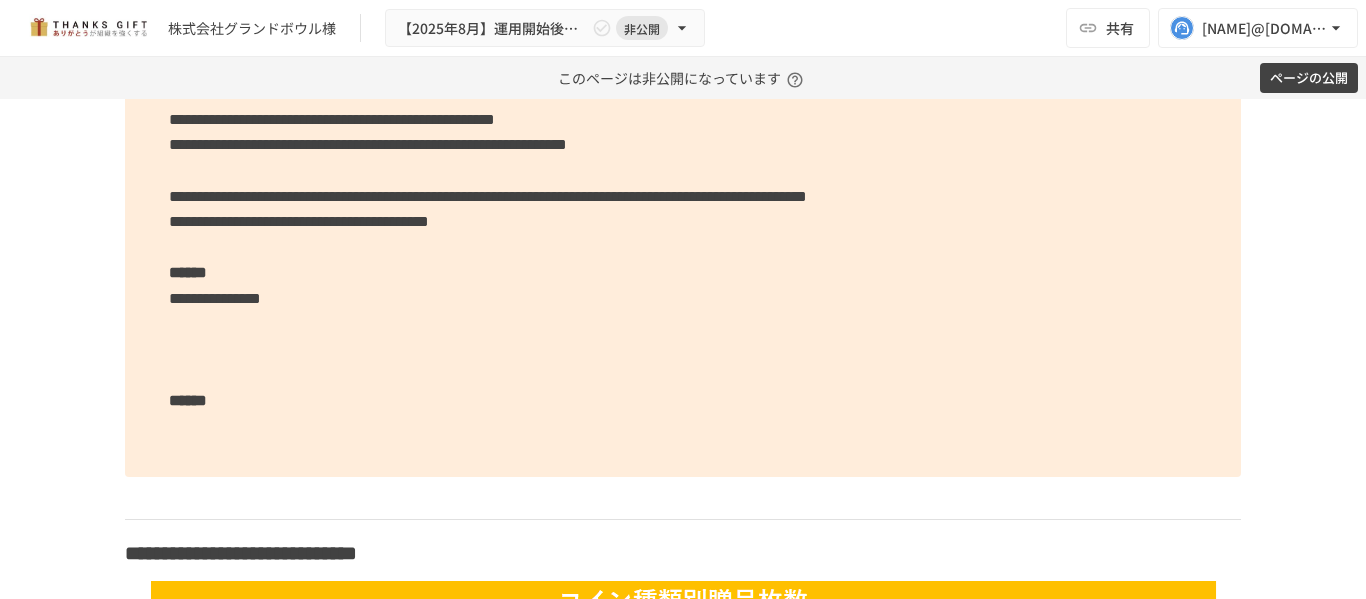 click on "**********" at bounding box center [215, 298] 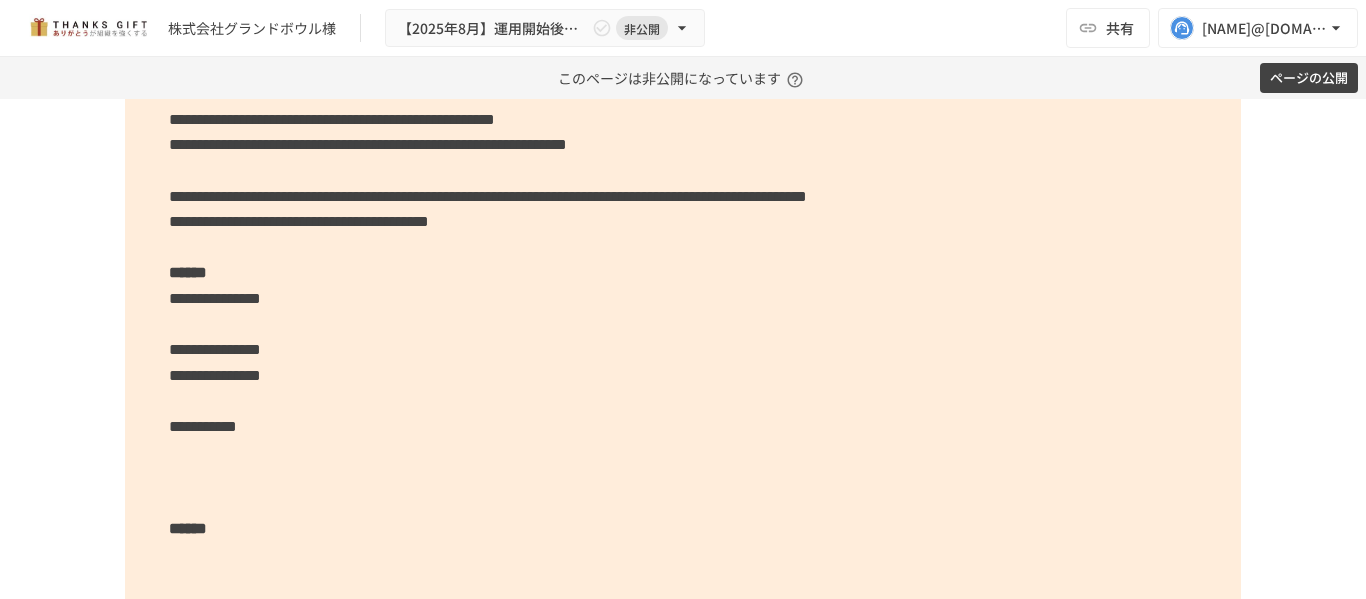 click on "**********" at bounding box center [683, 286] 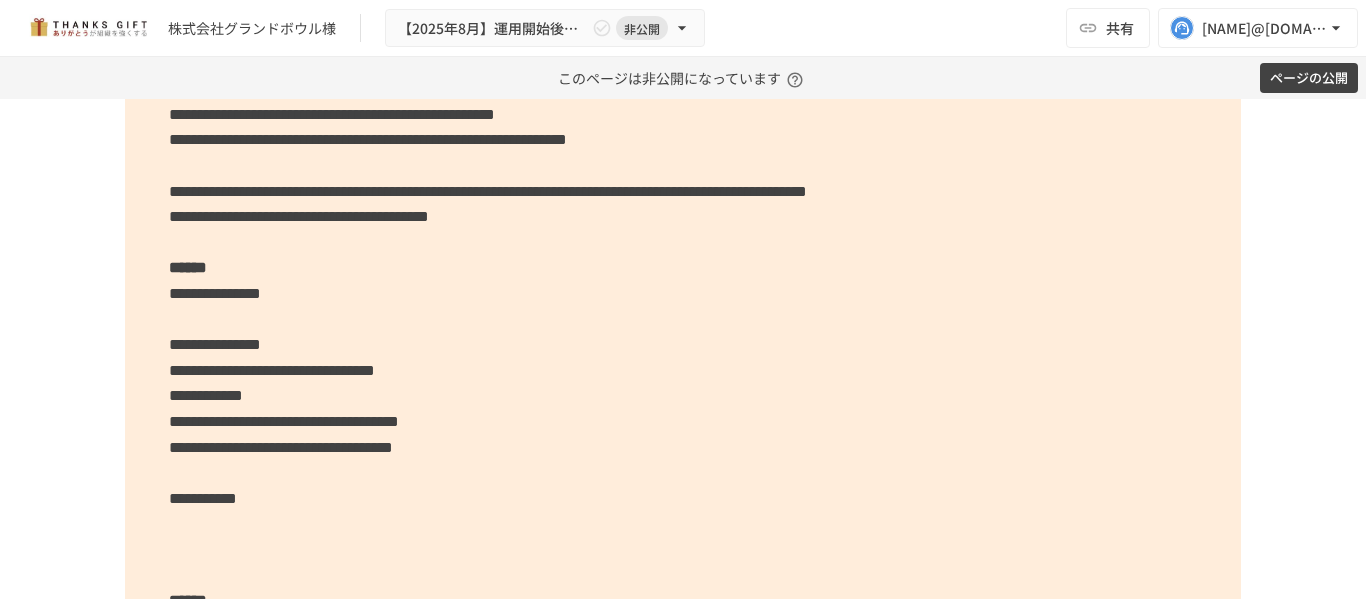 scroll, scrollTop: 5679, scrollLeft: 0, axis: vertical 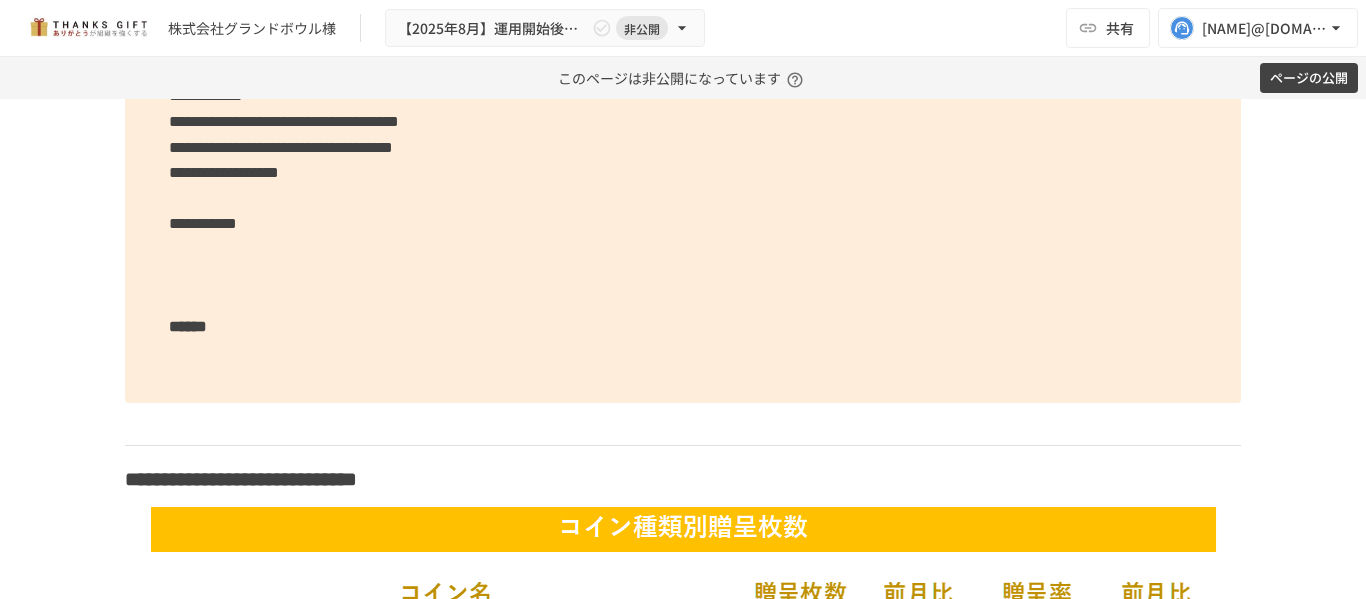 click on "**********" at bounding box center (683, 32) 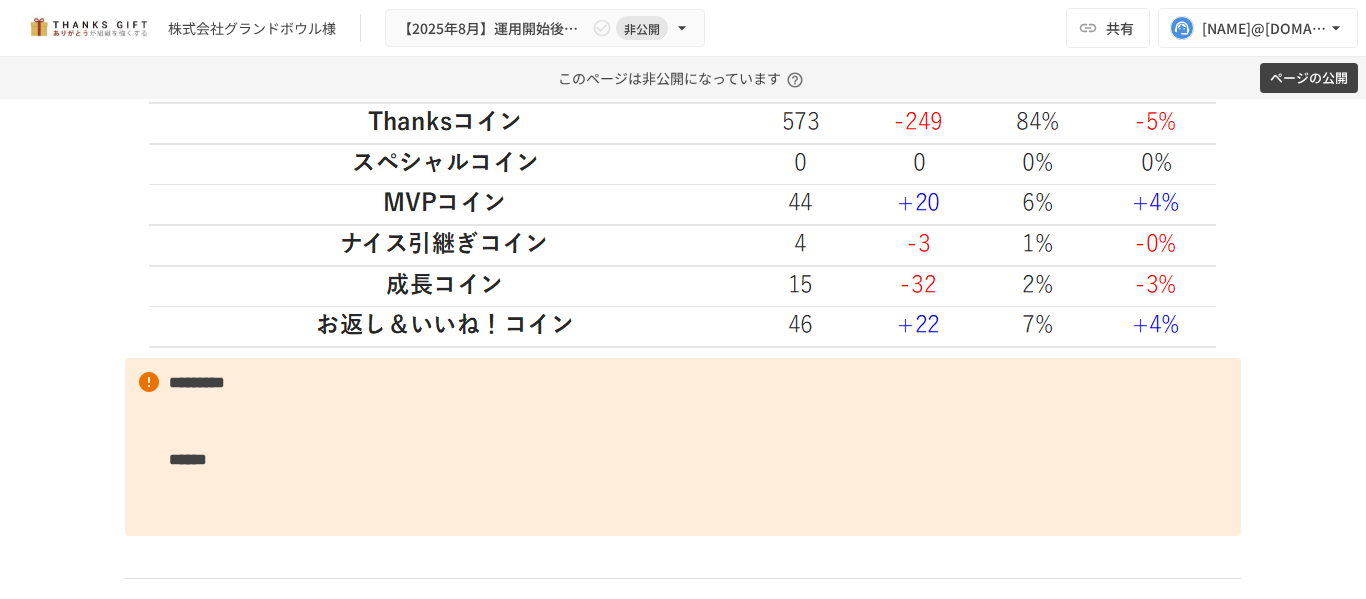 scroll, scrollTop: 6379, scrollLeft: 0, axis: vertical 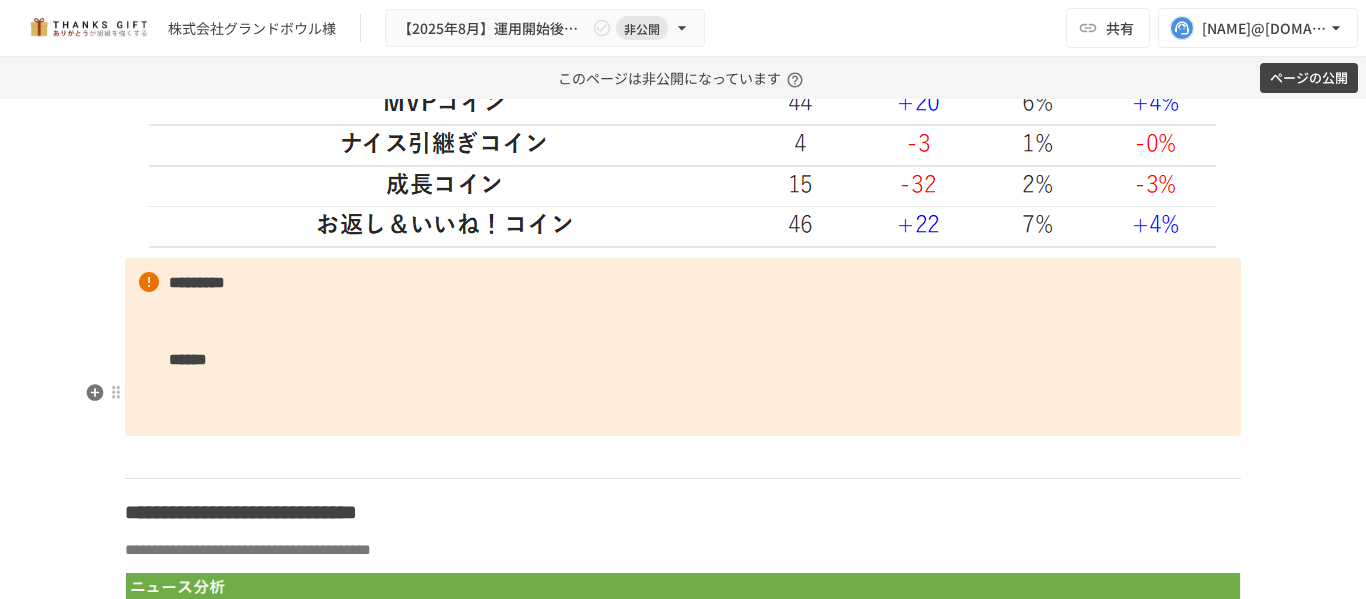 click on "********* ******" at bounding box center [683, 347] 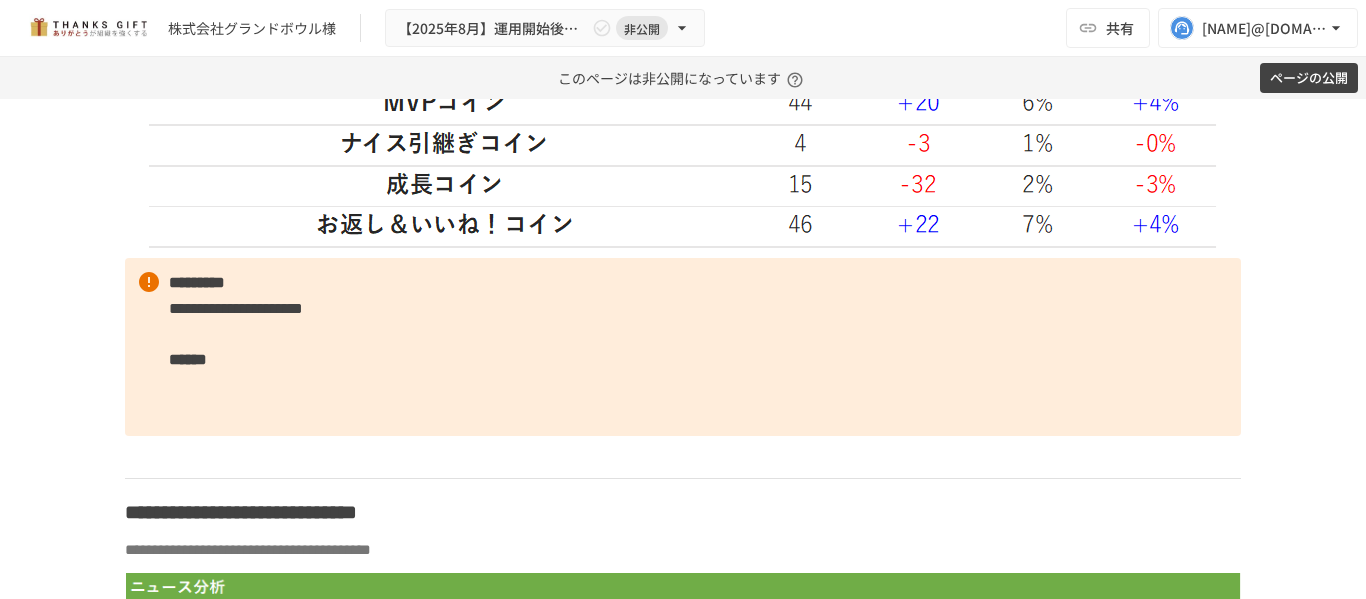 click on "**********" at bounding box center (236, 308) 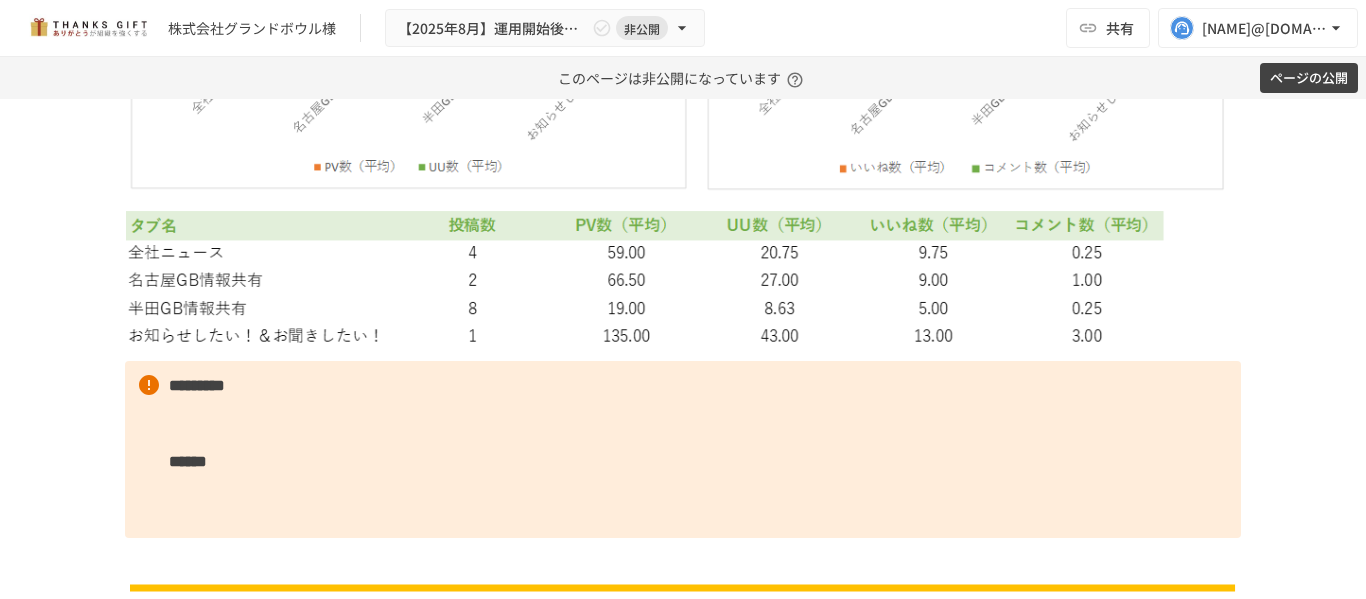 scroll, scrollTop: 7779, scrollLeft: 0, axis: vertical 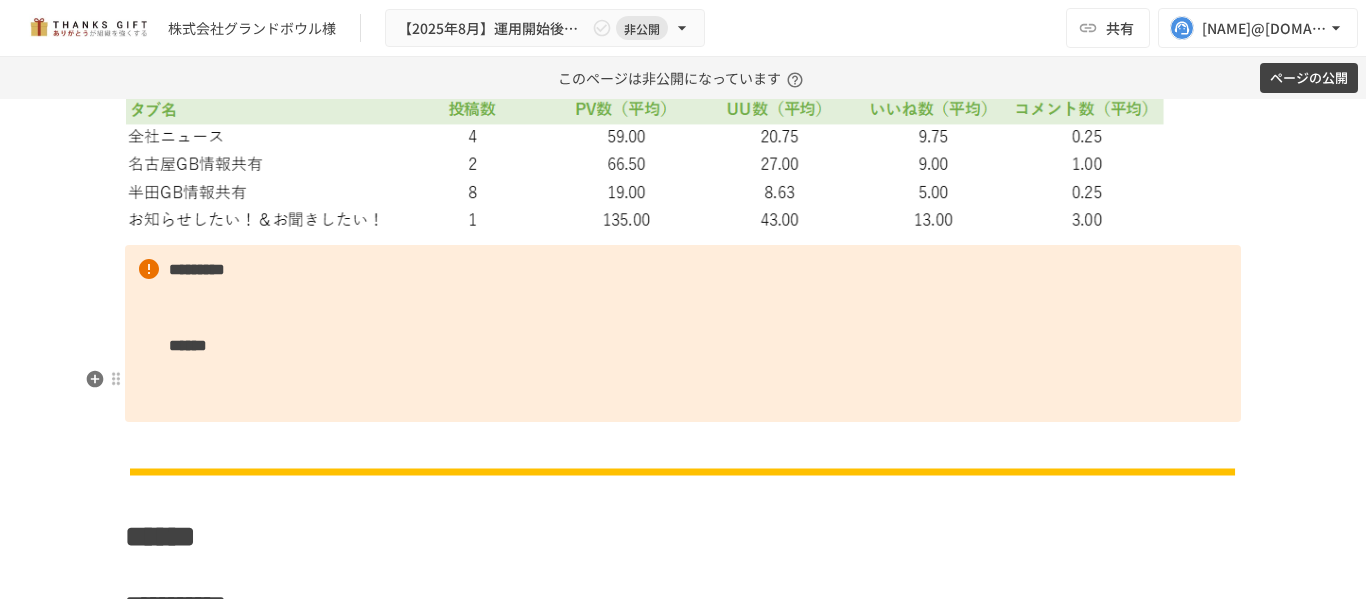 click on "********* ******" at bounding box center (683, 334) 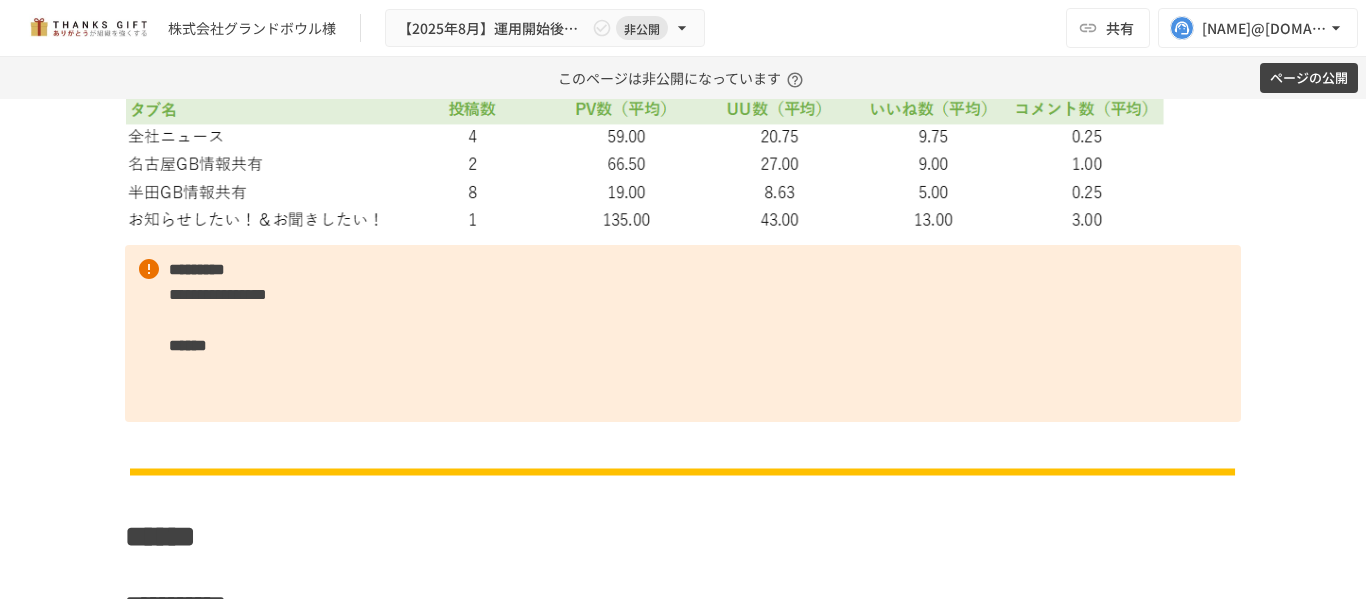 click at bounding box center [683, -296] 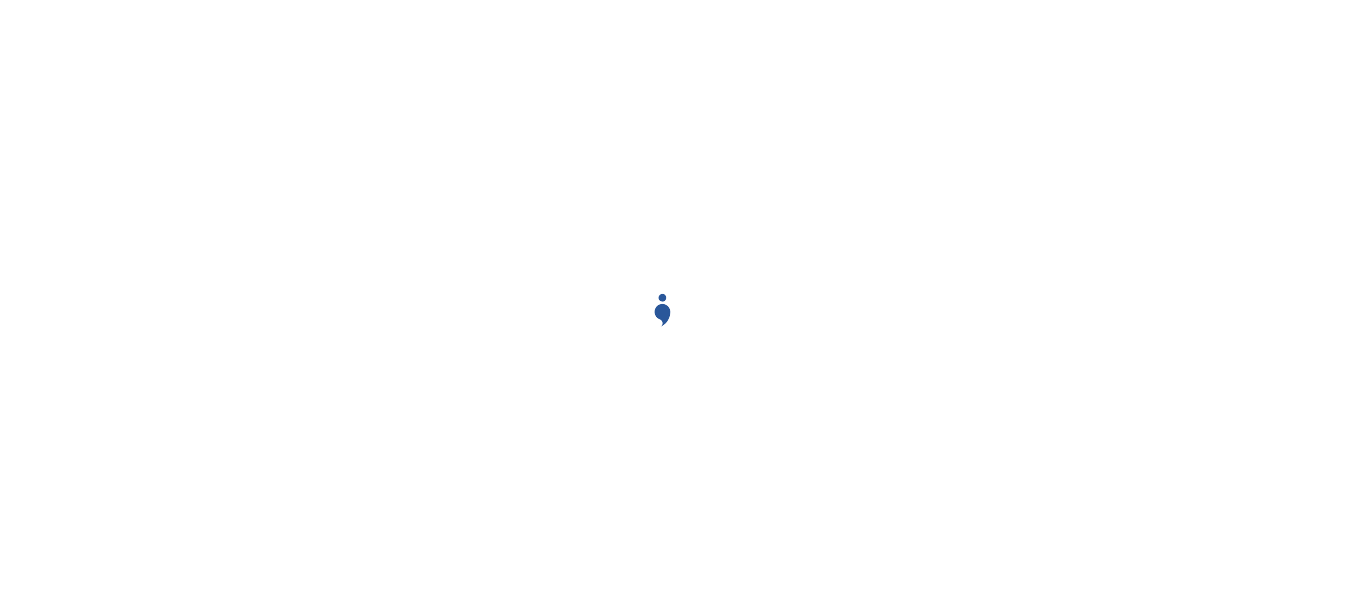 scroll, scrollTop: 0, scrollLeft: 0, axis: both 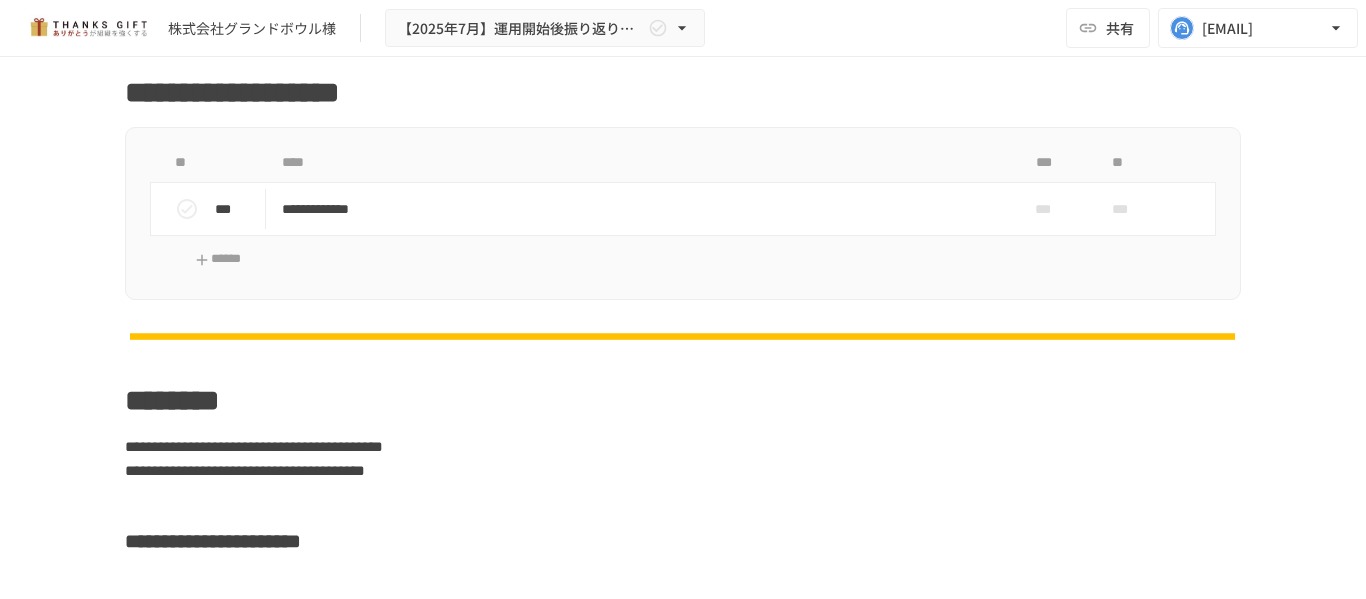 drag, startPoint x: 163, startPoint y: 311, endPoint x: 1288, endPoint y: 84, distance: 1147.6733 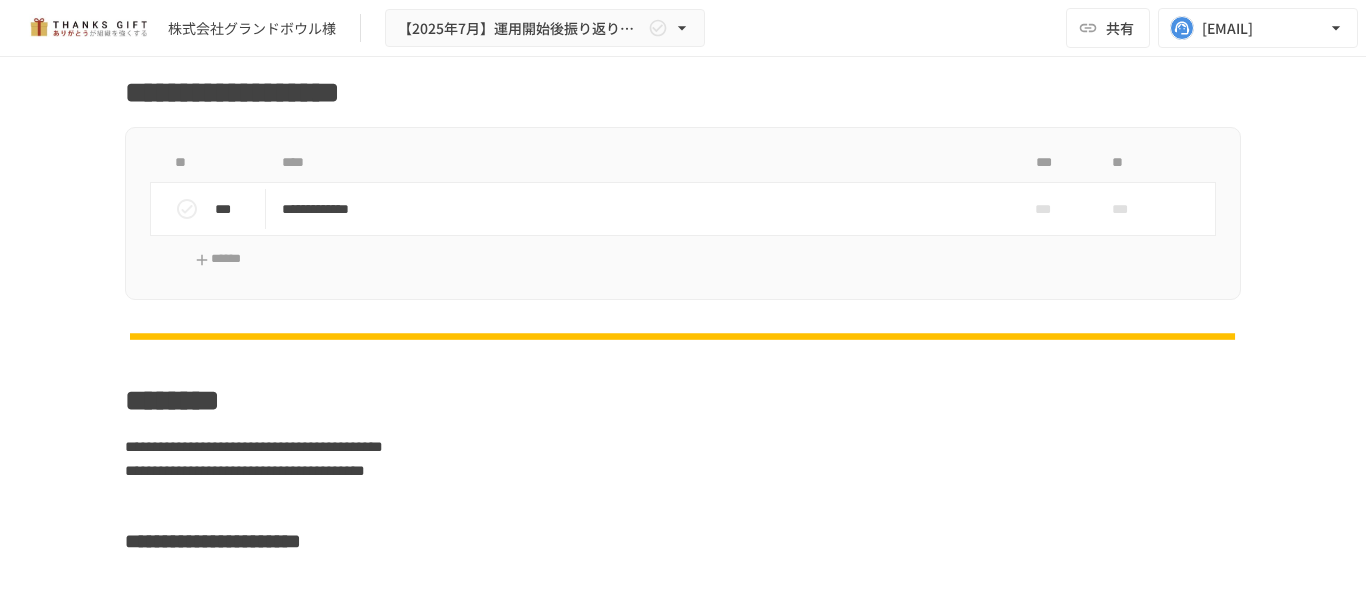 click on "**********" at bounding box center [683, 307] 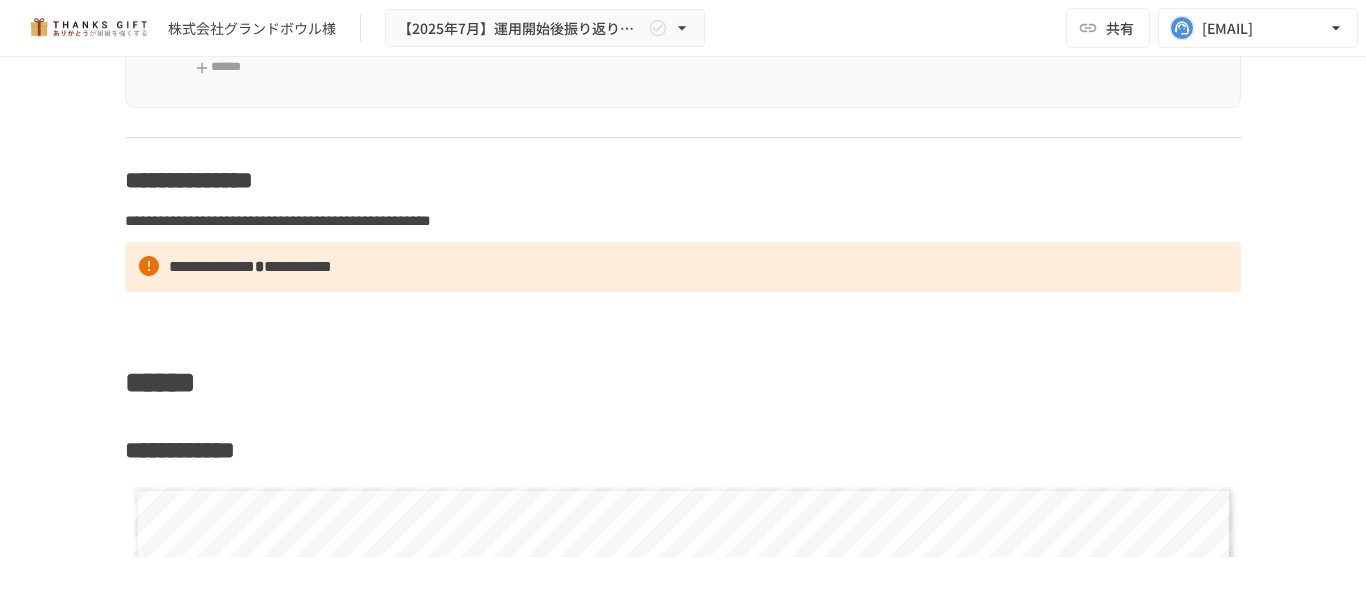scroll, scrollTop: 9854, scrollLeft: 0, axis: vertical 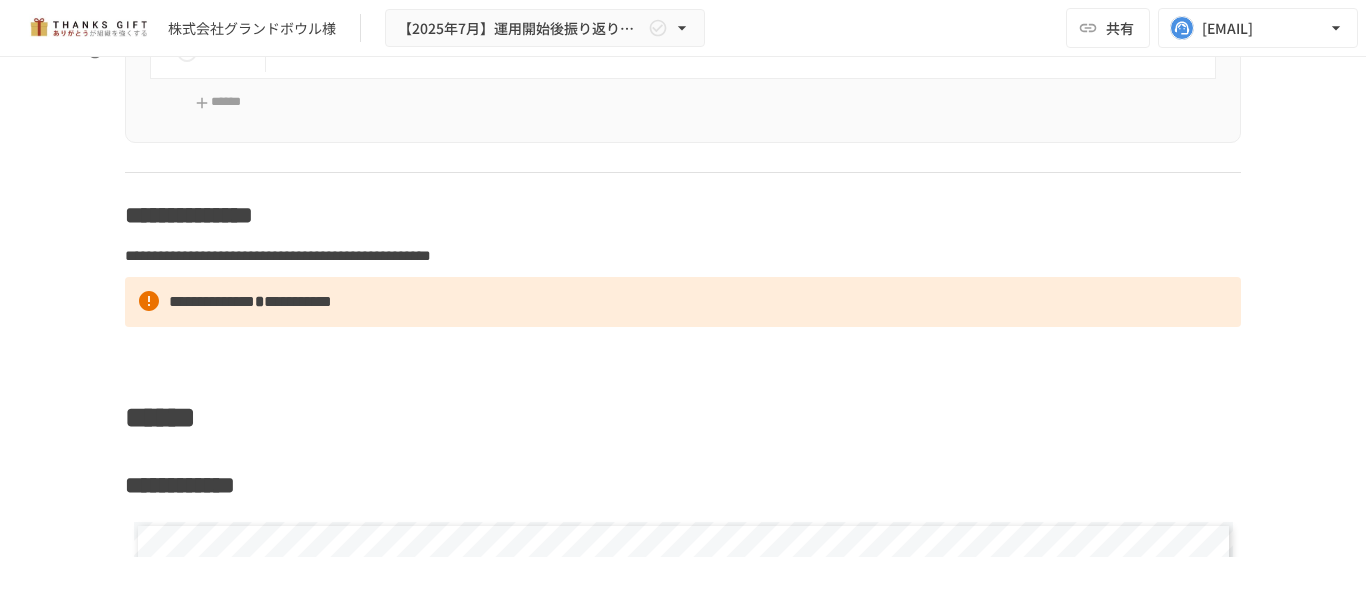 click on "*****" at bounding box center (641, -1) 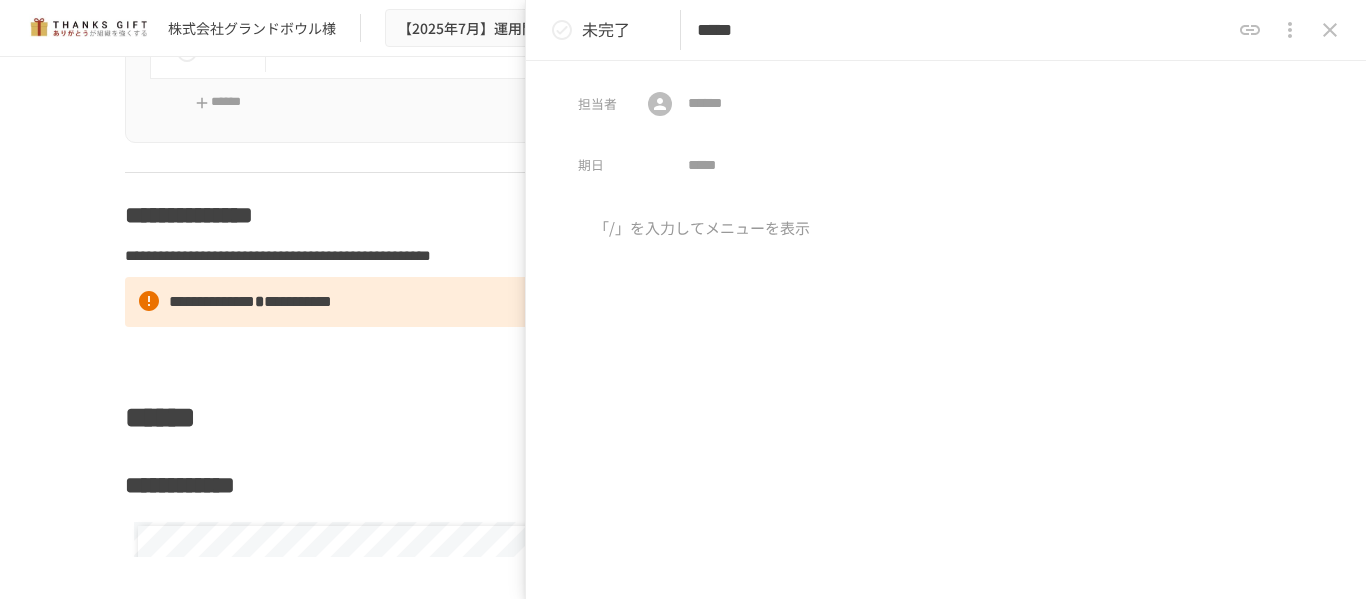 drag, startPoint x: 812, startPoint y: 38, endPoint x: 717, endPoint y: 23, distance: 96.17692 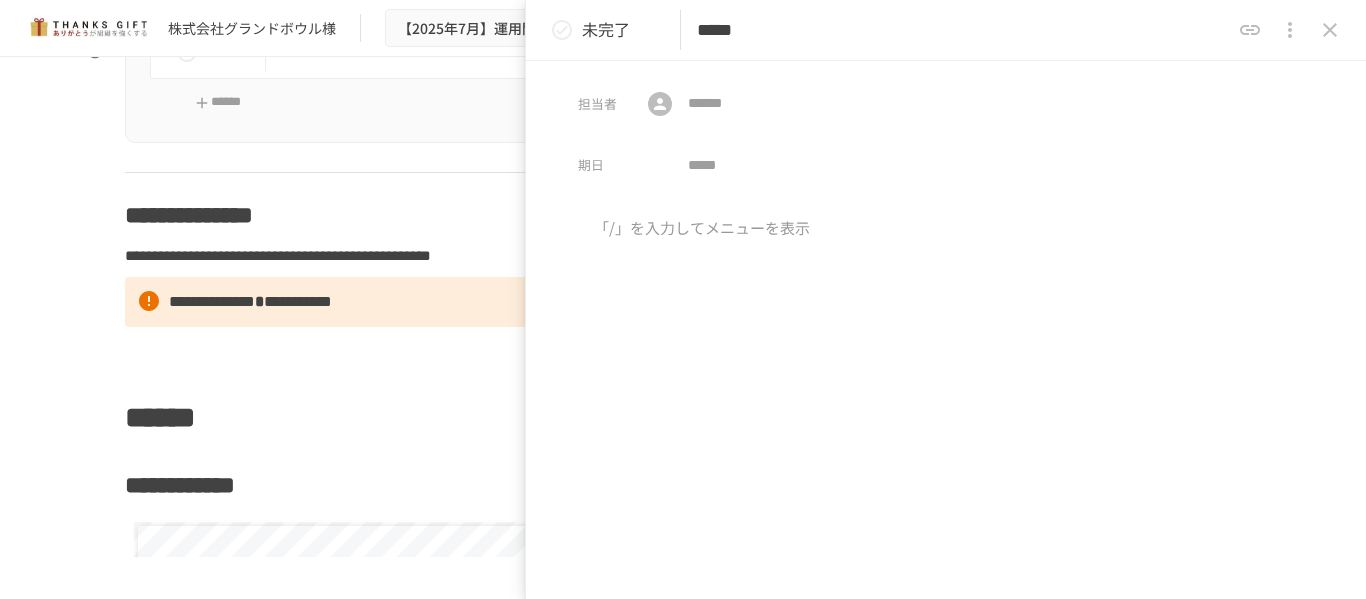 click on "*******" at bounding box center (641, 52) 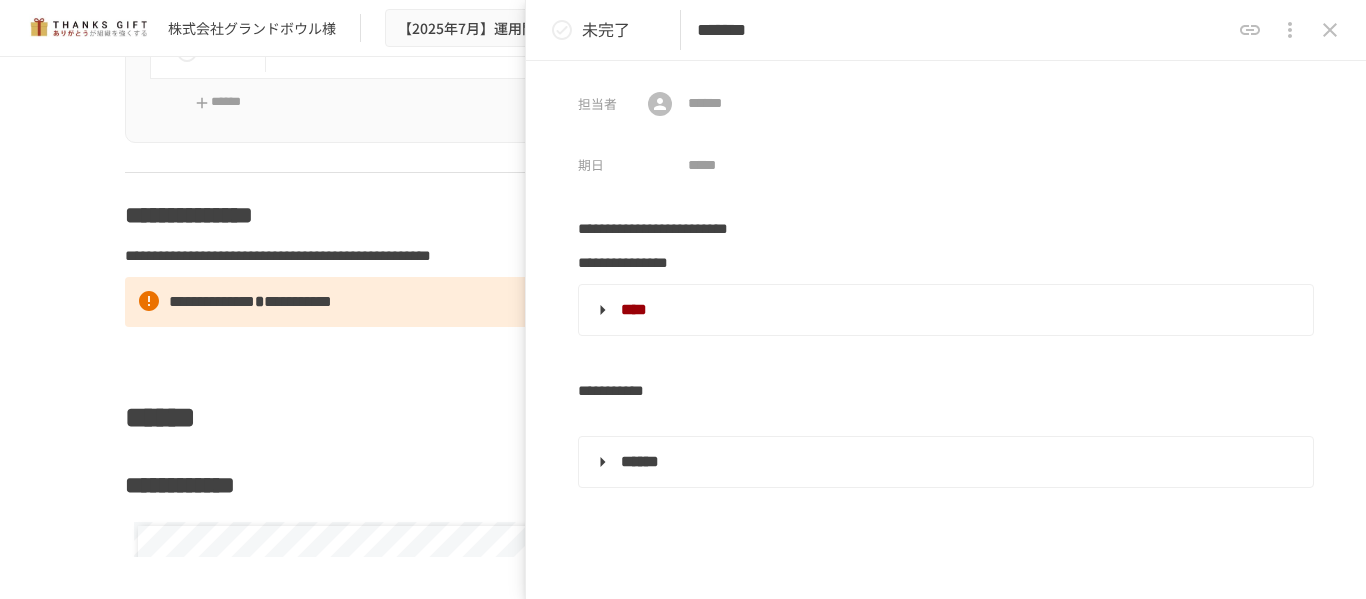 drag, startPoint x: 817, startPoint y: 25, endPoint x: 652, endPoint y: 27, distance: 165.01212 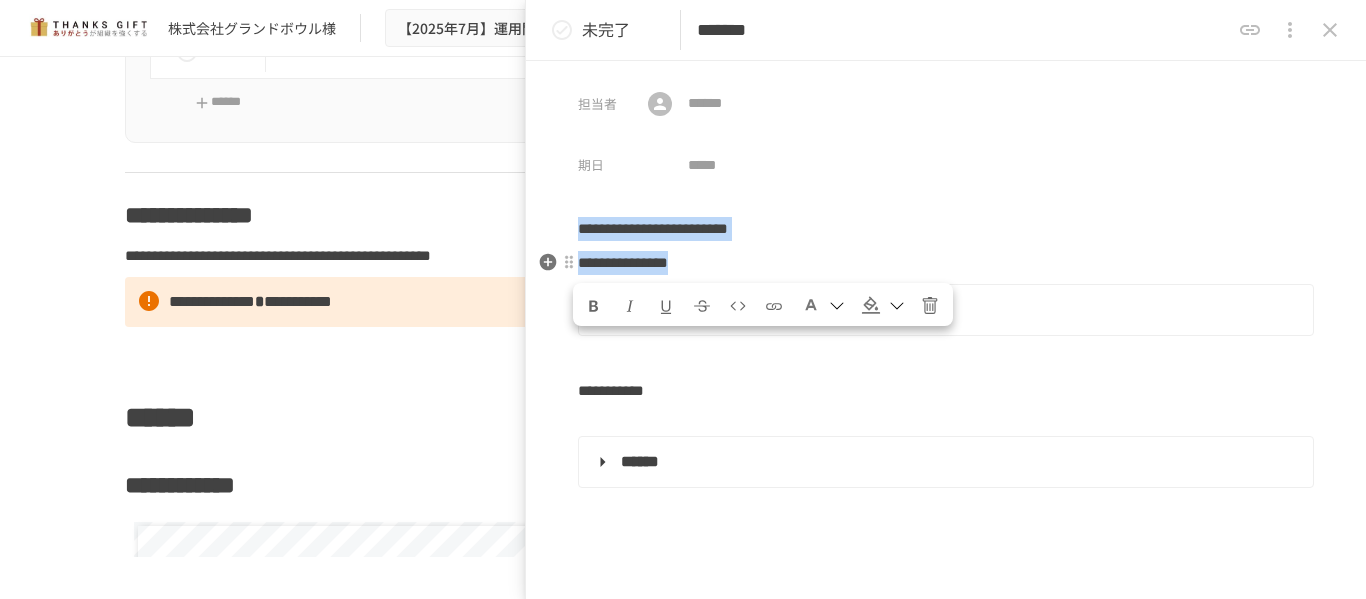 drag, startPoint x: 580, startPoint y: 226, endPoint x: 837, endPoint y: 264, distance: 259.79416 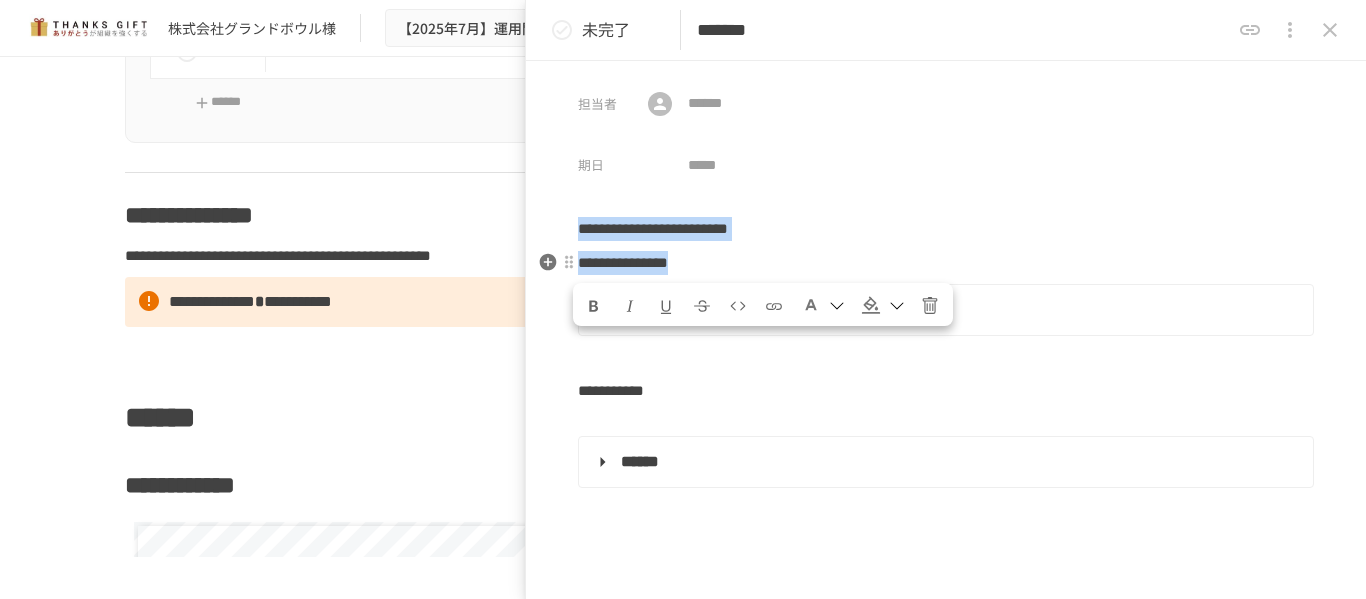 click on "**********" at bounding box center [946, 385] 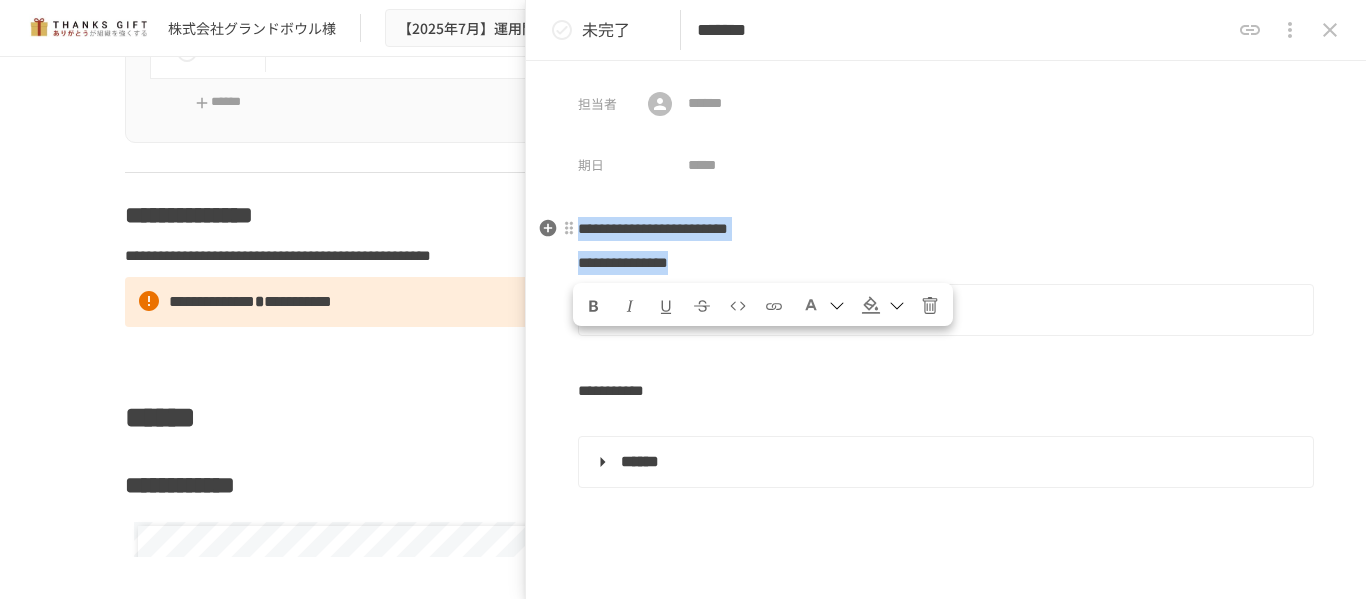 copy on "[FIRST] [LAST]" 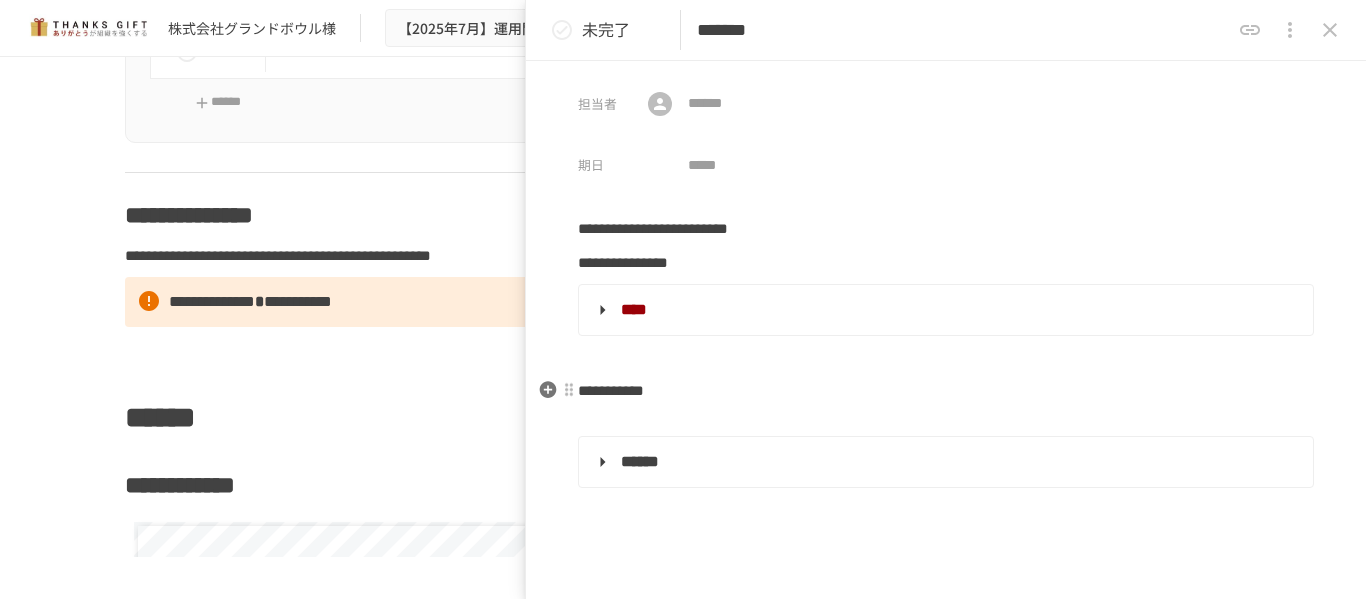drag, startPoint x: 749, startPoint y: 416, endPoint x: 754, endPoint y: 383, distance: 33.37664 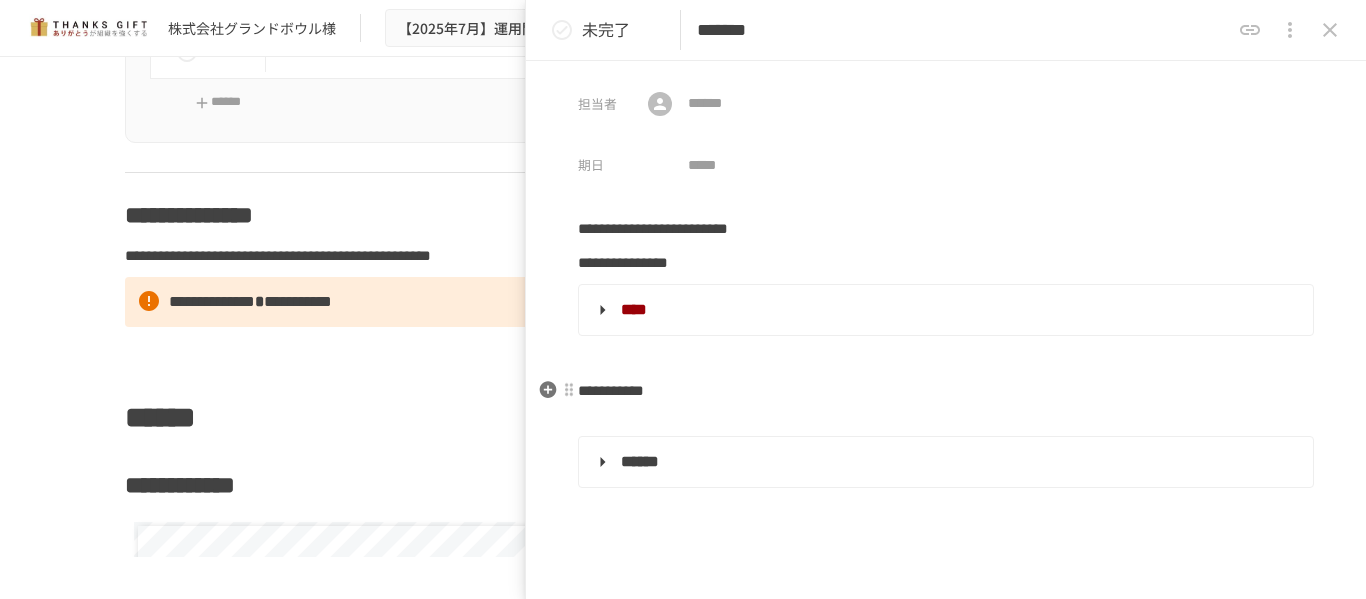 click on "**********" at bounding box center [946, 403] 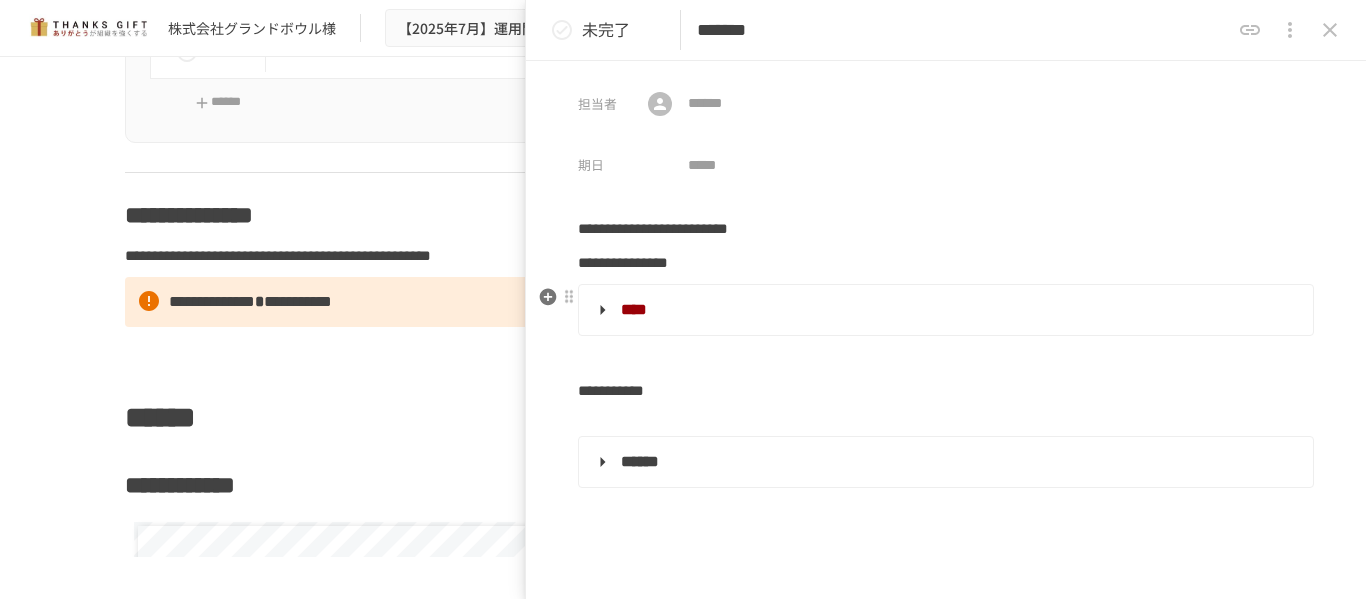 click on "****" at bounding box center [944, 310] 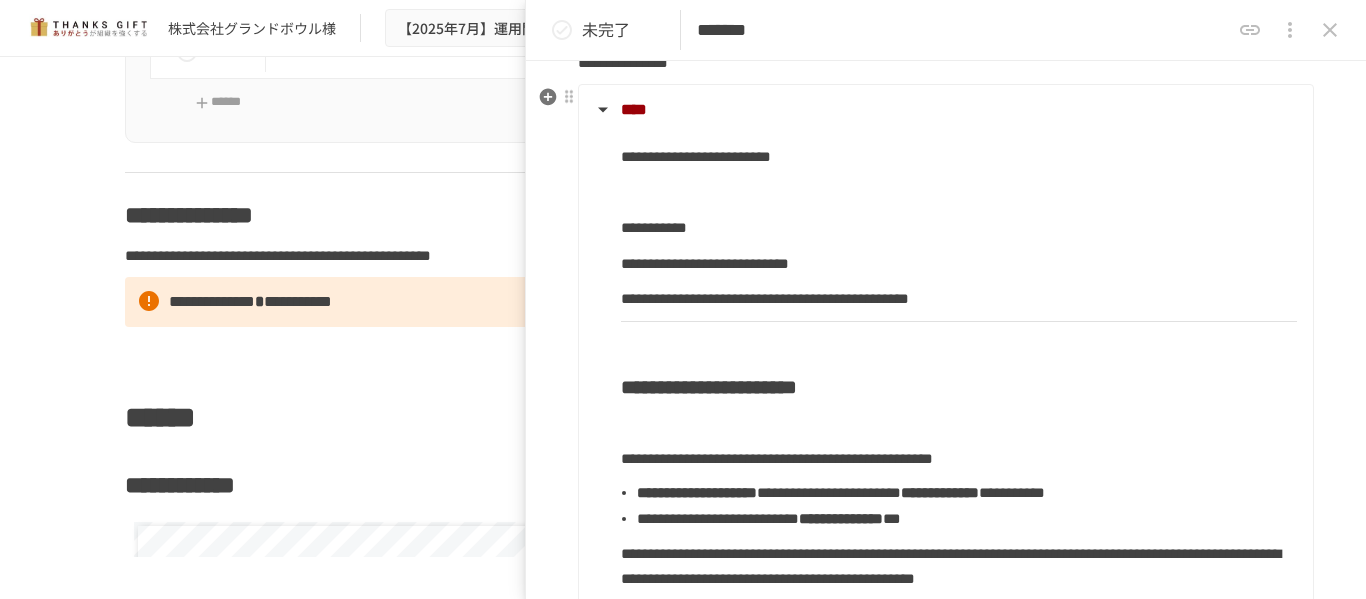 scroll, scrollTop: 100, scrollLeft: 0, axis: vertical 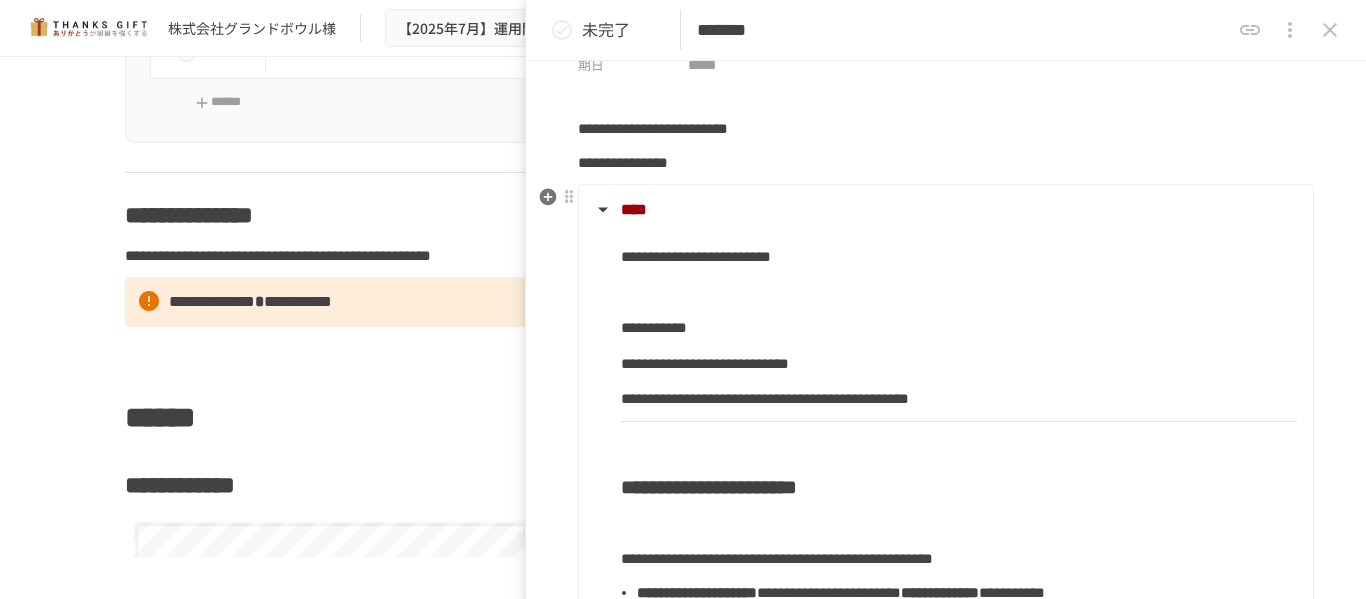 click on "****" at bounding box center [944, 210] 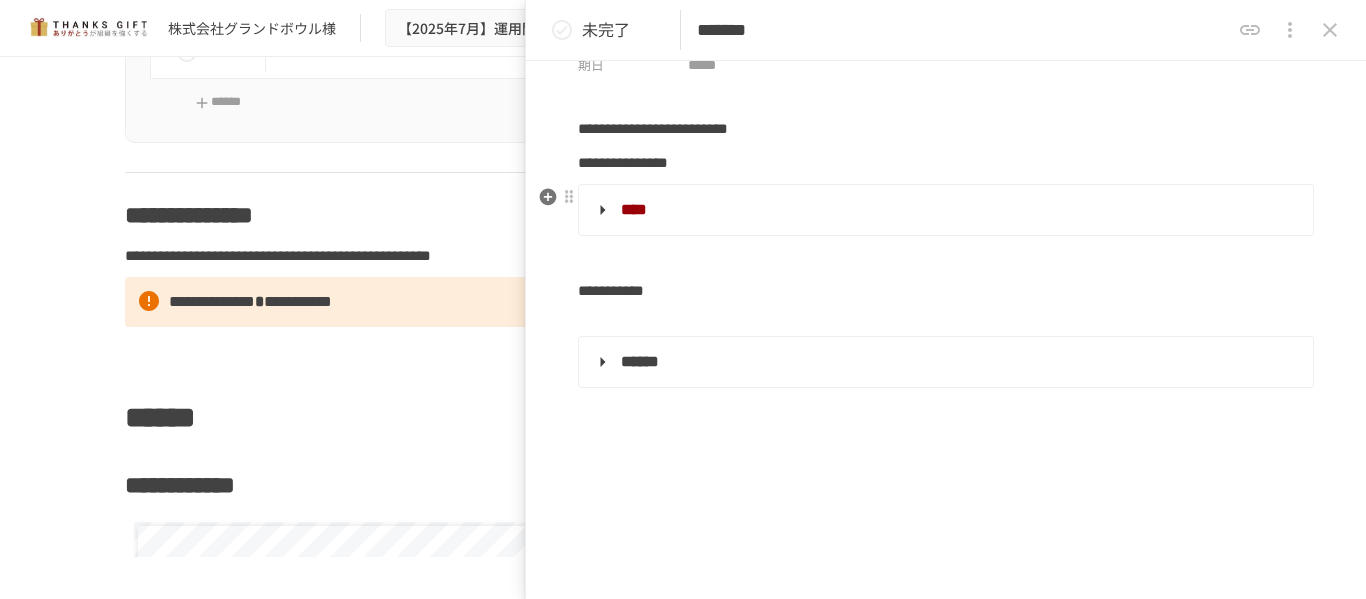 click on "****" at bounding box center [634, 209] 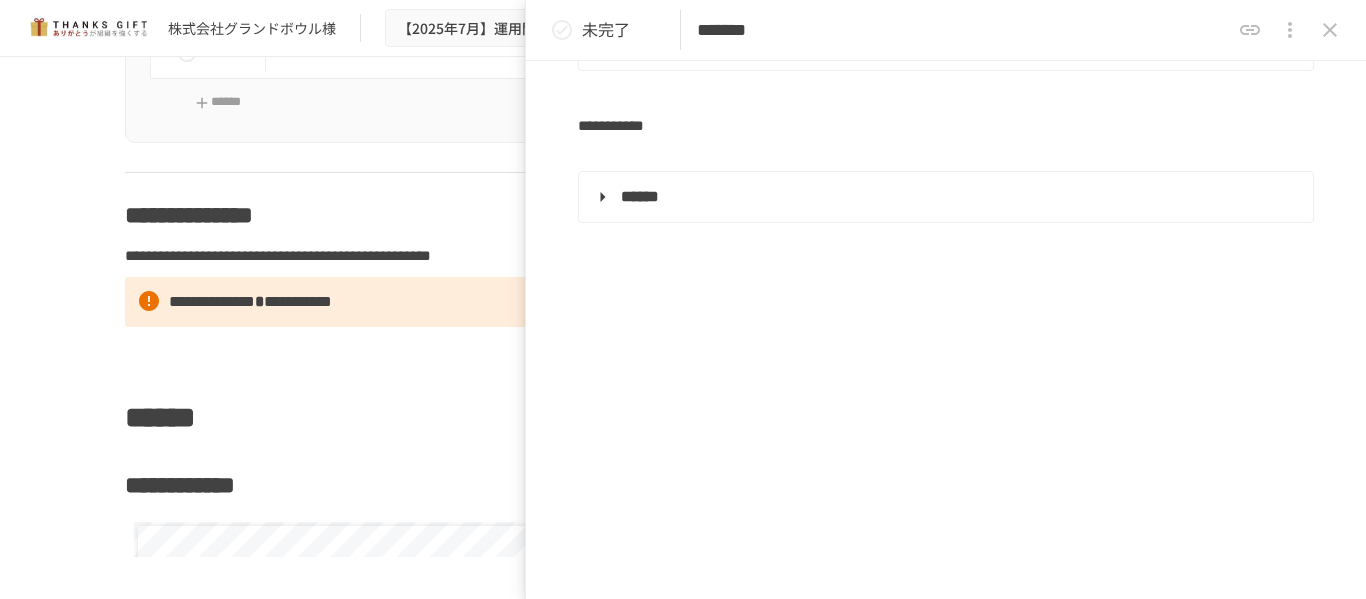 scroll, scrollTop: 1581, scrollLeft: 0, axis: vertical 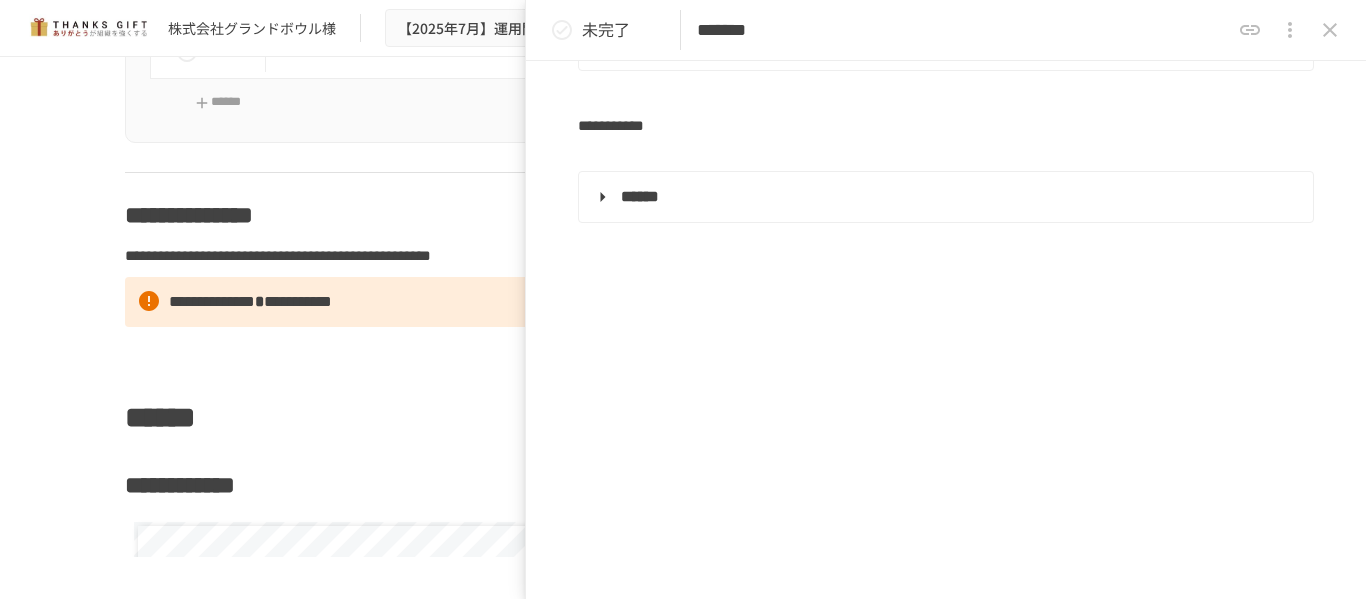 click on "[FIRST] [LAST] [CITY] [ADDRESS_LINE_1] [ADDRESS_LINE_2] [ADDRESS_LINE_3] [ADDRESS_LINE_4] [ADDRESS_LINE_5] [ADDRESS_LINE_6] [ADDRESS_LINE_7] [ADDRESS_LINE_8] [ADDRESS_LINE_9] [ADDRESS_LINE_10] [ADDRESS_LINE_11] [ADDRESS_LINE_12] [ADDRESS_LINE_13] [ADDRESS_LINE_14] [ADDRESS_LINE_15] [ADDRESS_LINE_16] [ADDRESS_LINE_17] [ADDRESS_LINE_18] [ADDRESS_LINE_19] [ADDRESS_LINE_20] [ADDRESS_LINE_21] [ADDRESS_LINE_22] [ADDRESS_LINE_23] [ADDRESS_LINE_24] [ADDRESS_LINE_25] [ADDRESS_LINE_26] [ADDRESS_LINE_27] [ADDRESS_LINE_28] [ADDRESS_LINE_29] [ADDRESS_LINE_30] [ADDRESS_LINE_31] [ADDRESS_LINE_32] [ADDRESS_LINE_33] [ADDRESS_LINE_34] [ADDRESS_LINE_35] [ADDRESS_LINE_36] [ADDRESS_LINE_37] [ADDRESS_LINE_38] [ADDRESS_LINE_39] [ADDRESS_LINE_40] [ADDRESS_LINE_41] [ADDRESS_LINE_42] [ADDRESS_LINE_43] [ADDRESS_LINE_44] [ADDRESS_LINE_45] [ADDRESS_LINE_46] [ADDRESS_LINE_47] [ADDRESS_LINE_48] [ADDRESS_LINE_49] [ADDRESS_LINE_50] [ADDRESS_LINE_51] [ADDRESS_LINE_52] [ADDRESS_LINE_53] [ADDRESS_LINE_54] [ADDRESS_LINE_55] [ADDRESS_LINE_56] [ADDRESS_LINE_57] [ADDRESS_LINE_58] [ADDRESS_LINE_59] [ADDRESS_LINE_60] [ADDRESS_LINE_61] [ADDRESS_LINE_62] [ADDRESS_LINE_63] [ADDRESS_LINE_64] [ADDRESS_LINE_65] [ADDRESS_LINE_66] [ADDRESS_LINE_67] [ADDRESS_LINE_68] [ADDRESS_LINE_69] [ADDRESS_LINE_70] [ADDRESS_LINE_71] [ADDRESS_LINE_72] [ADDRESS_LINE_73] [ADDRESS_LINE_74] [ADDRESS_LINE_75] [ADDRESS_LINE_76] [ADDRESS_LINE_77] [ADDRESS_LINE_78] [ADDRESS_LINE_79] [ADDRESS_LINE_80] [ADDRESS_LINE_81] [ADDRESS_LINE_82] [ADDRESS_LINE_83] [ADDRESS_LINE_84] [ADDRESS_LINE_85] [ADDRESS_LINE_86] [ADDRESS_LINE_87] [ADDRESS_LINE_88] [ADDRESS_LINE_89] [ADDRESS_LINE_90] [ADDRESS_LINE_91] [ADDRESS_LINE_92] [ADDRESS_LINE_93] [ADDRESS_LINE_94] [ADDRESS_LINE_95] [ADDRESS_LINE_96] [ADDRESS_LINE_97] [ADDRESS_LINE_98] [ADDRESS_LINE_99] [ADDRESS_LINE_100]" at bounding box center (944, -566) 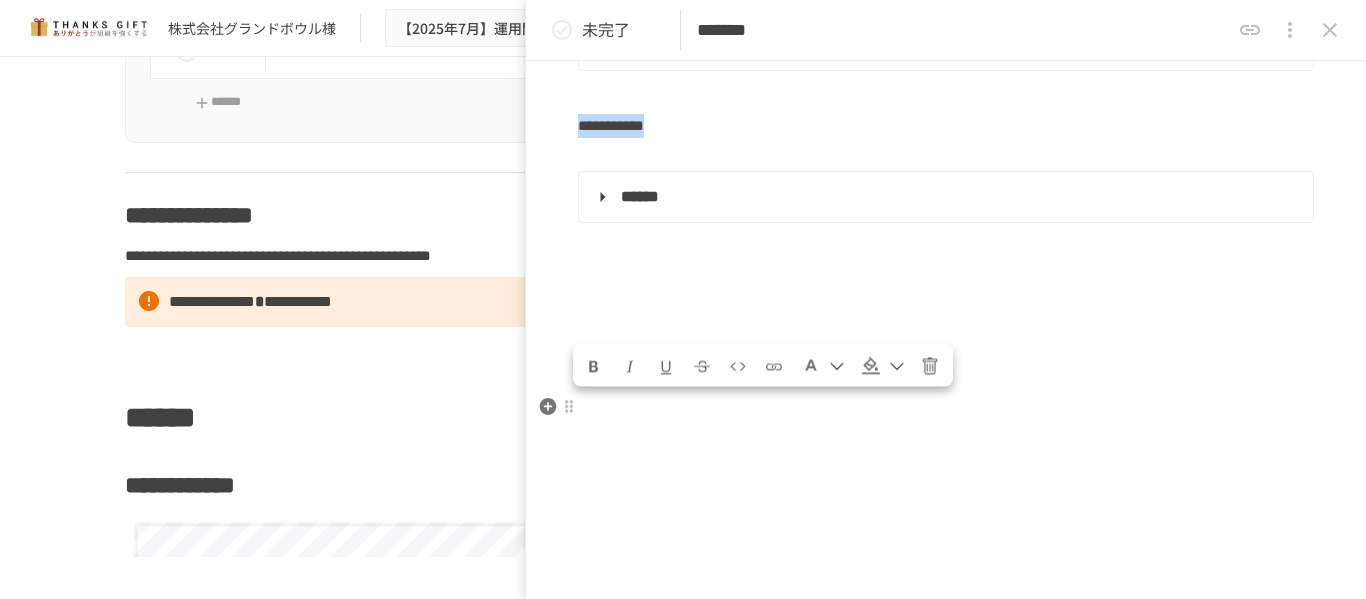 drag, startPoint x: 723, startPoint y: 334, endPoint x: 581, endPoint y: 337, distance: 142.0317 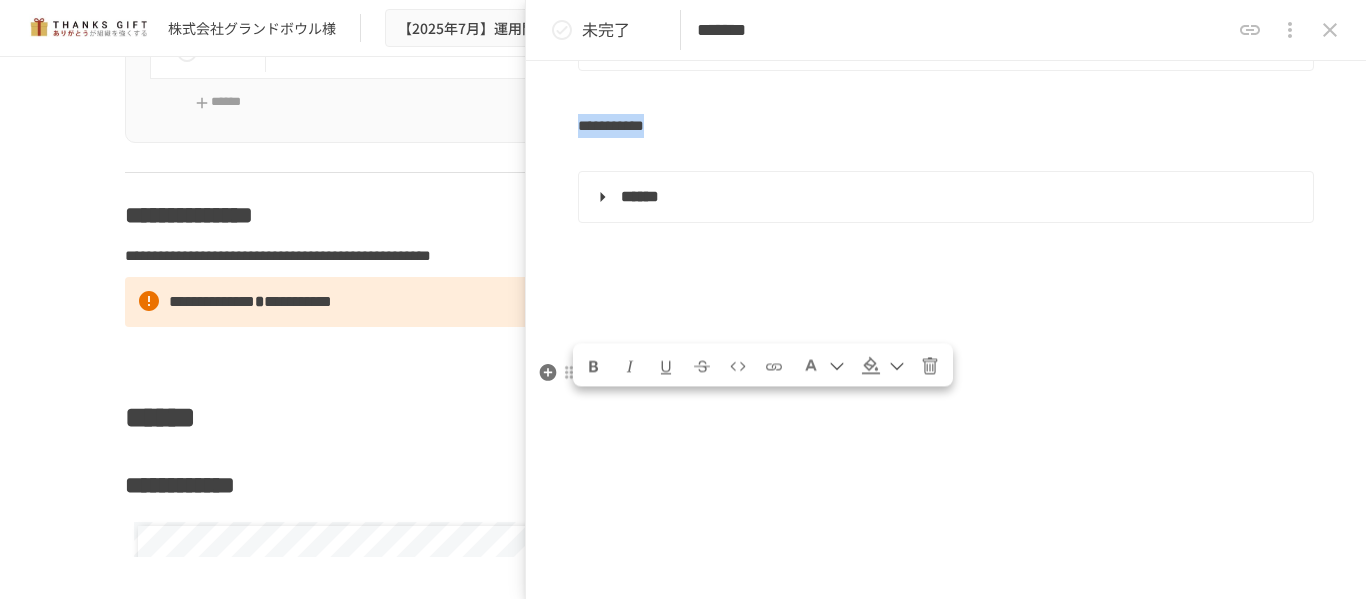 copy on "**********" 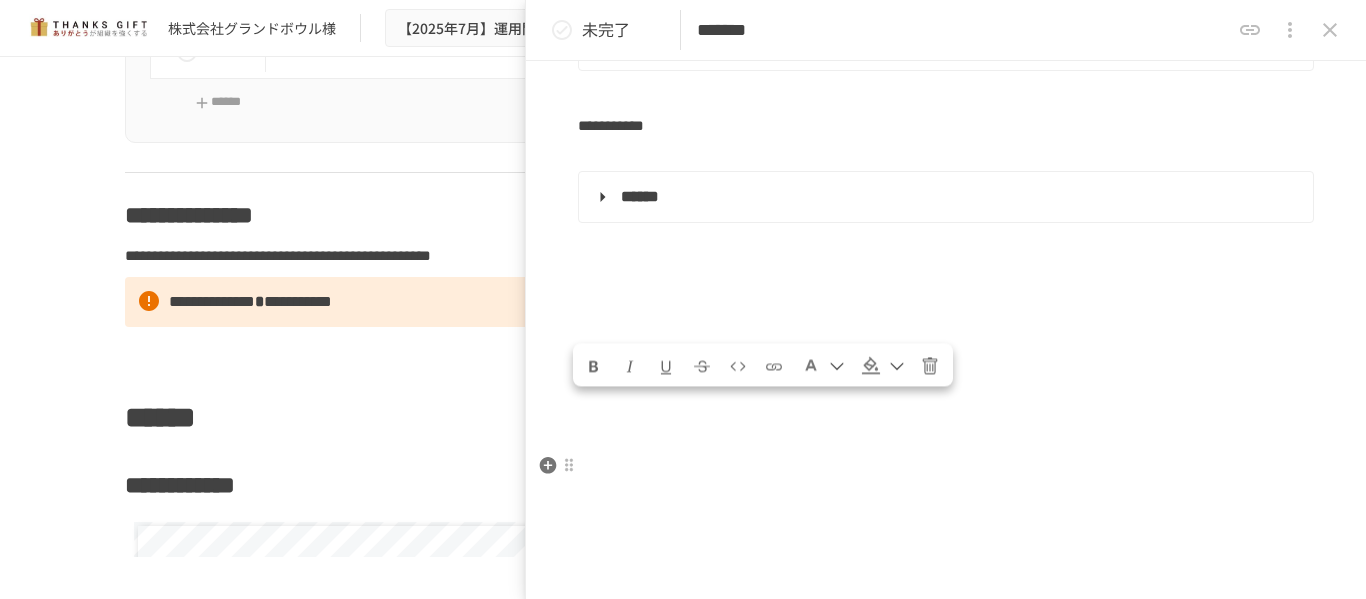 click on "******" at bounding box center [640, 196] 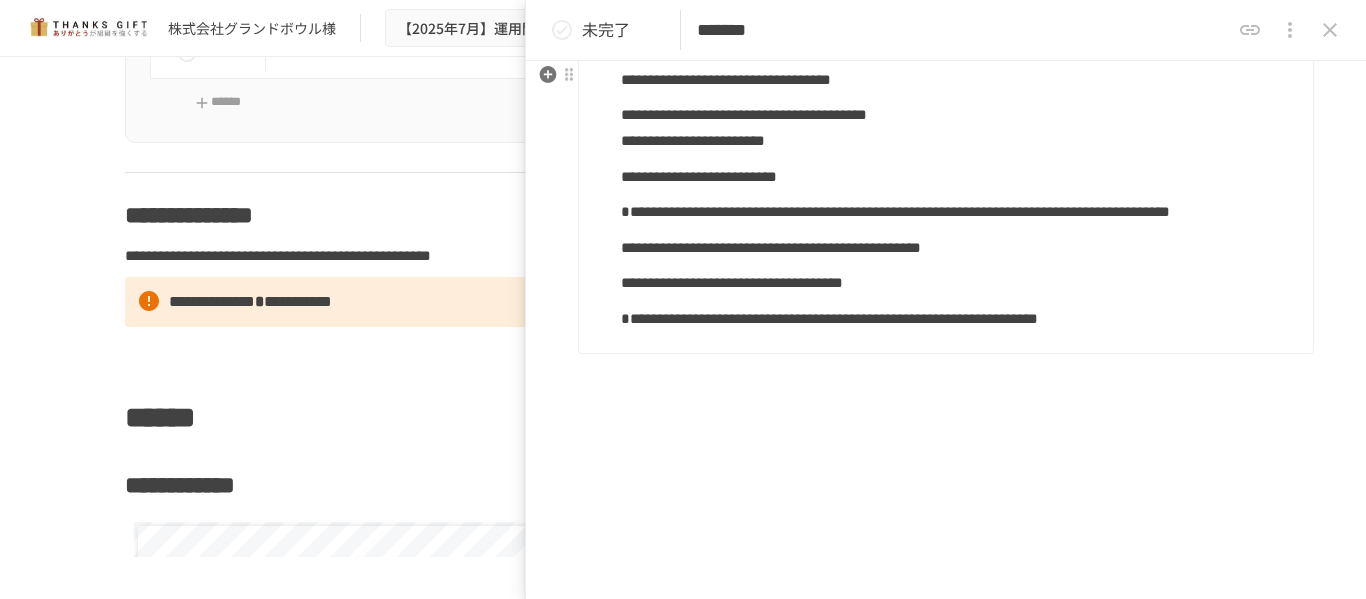 scroll, scrollTop: 1881, scrollLeft: 0, axis: vertical 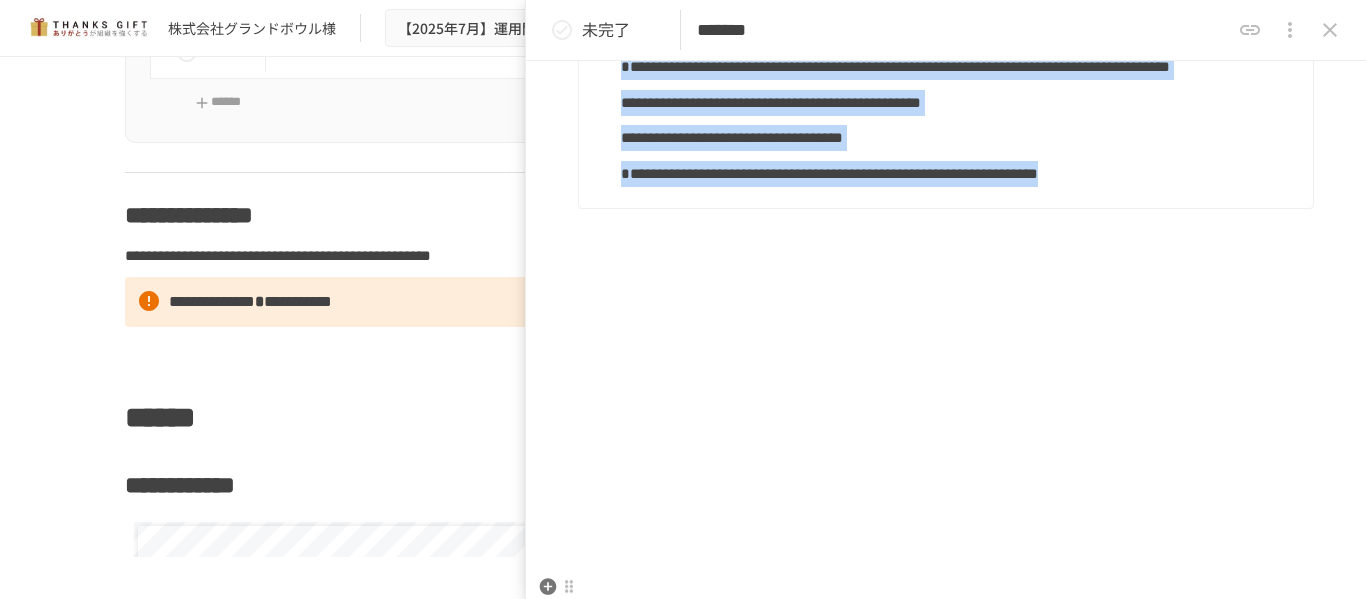 drag, startPoint x: 615, startPoint y: 140, endPoint x: 1101, endPoint y: 362, distance: 534.3033 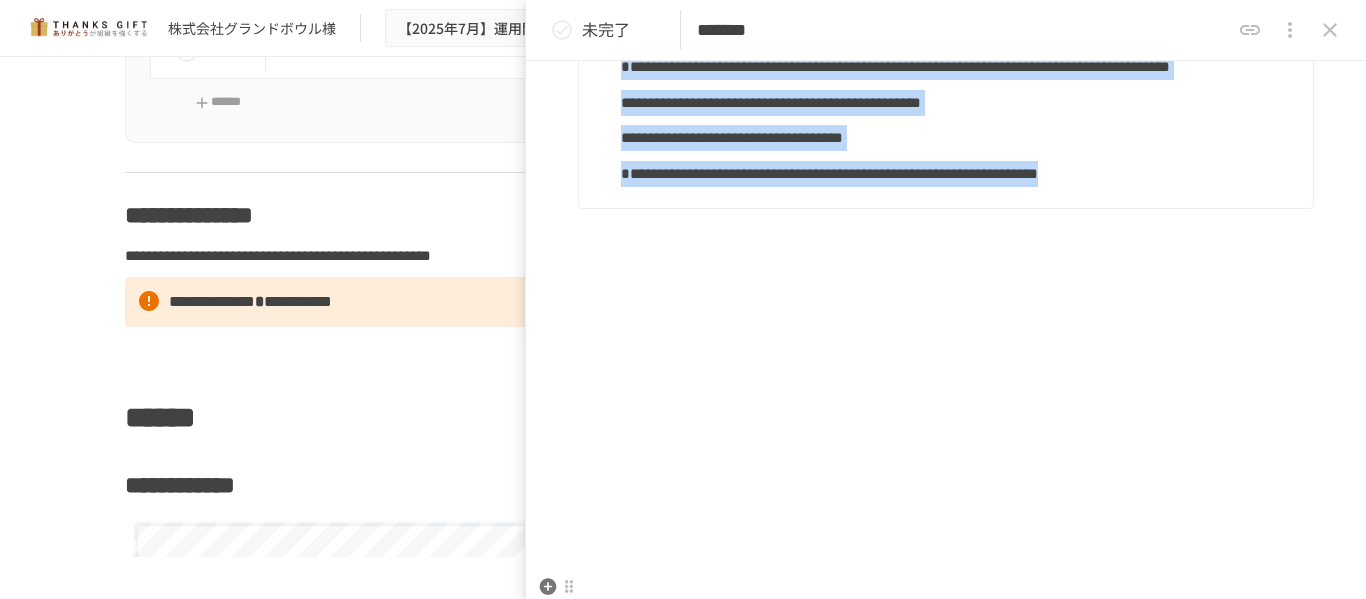 click on "**********" at bounding box center [946, -745] 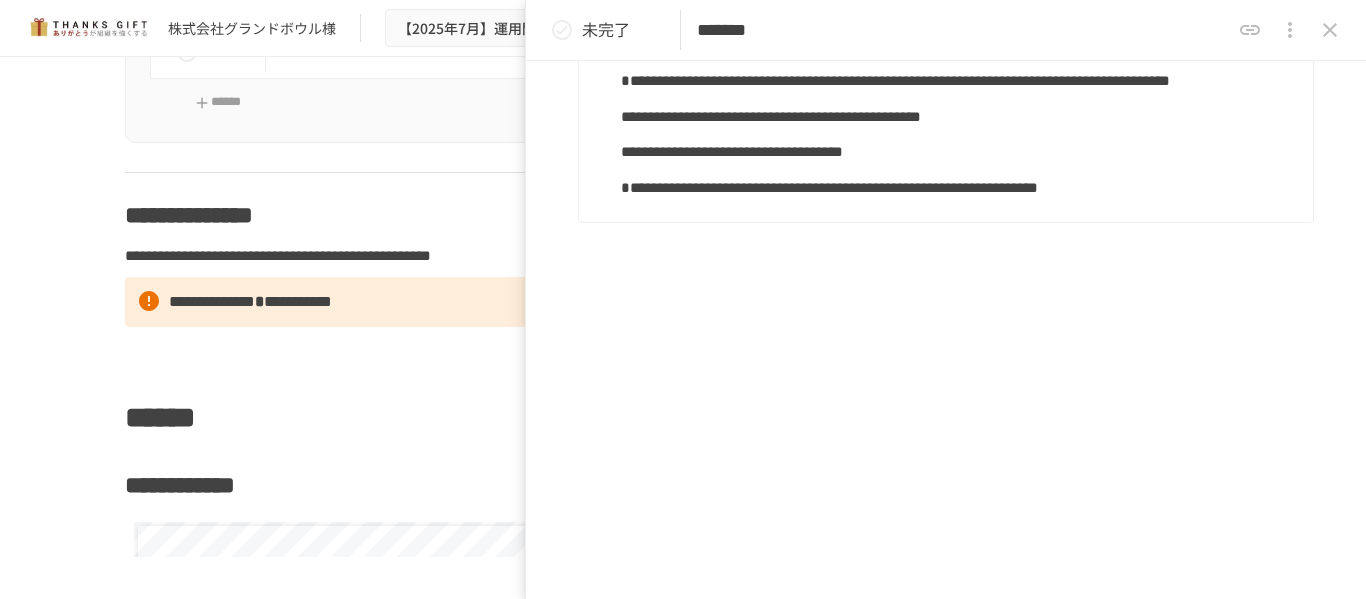 click on "**********" at bounding box center [946, -731] 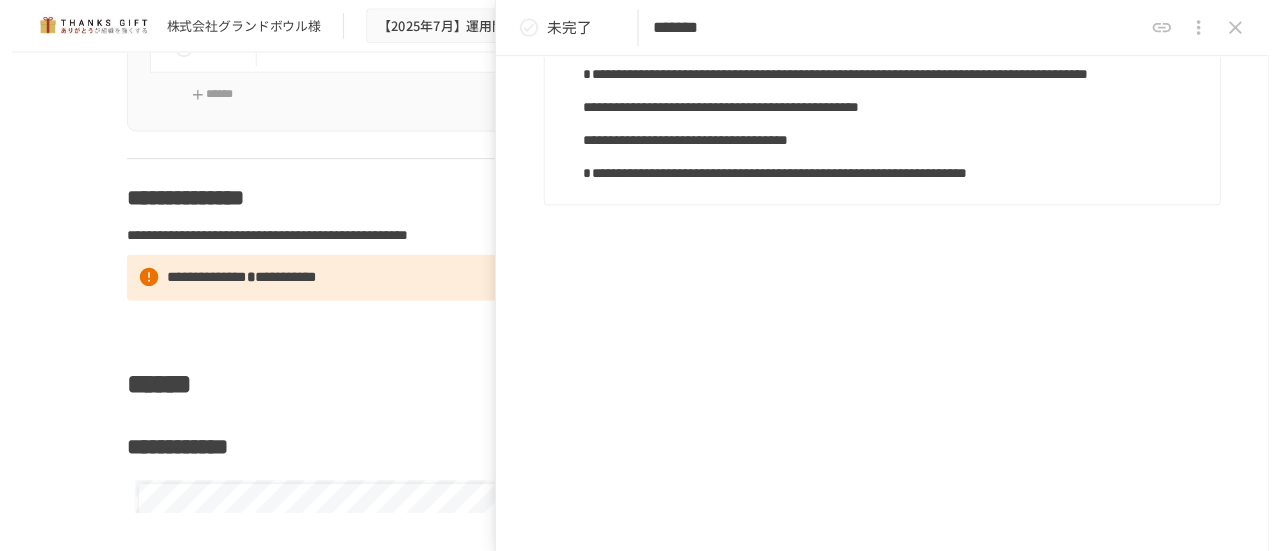 scroll, scrollTop: 2197, scrollLeft: 0, axis: vertical 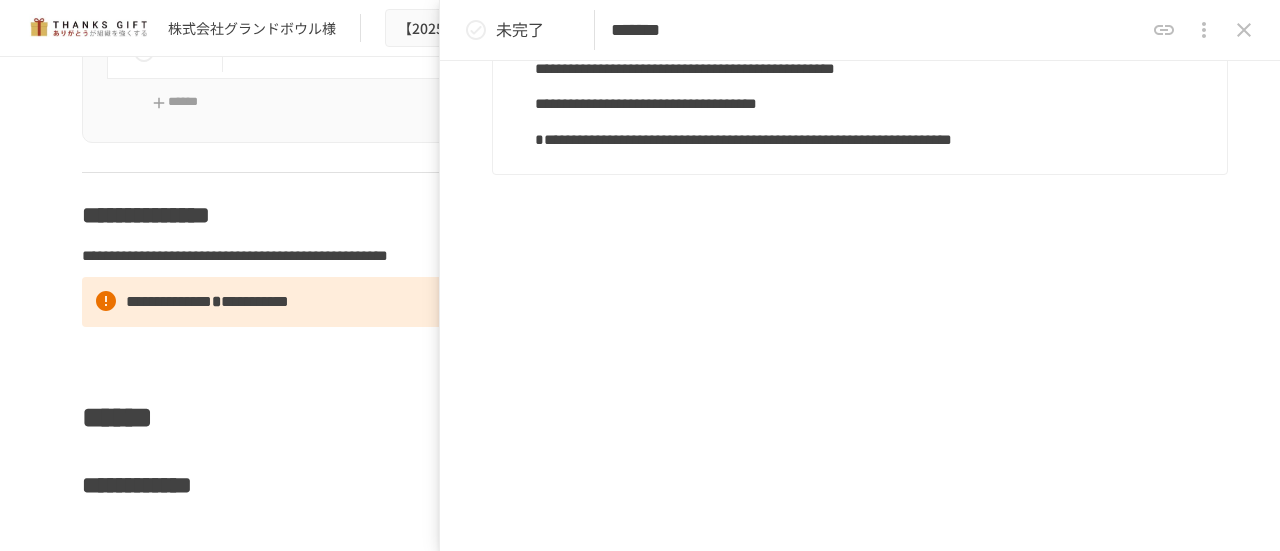 click 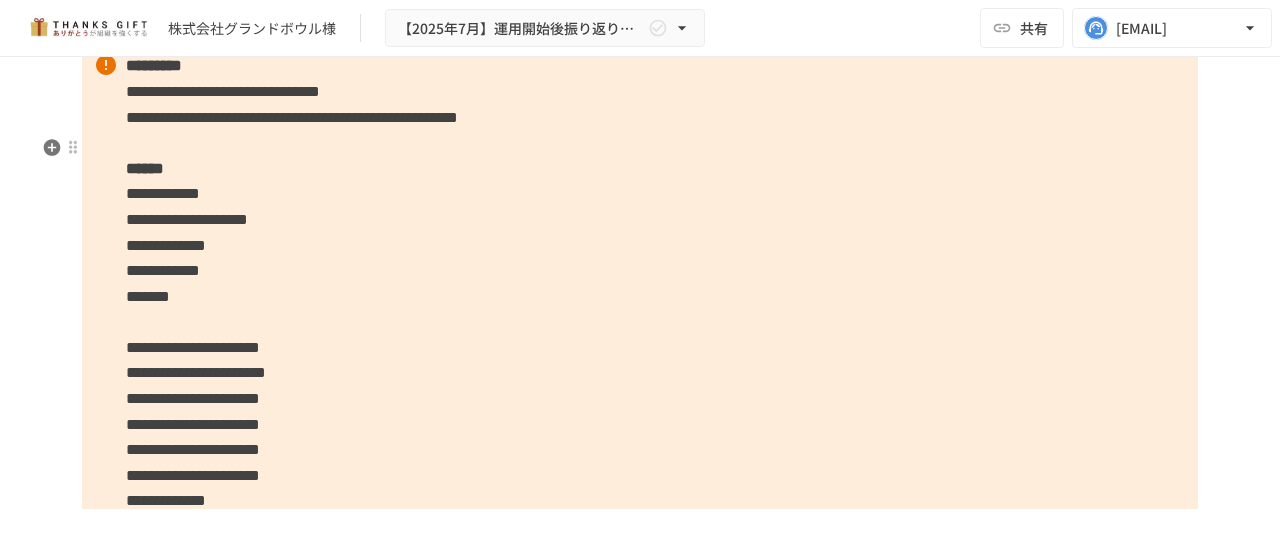 scroll, scrollTop: 3554, scrollLeft: 0, axis: vertical 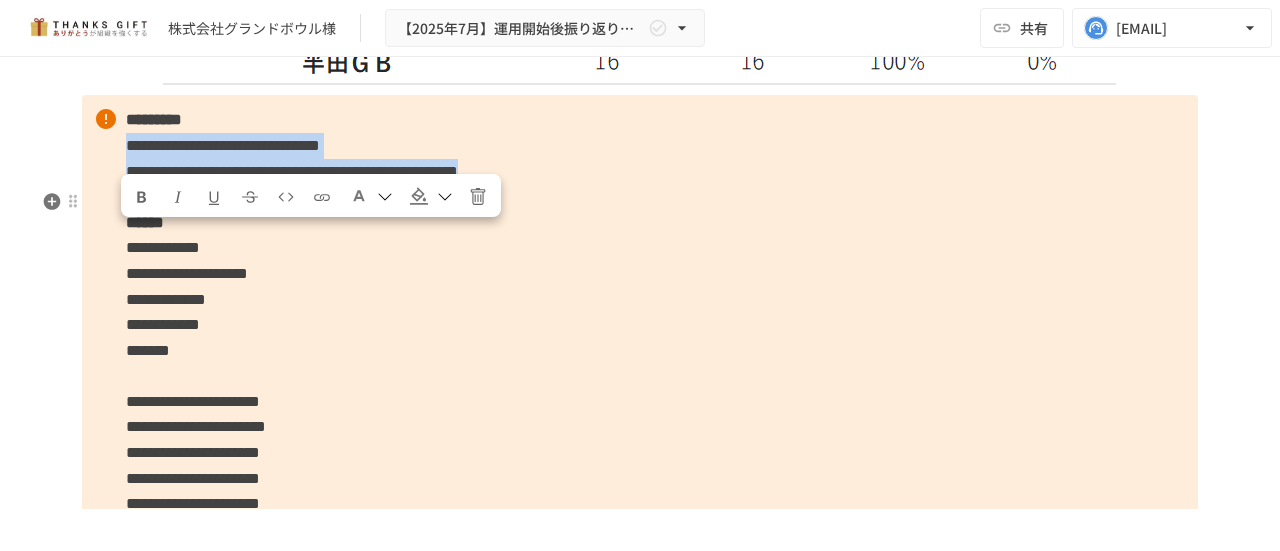 drag, startPoint x: 1021, startPoint y: 255, endPoint x: 59, endPoint y: 241, distance: 962.10187 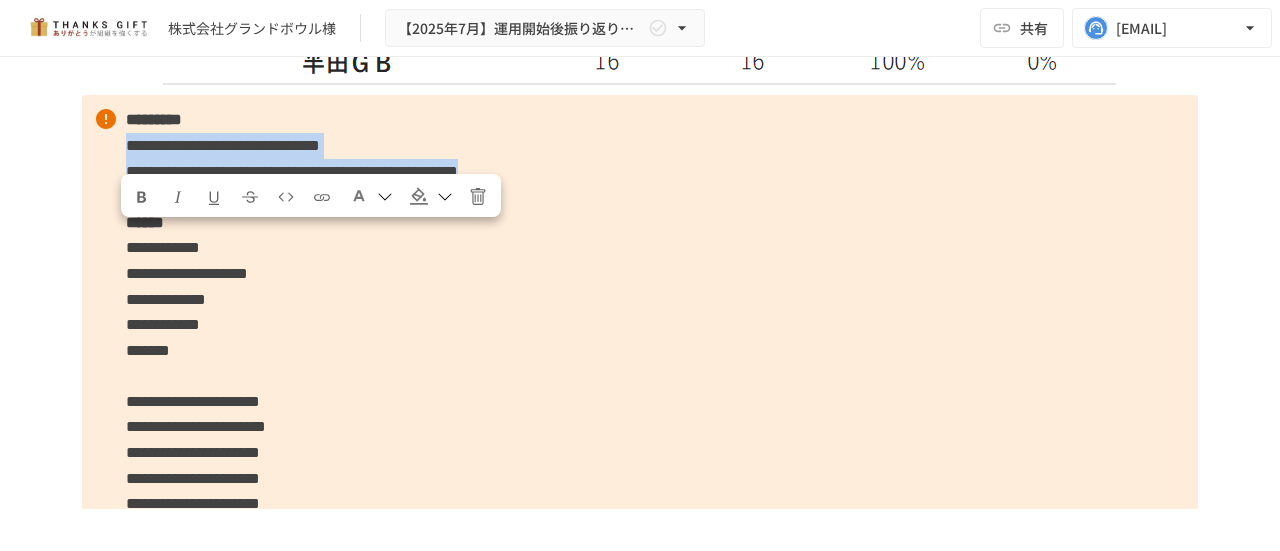 drag, startPoint x: 64, startPoint y: 0, endPoint x: 34, endPoint y: 57, distance: 64.412735 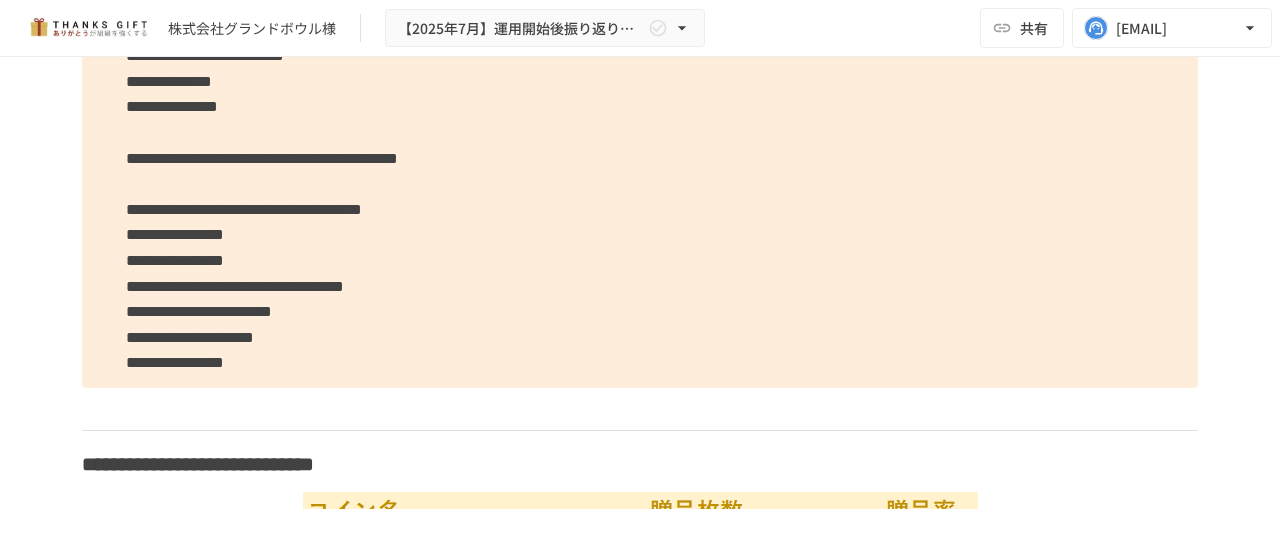 scroll, scrollTop: 7054, scrollLeft: 0, axis: vertical 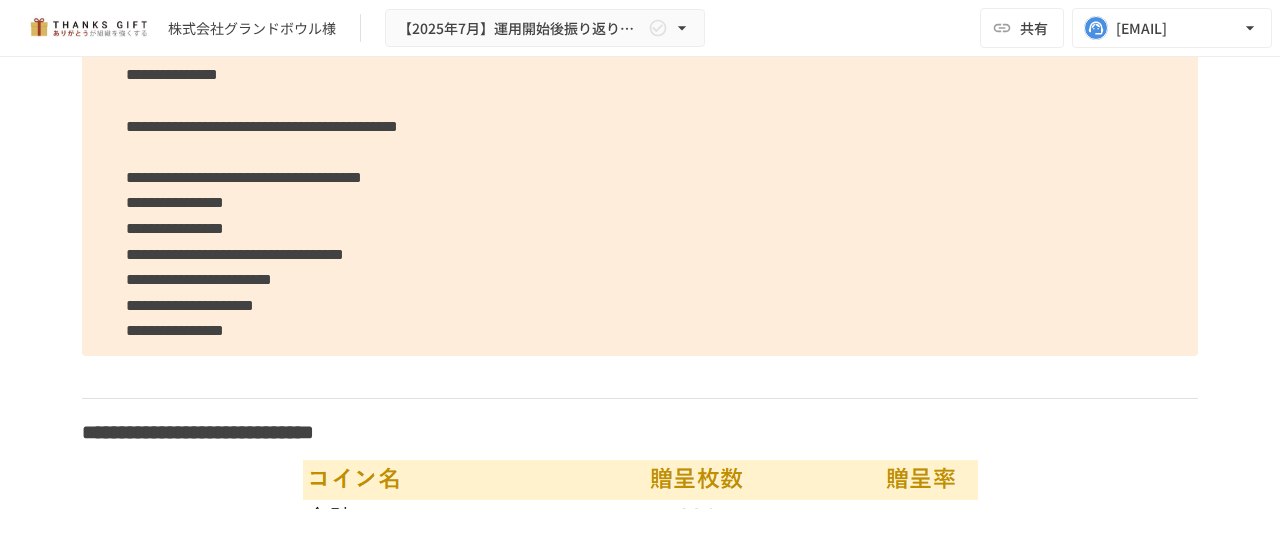 click on "**********" at bounding box center (289, -2) 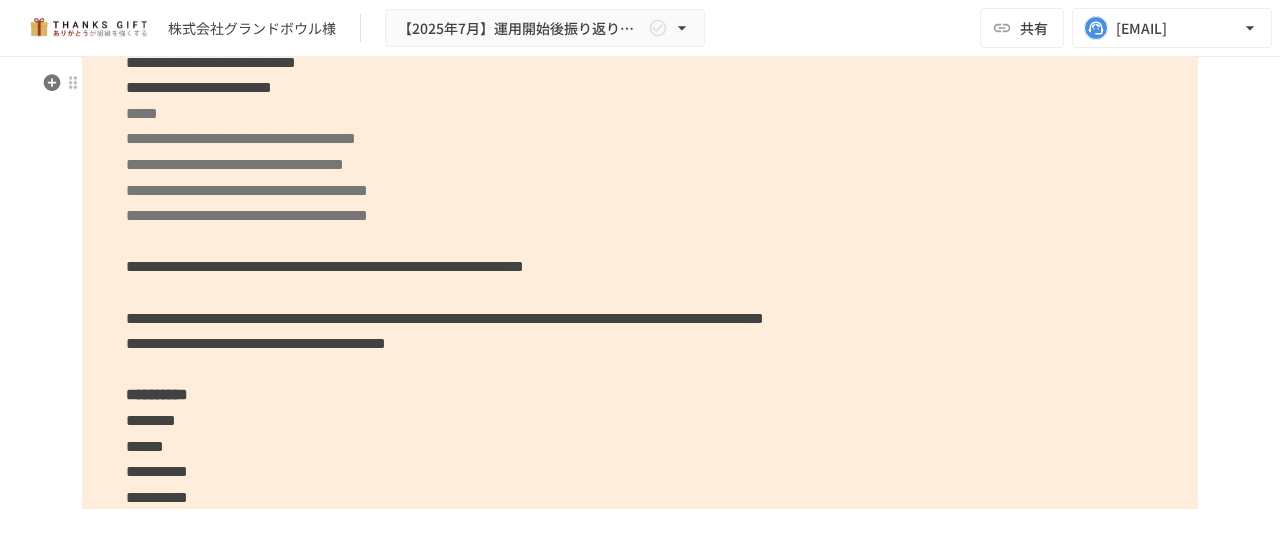 scroll, scrollTop: 5254, scrollLeft: 0, axis: vertical 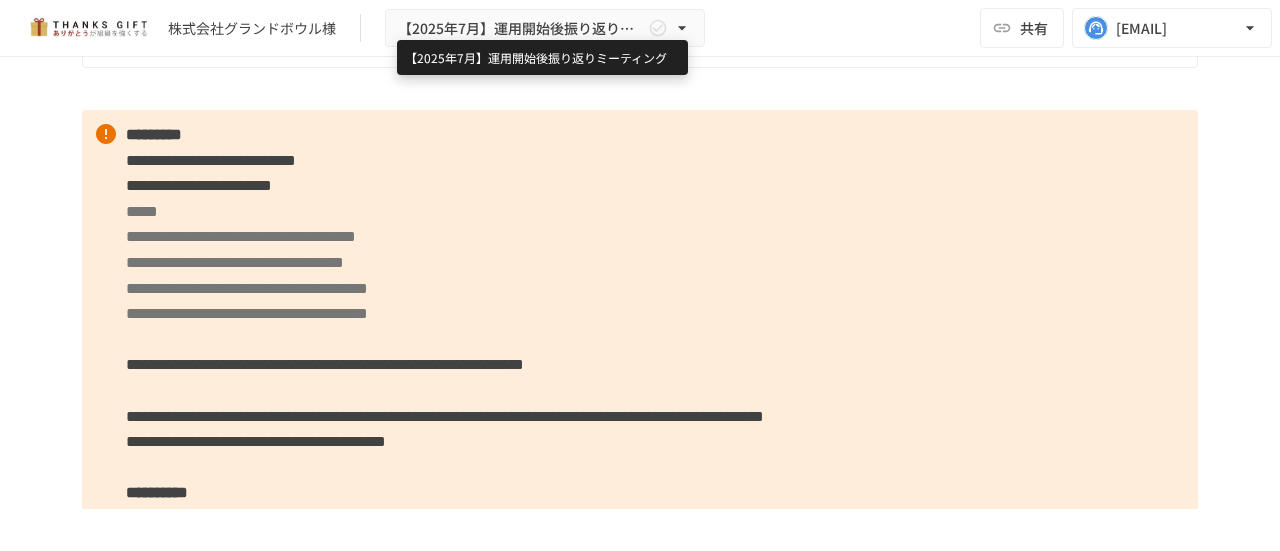click on "[COMPANY]様 【[DATE]】運用開始後振り返りミーティング 共有 [EMAIL]" at bounding box center (640, 28) 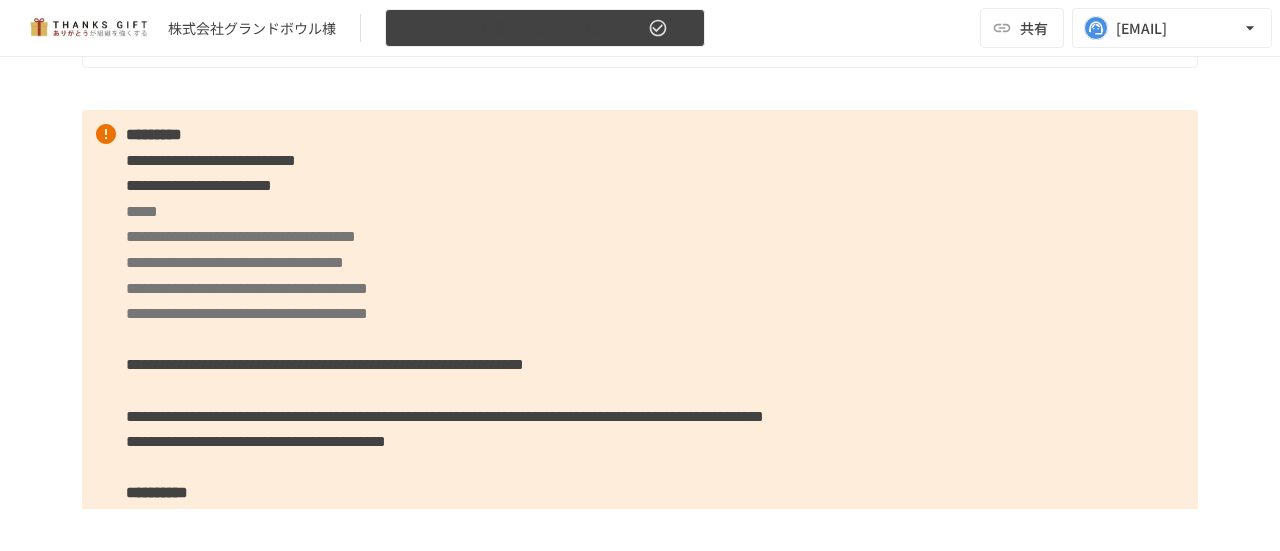 click on "【2025年7月】運用開始後振り返りミーティング" at bounding box center [521, 28] 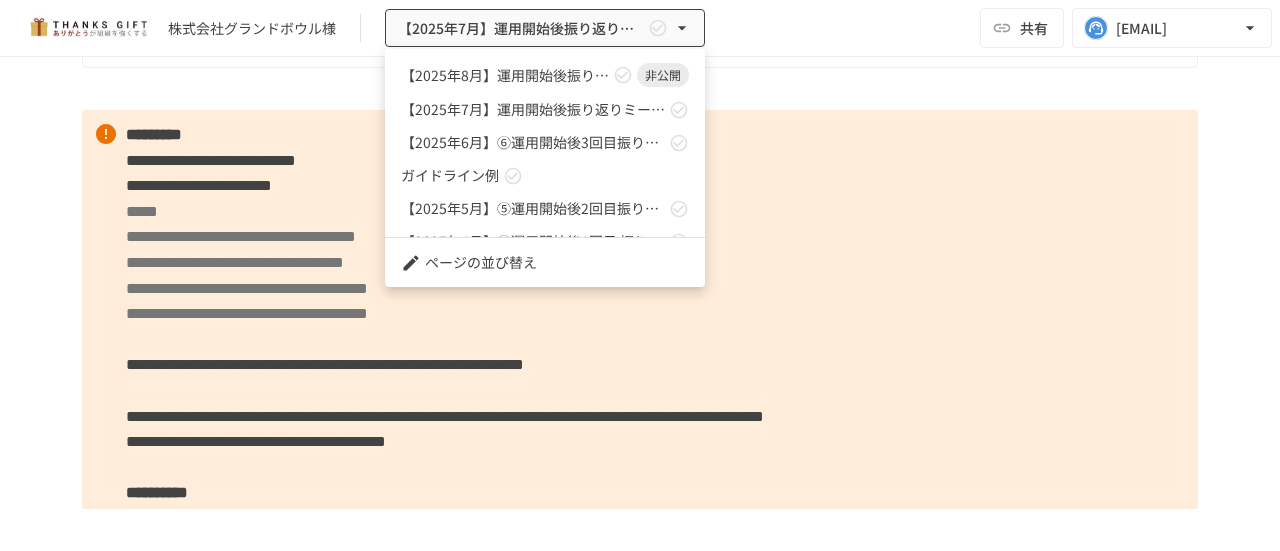 click at bounding box center [640, 275] 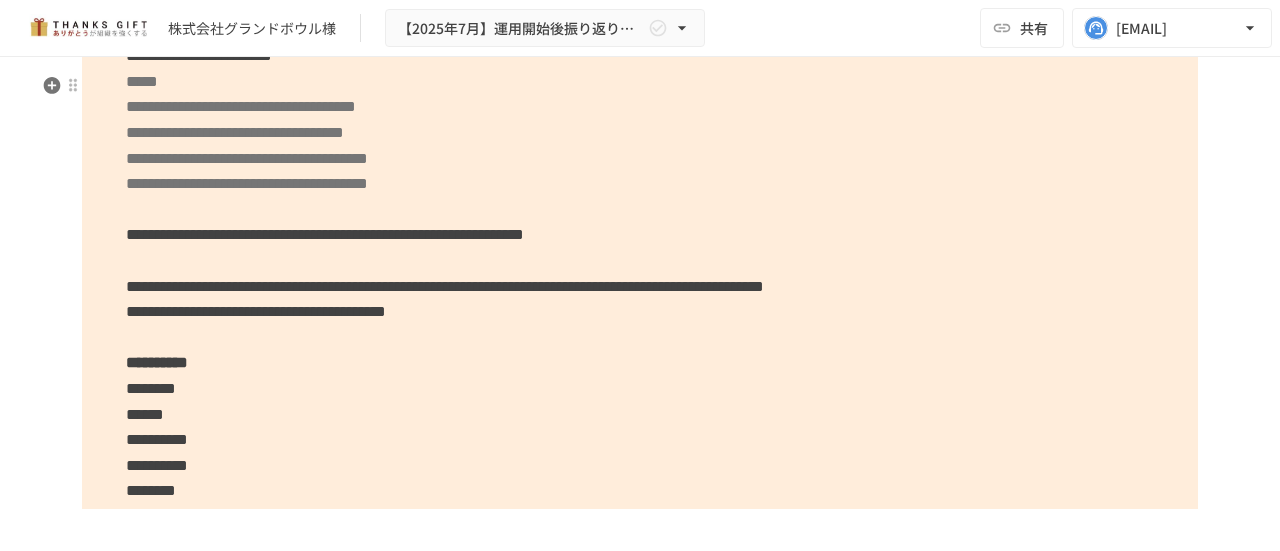 scroll, scrollTop: 5354, scrollLeft: 0, axis: vertical 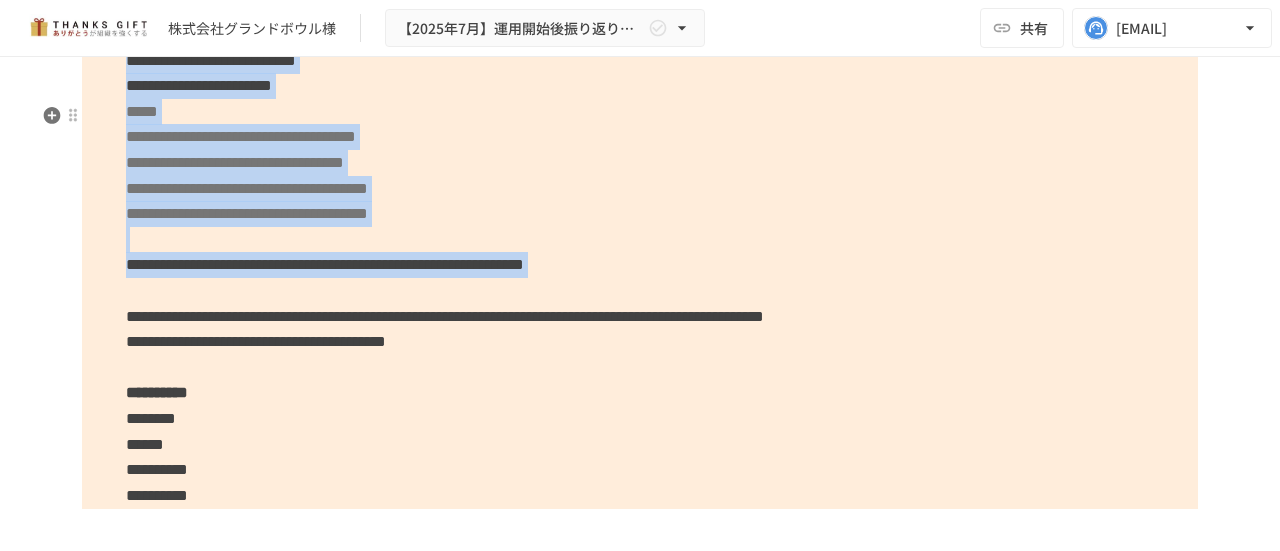 drag, startPoint x: 115, startPoint y: 147, endPoint x: 998, endPoint y: 373, distance: 911.46313 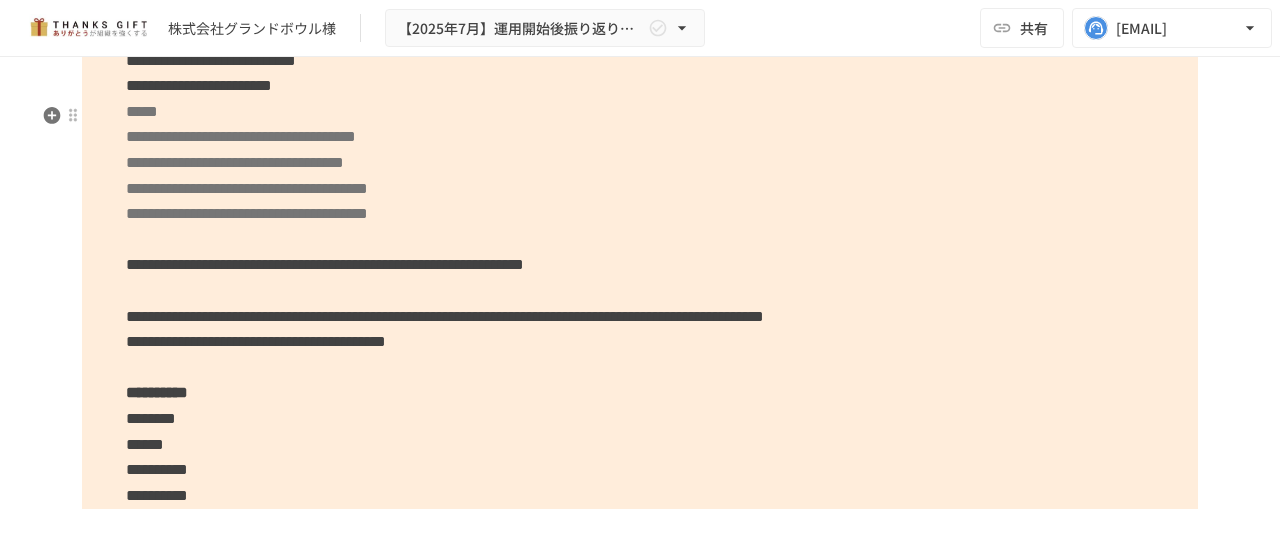 click on "**********" at bounding box center (445, 316) 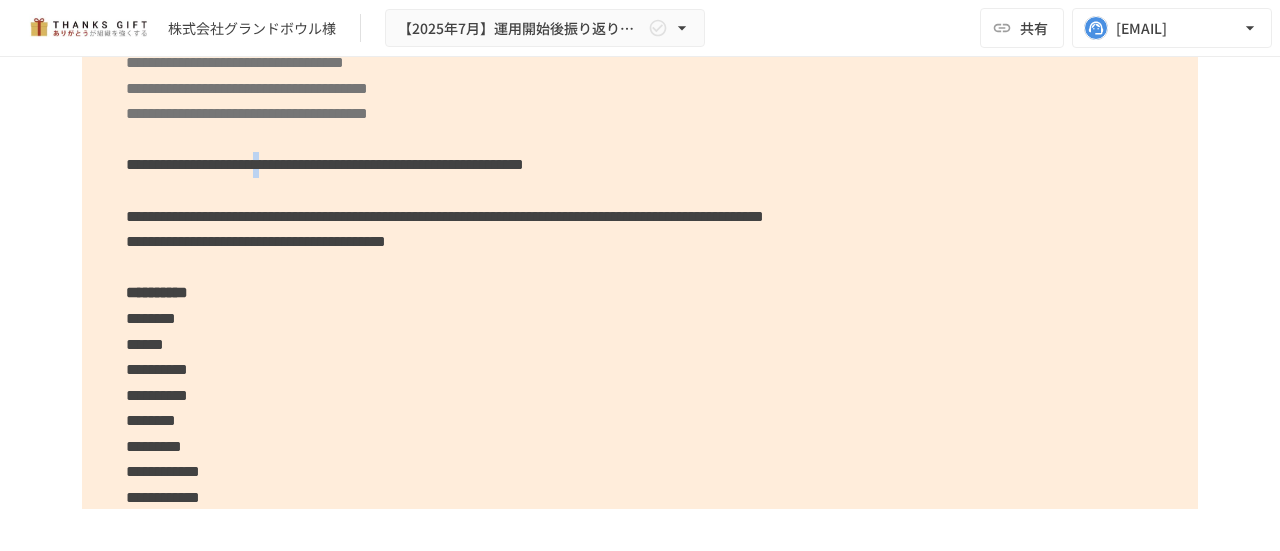 click on "**********" at bounding box center (325, 164) 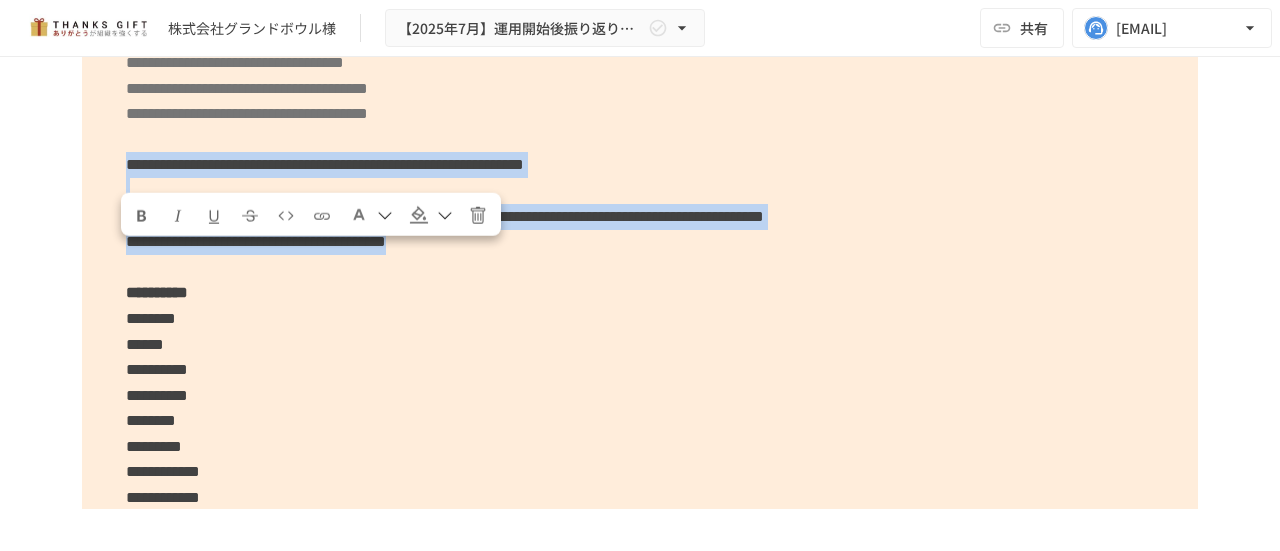 drag, startPoint x: 828, startPoint y: 358, endPoint x: 94, endPoint y: 265, distance: 739.8682 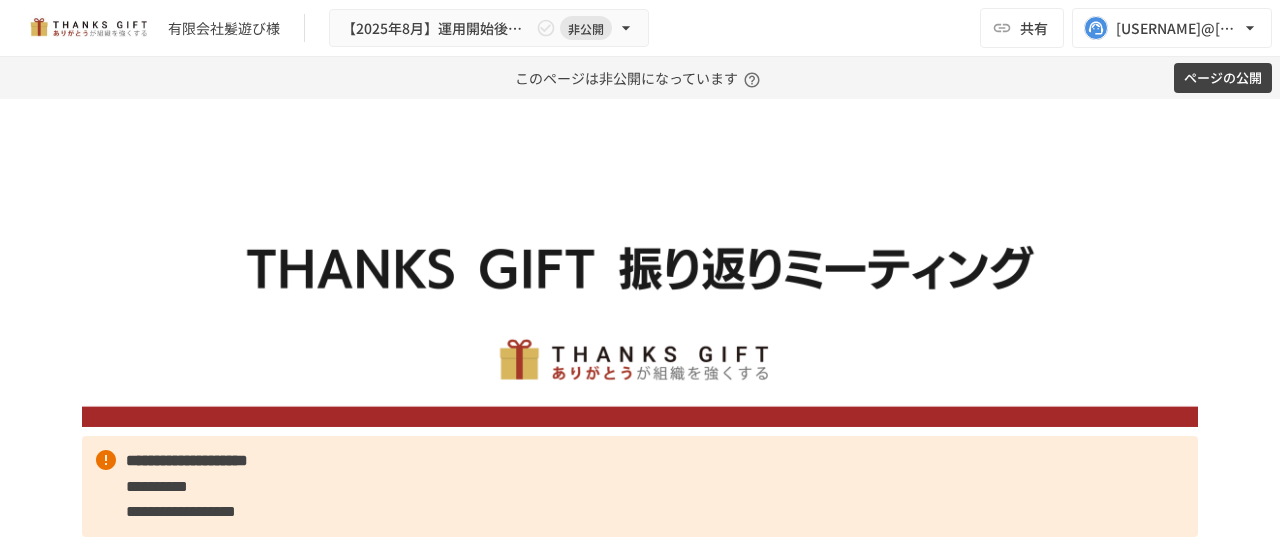 scroll, scrollTop: 0, scrollLeft: 0, axis: both 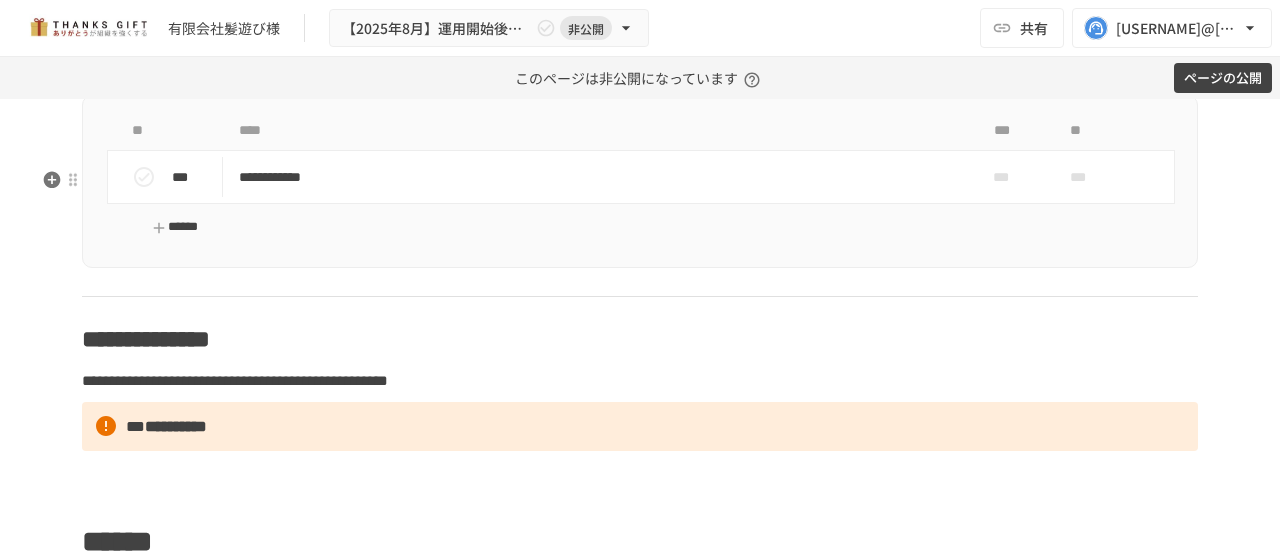 click on "******" at bounding box center (175, 227) 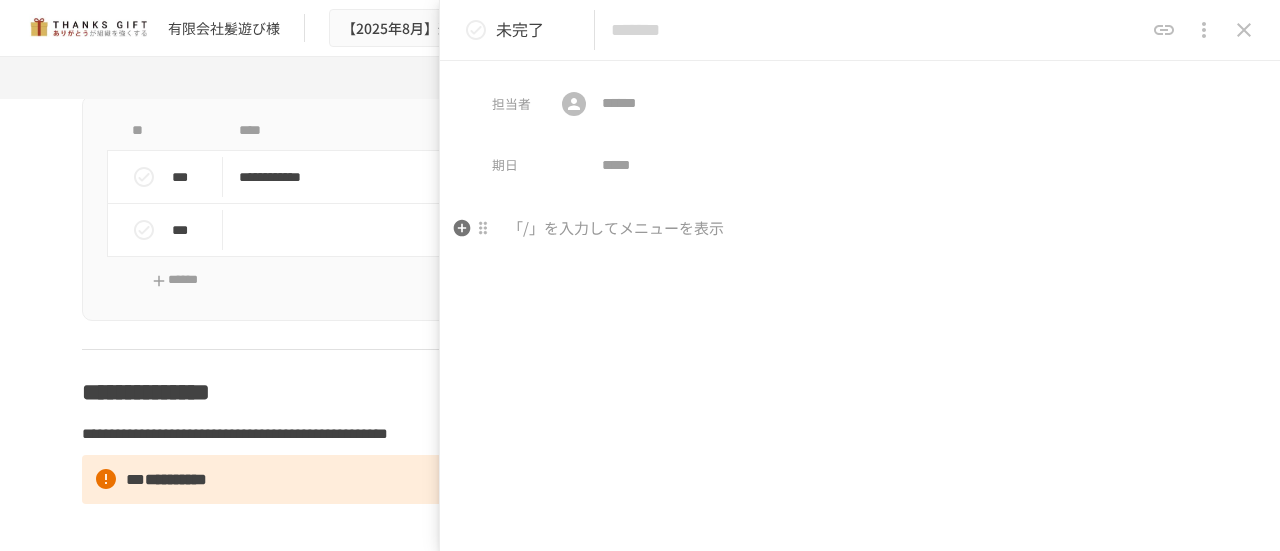 click at bounding box center (860, 229) 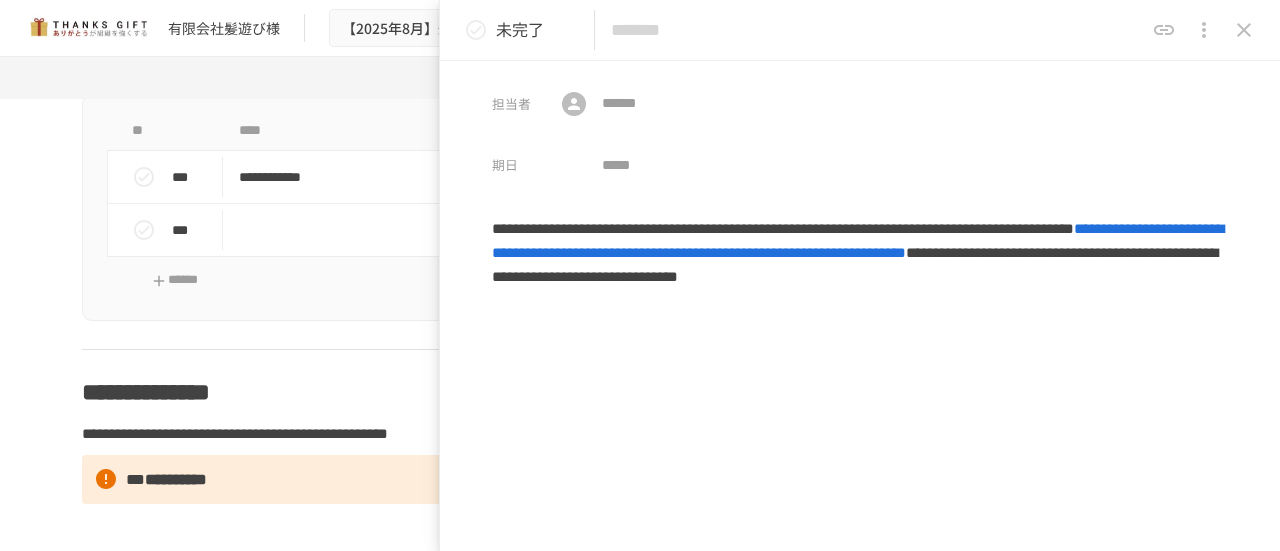 click at bounding box center [877, 30] 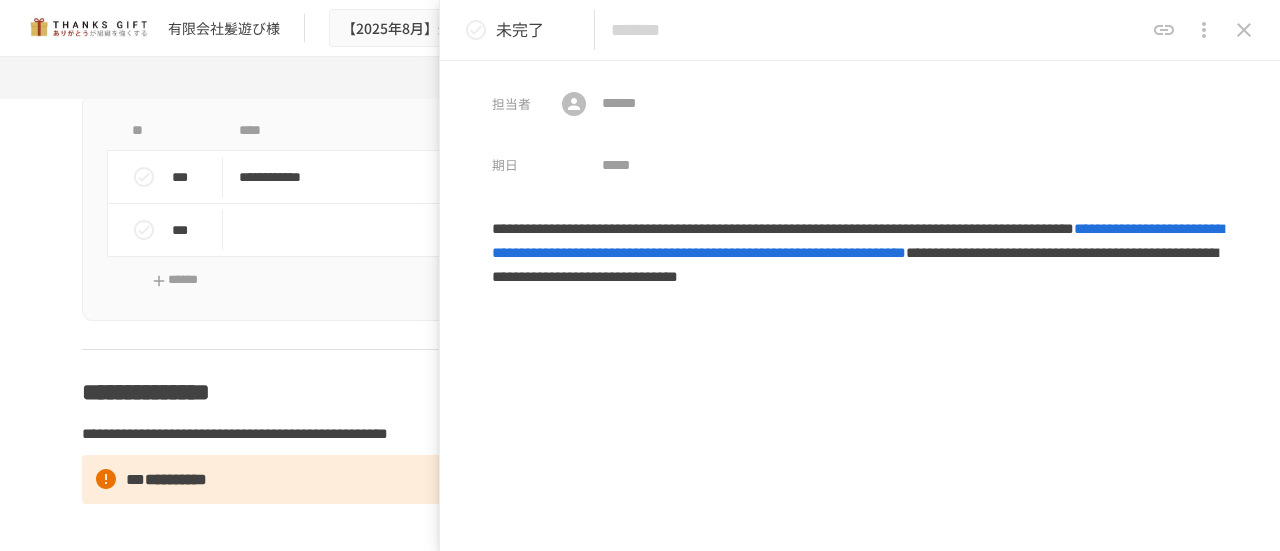 click on "**********" at bounding box center (860, 407) 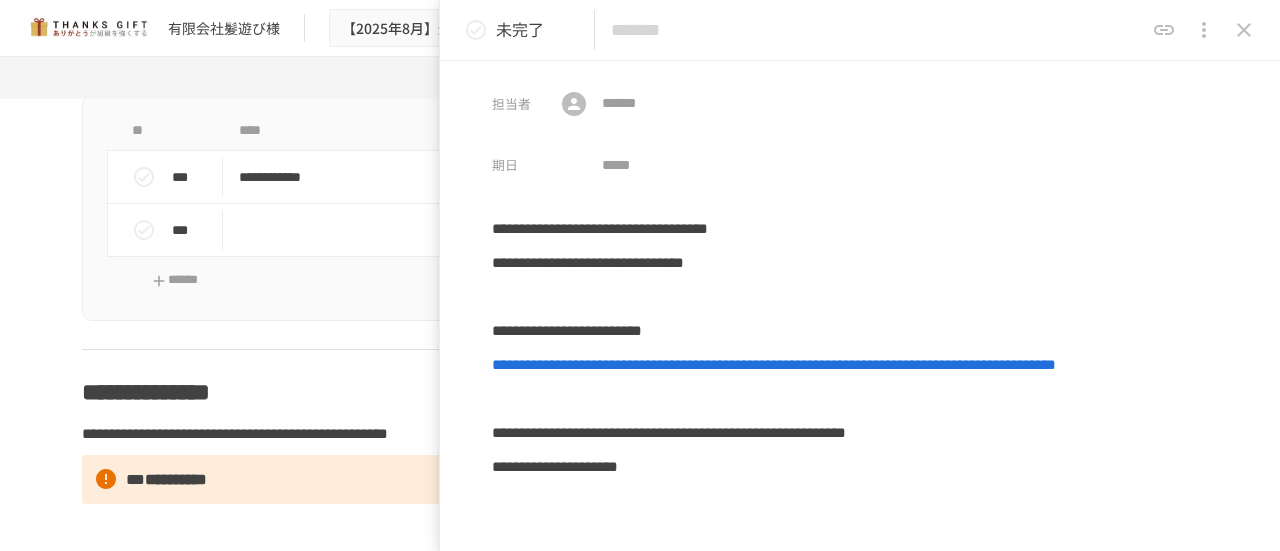 click at bounding box center (877, 30) 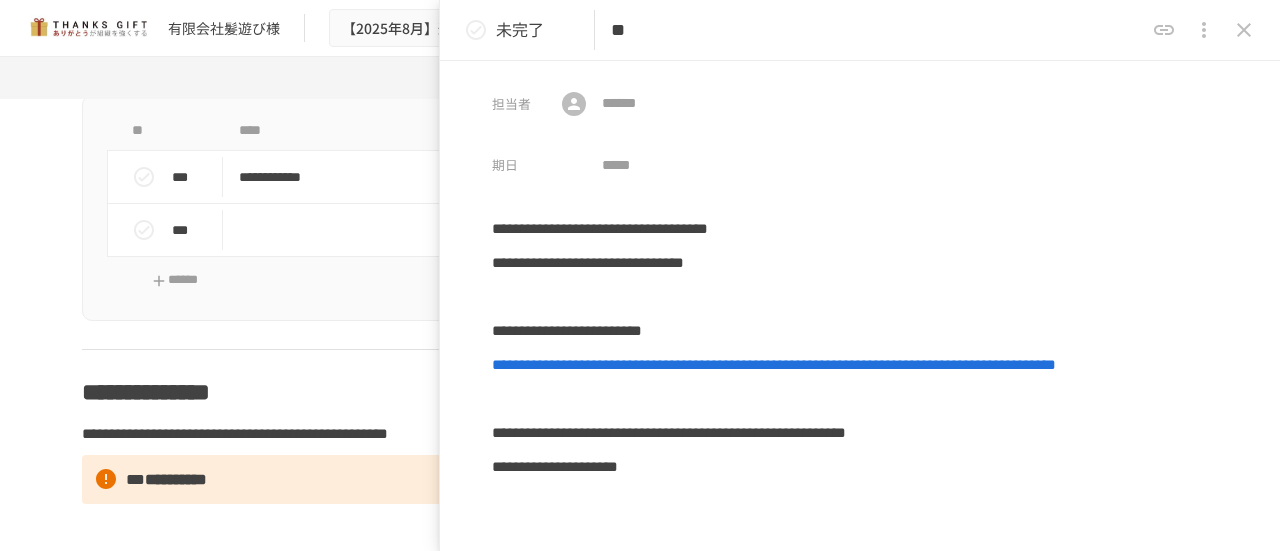 type on "*" 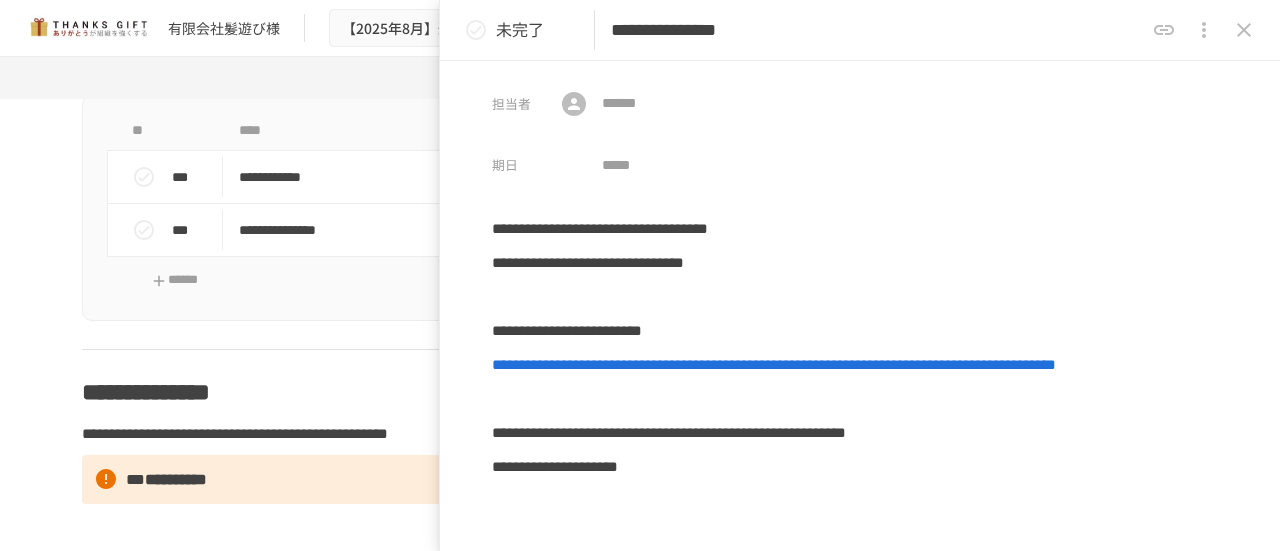 type on "**********" 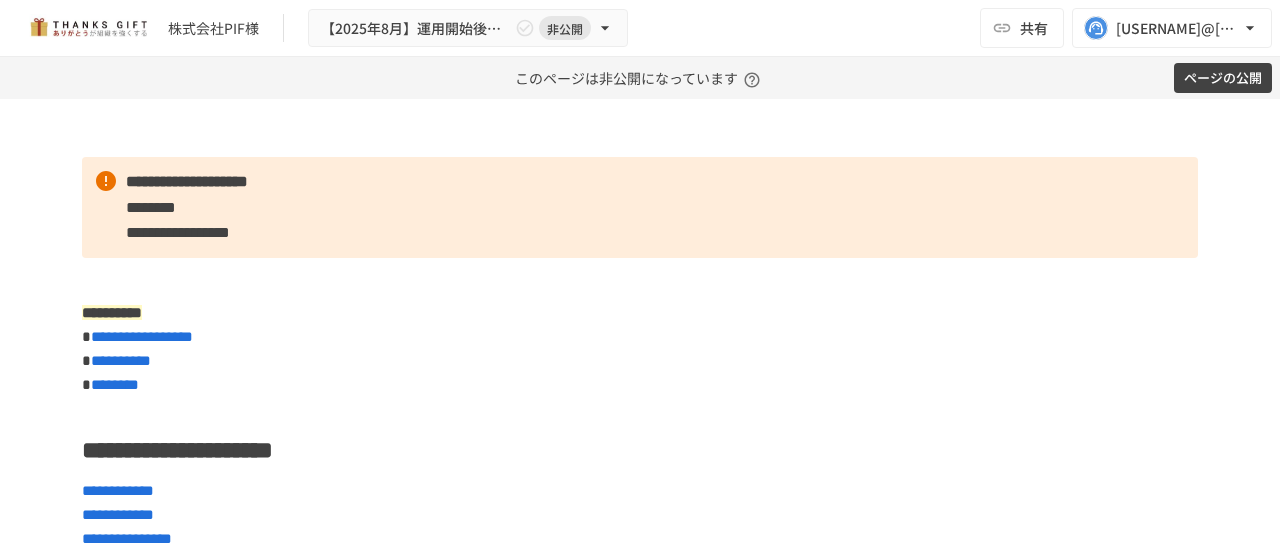 scroll, scrollTop: 0, scrollLeft: 0, axis: both 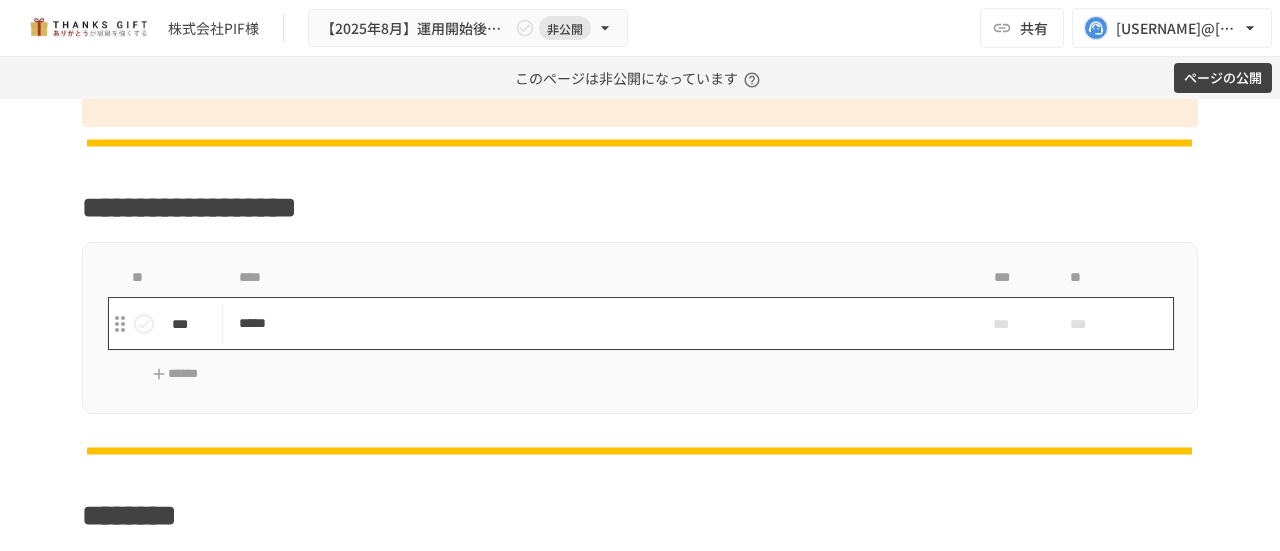 click on "*****" at bounding box center [598, 323] 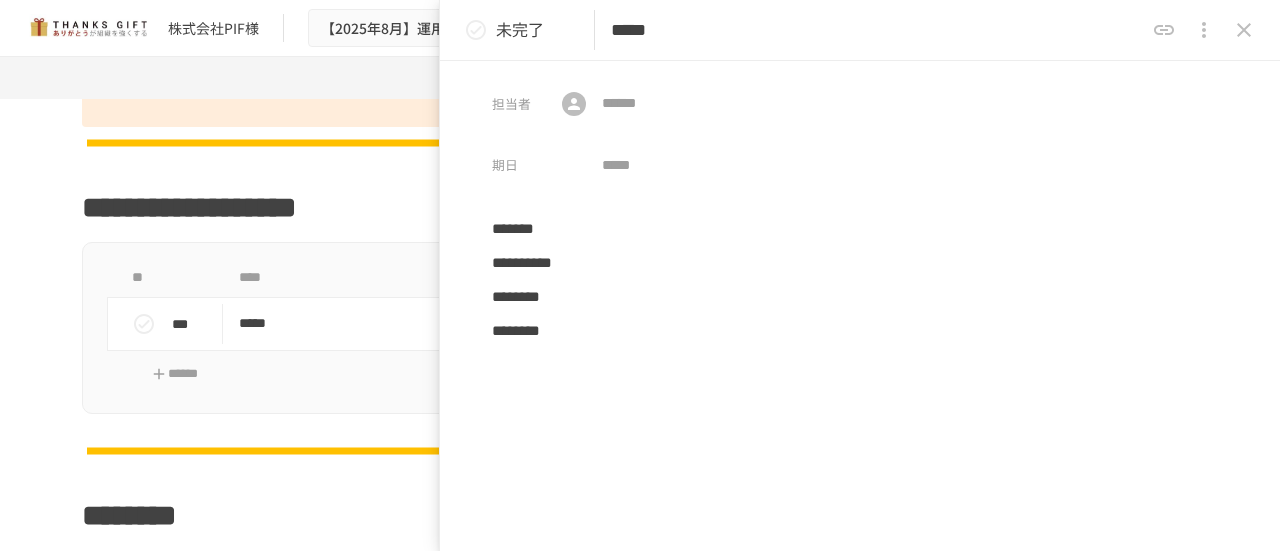 click 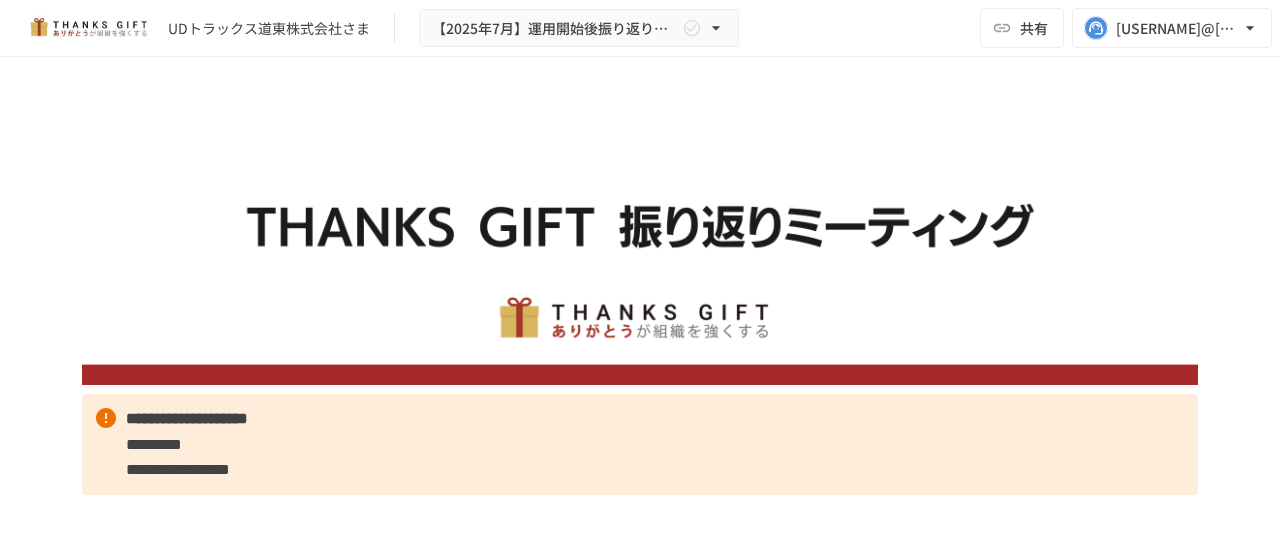 scroll, scrollTop: 0, scrollLeft: 0, axis: both 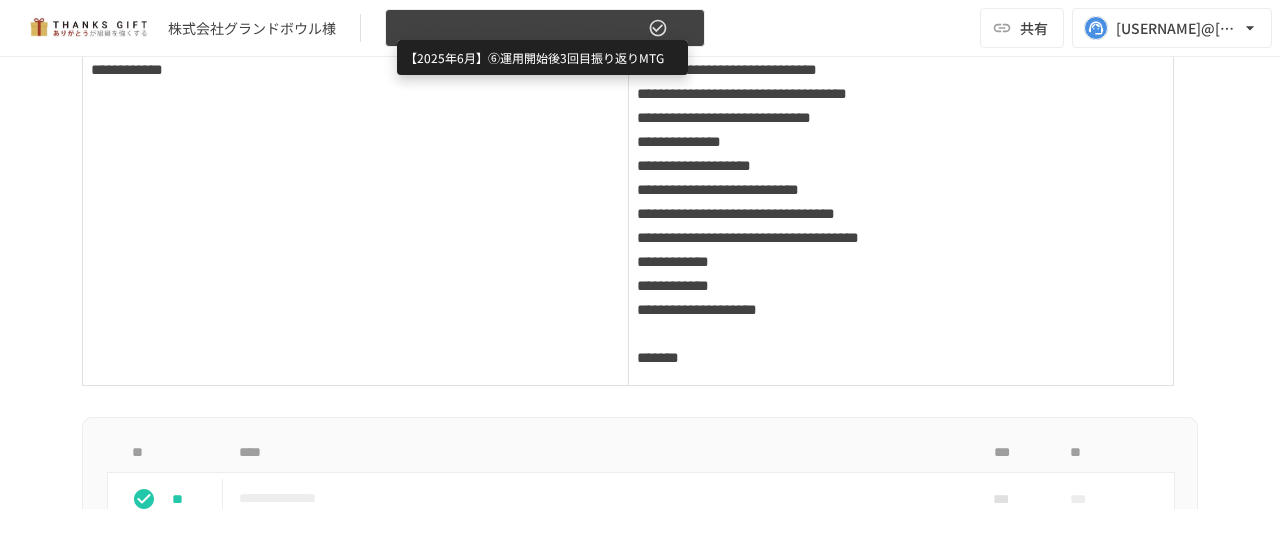 click on "【2025年6月】⑥運用開始後3回目振り返りMTG" at bounding box center [521, 28] 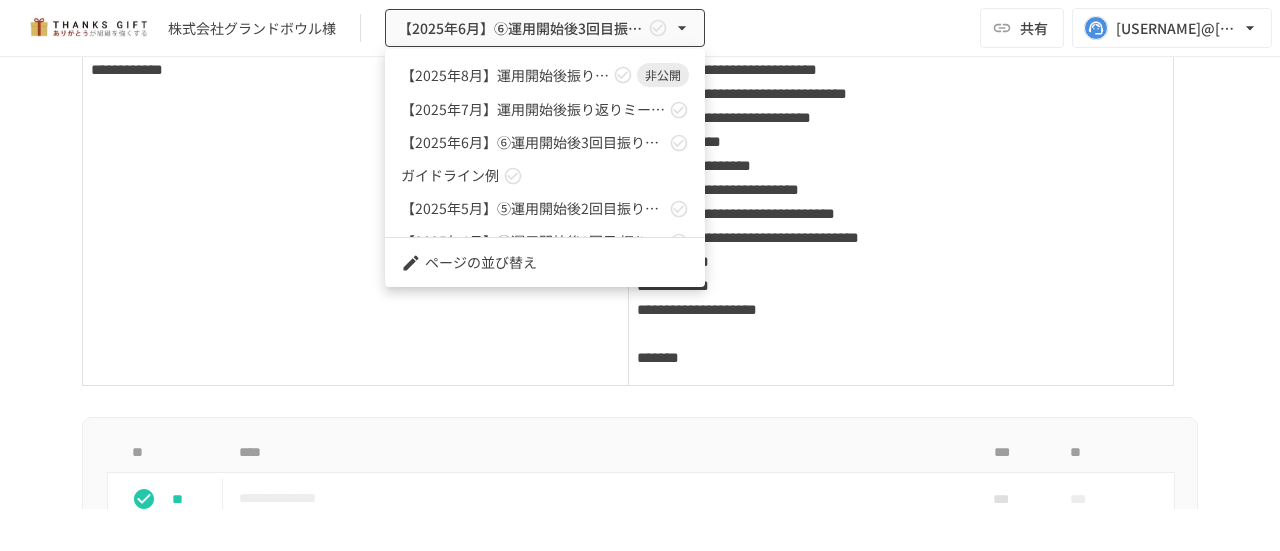 click at bounding box center (640, 275) 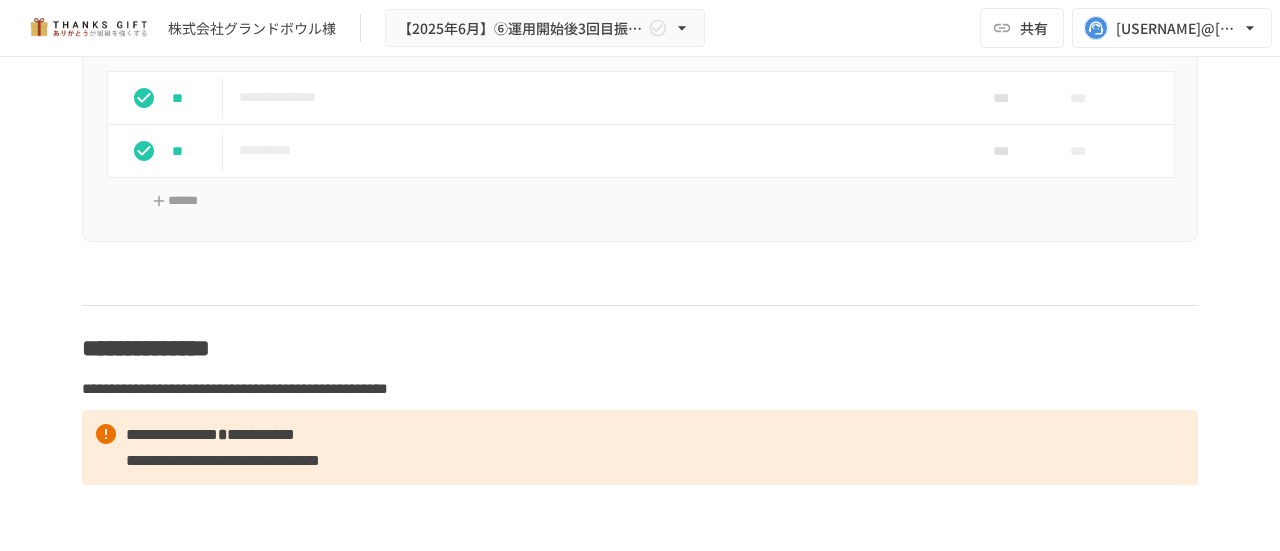 scroll, scrollTop: 9900, scrollLeft: 0, axis: vertical 